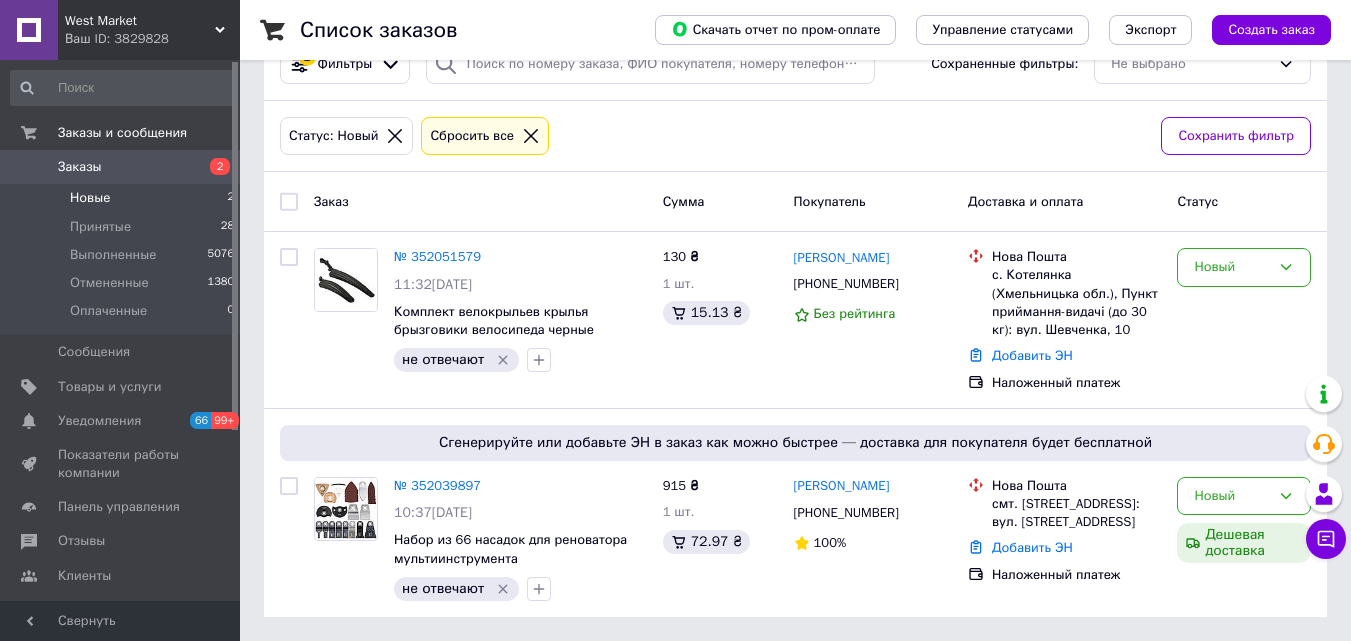 click on "Новые 2" at bounding box center (123, 198) 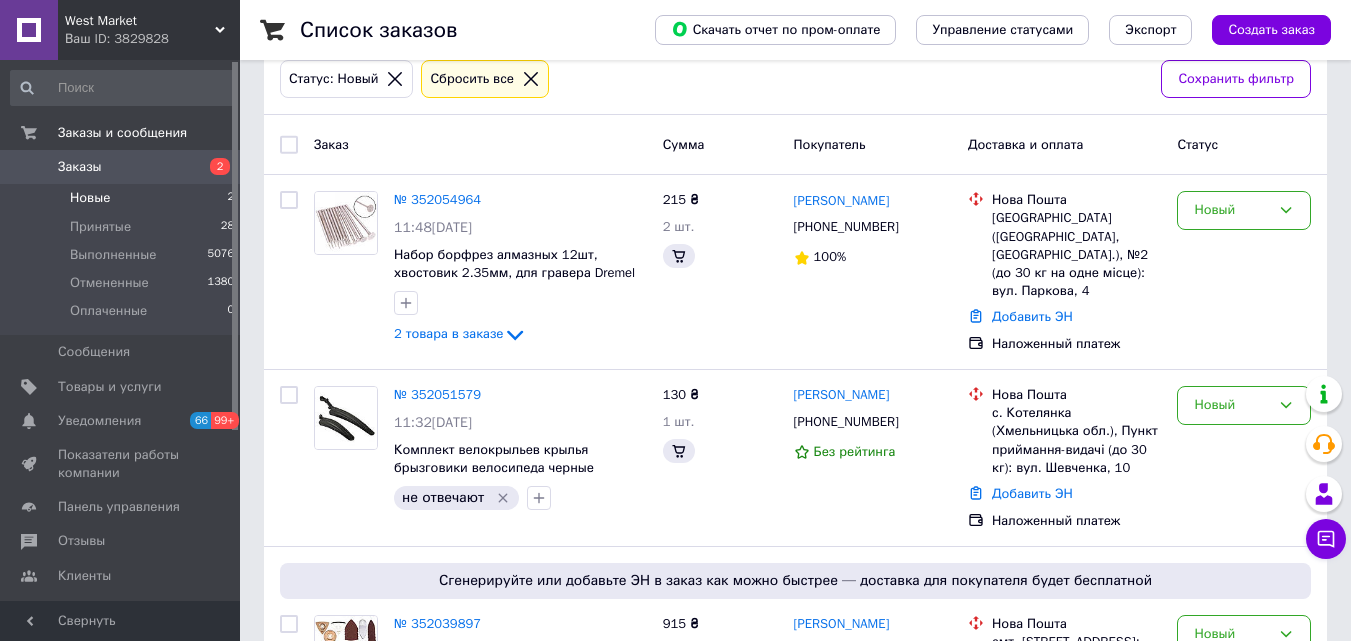 scroll, scrollTop: 0, scrollLeft: 0, axis: both 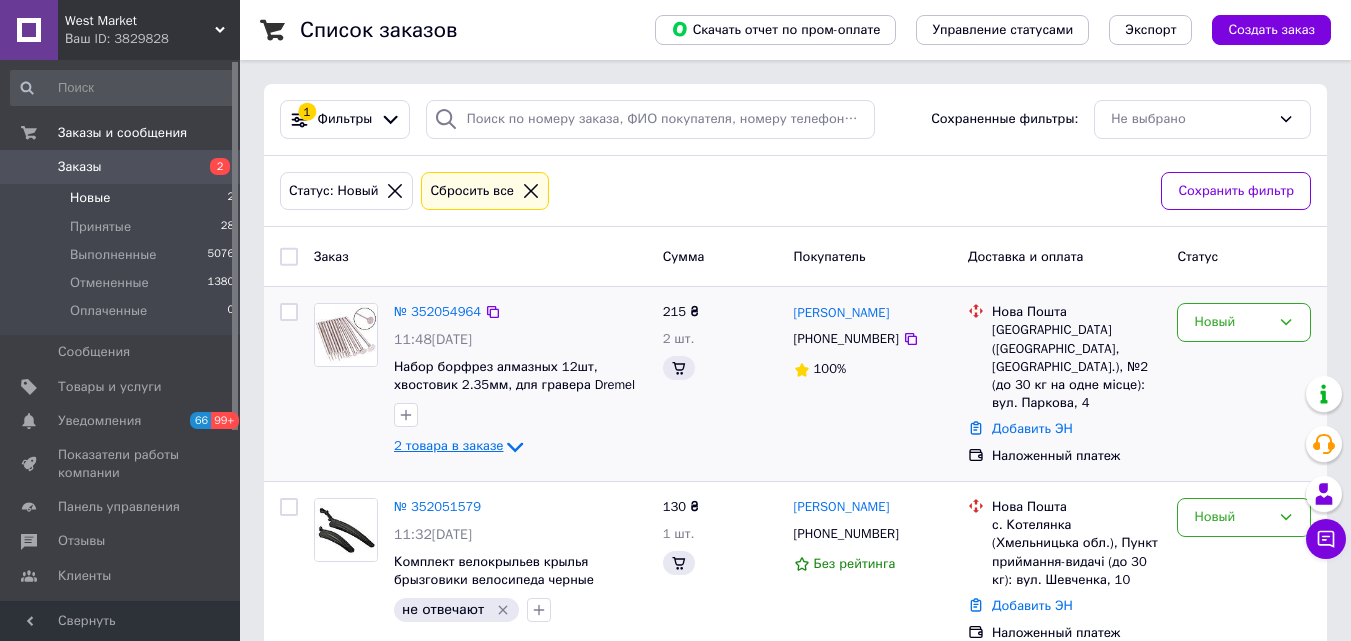 click 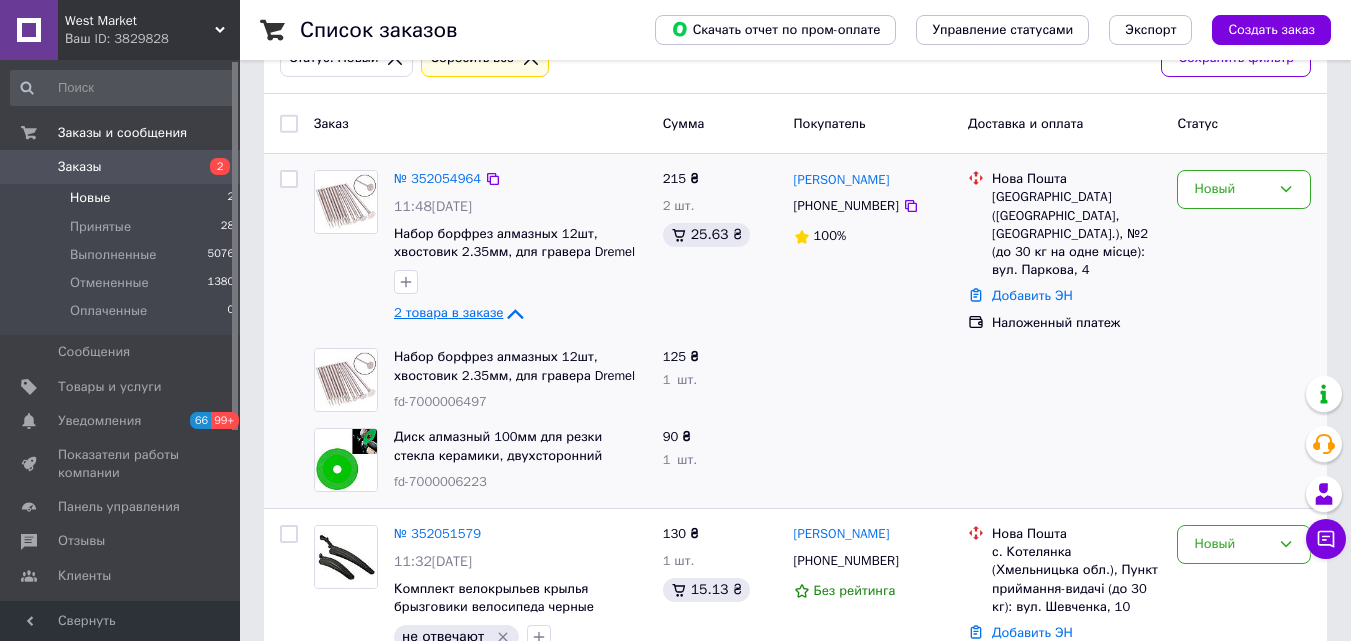 scroll, scrollTop: 200, scrollLeft: 0, axis: vertical 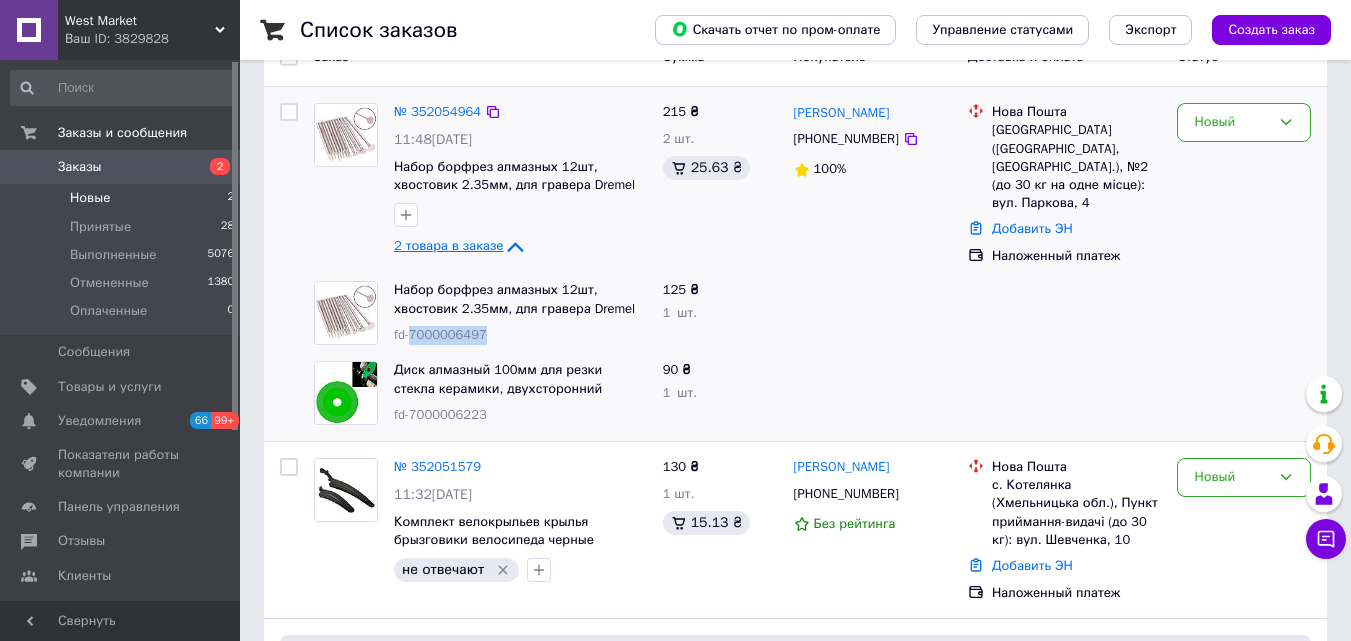 drag, startPoint x: 488, startPoint y: 328, endPoint x: 414, endPoint y: 337, distance: 74.54529 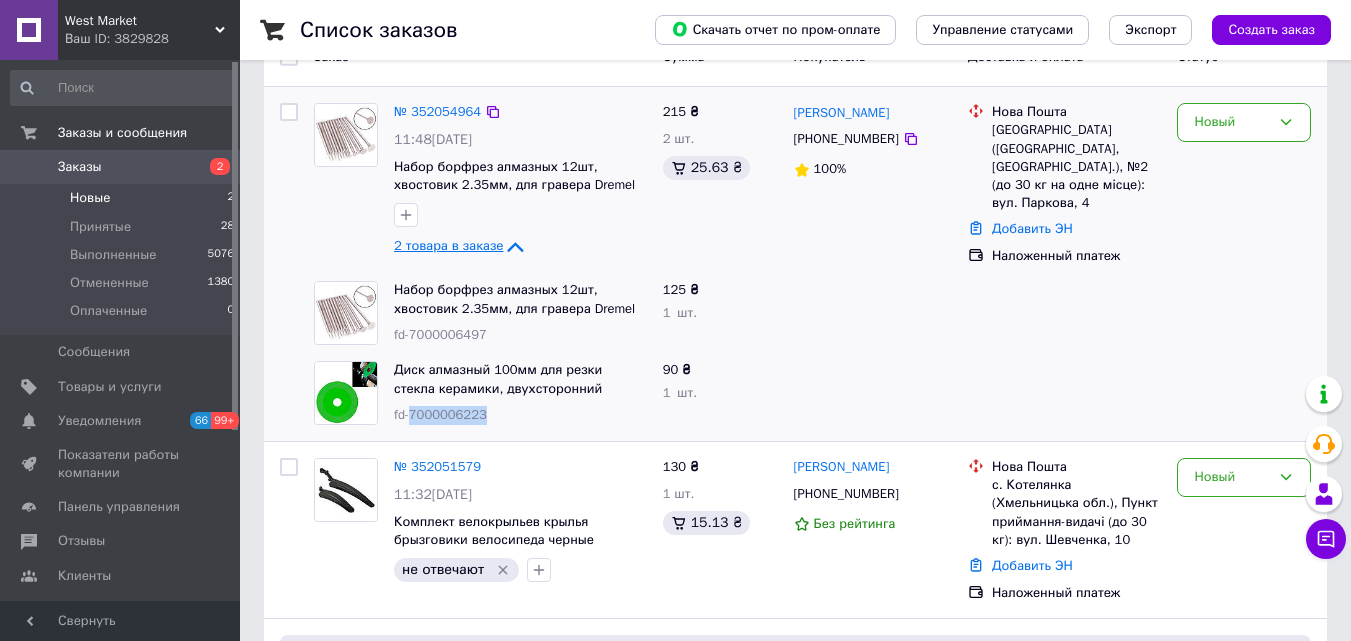 drag, startPoint x: 488, startPoint y: 424, endPoint x: 412, endPoint y: 421, distance: 76.05919 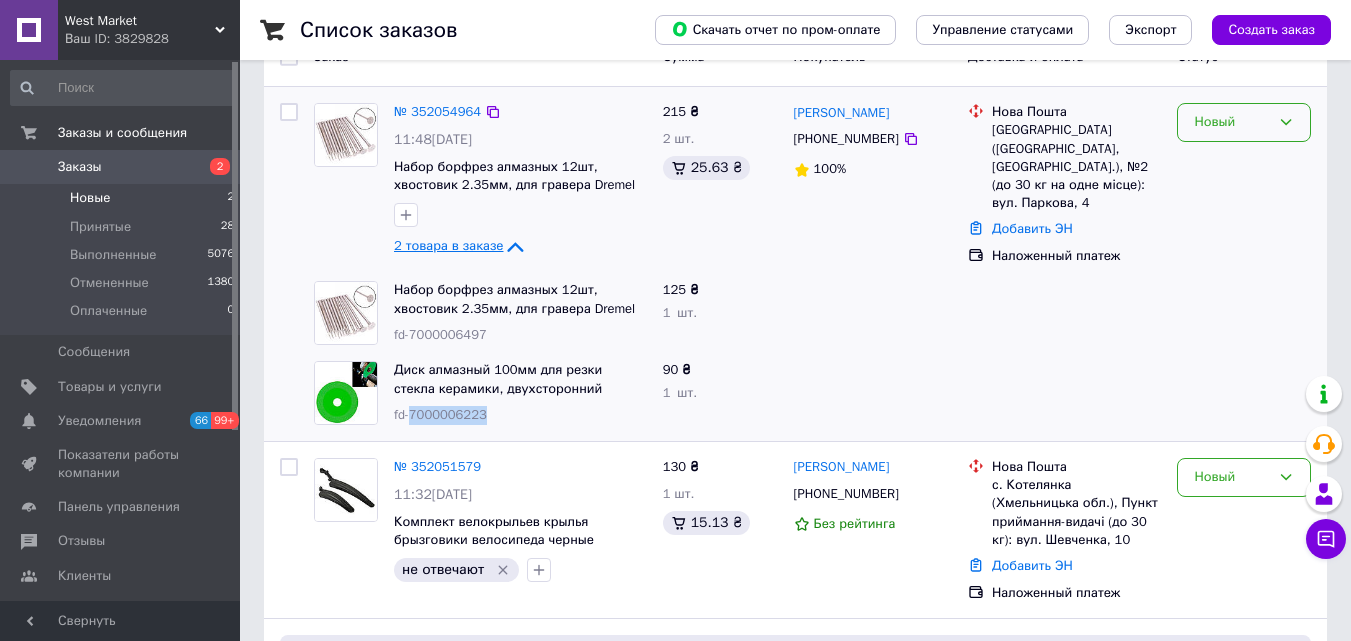 click on "Новый" at bounding box center [1232, 122] 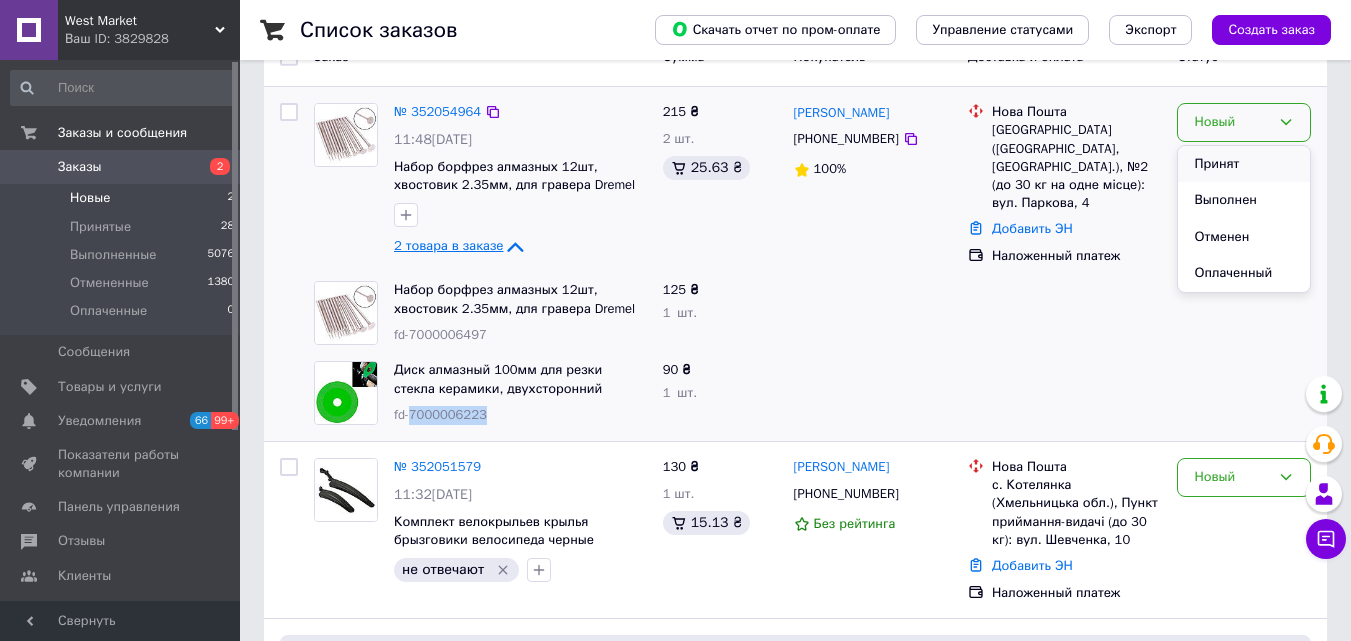click on "Принят" at bounding box center [1244, 164] 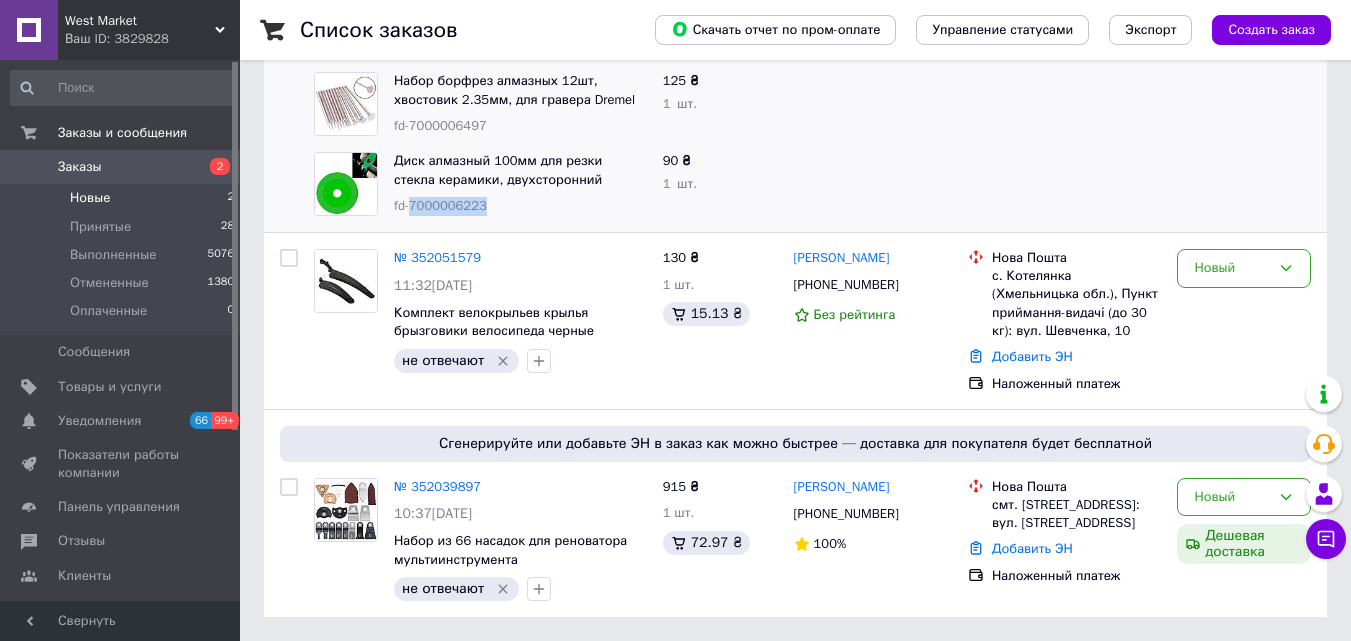 scroll, scrollTop: 470, scrollLeft: 0, axis: vertical 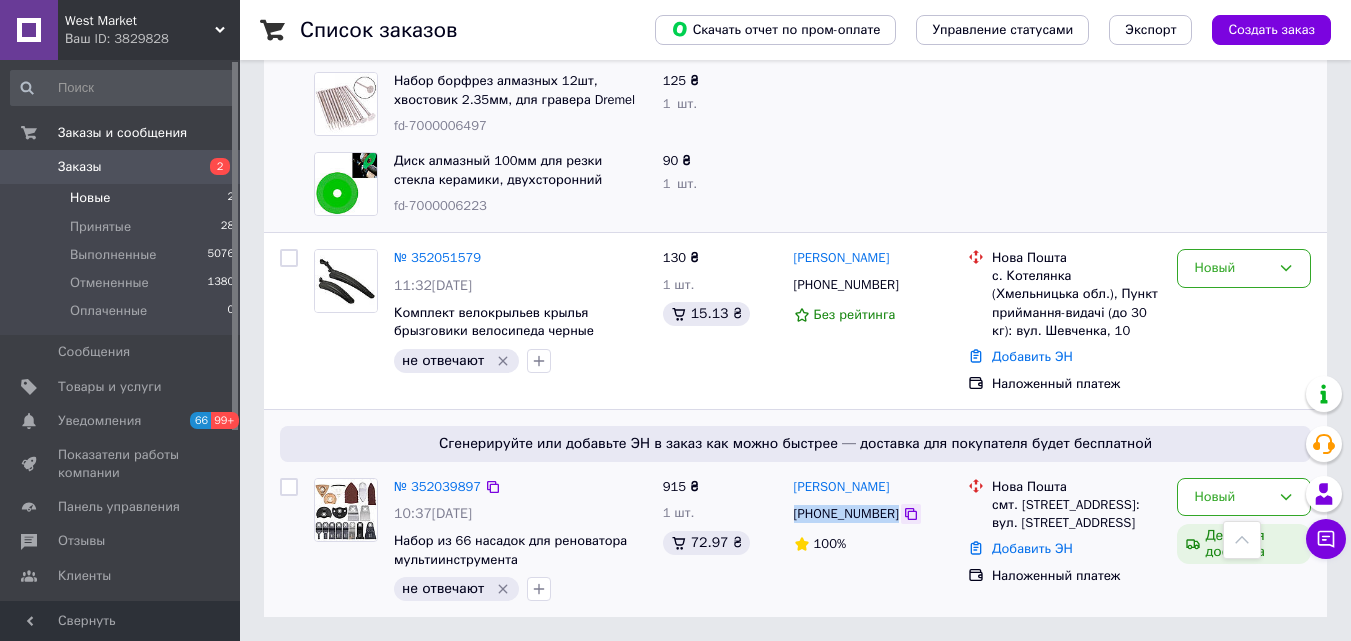 drag, startPoint x: 791, startPoint y: 506, endPoint x: 891, endPoint y: 502, distance: 100.07997 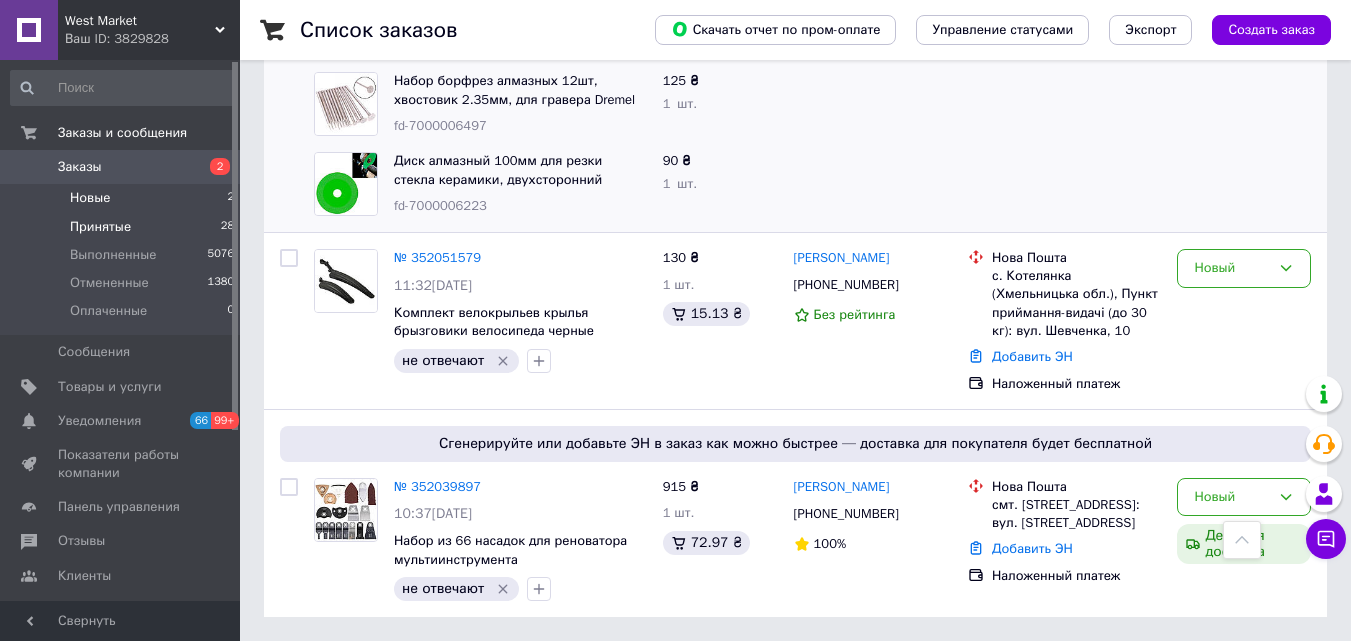 click on "Принятые 28" at bounding box center (123, 227) 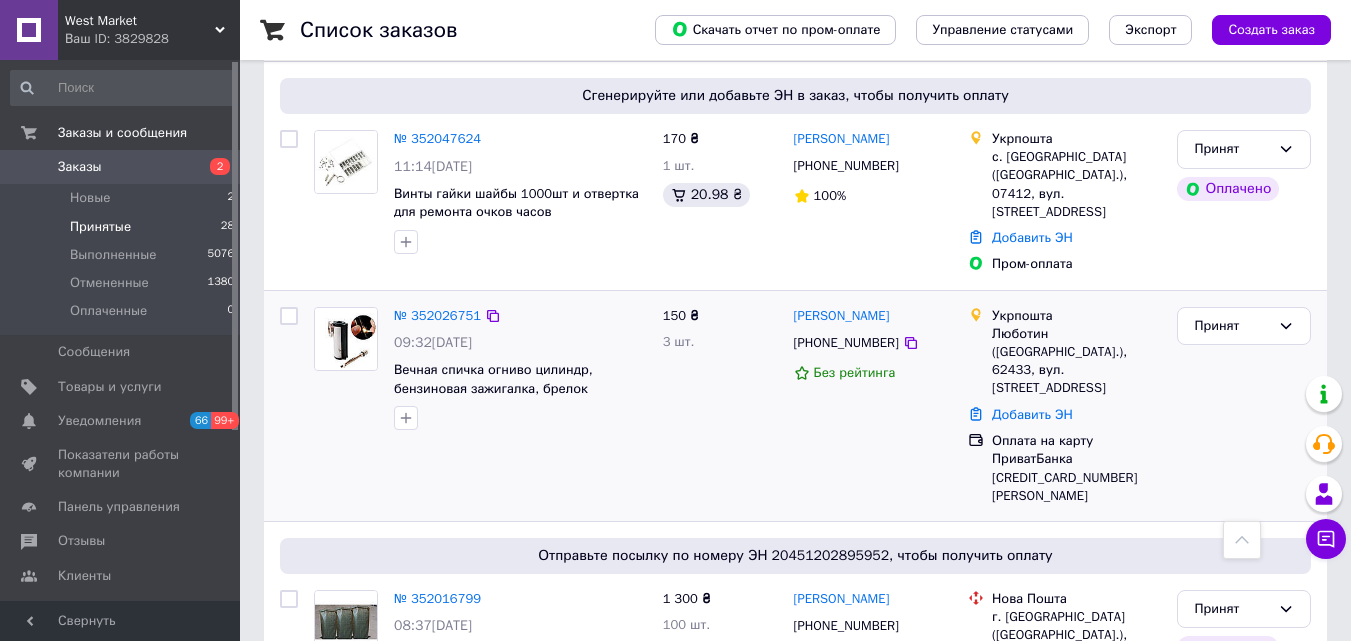 scroll, scrollTop: 800, scrollLeft: 0, axis: vertical 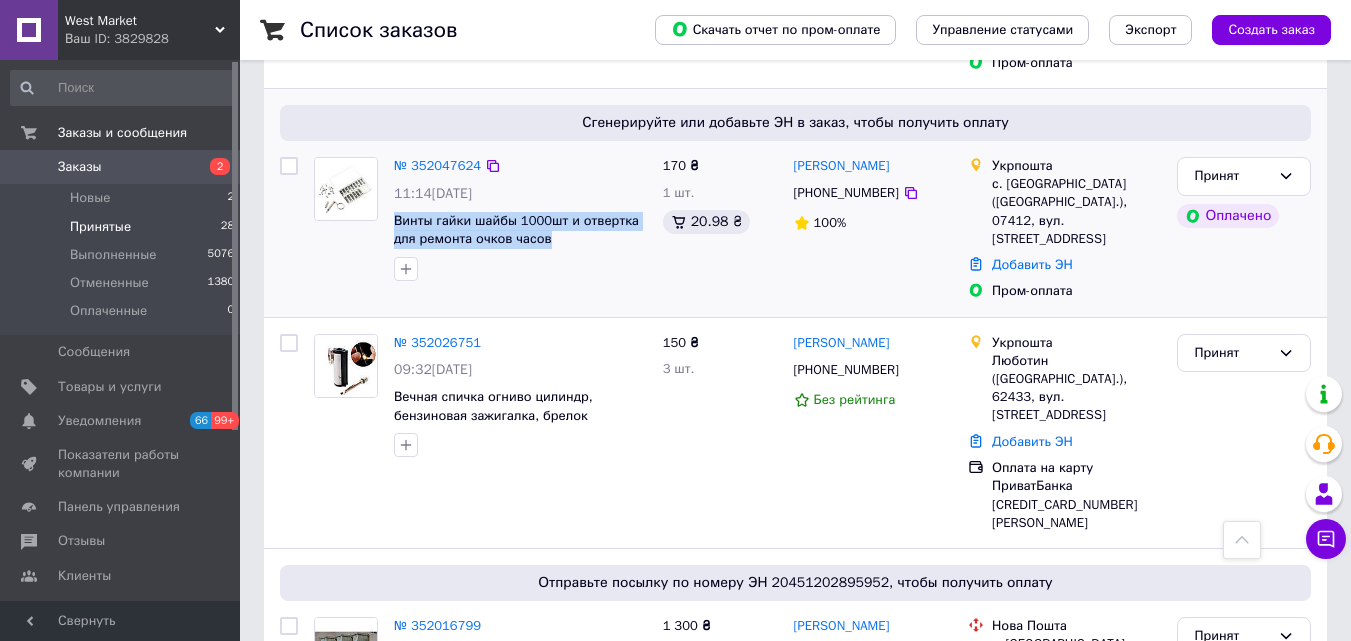 drag, startPoint x: 390, startPoint y: 251, endPoint x: 599, endPoint y: 274, distance: 210.26175 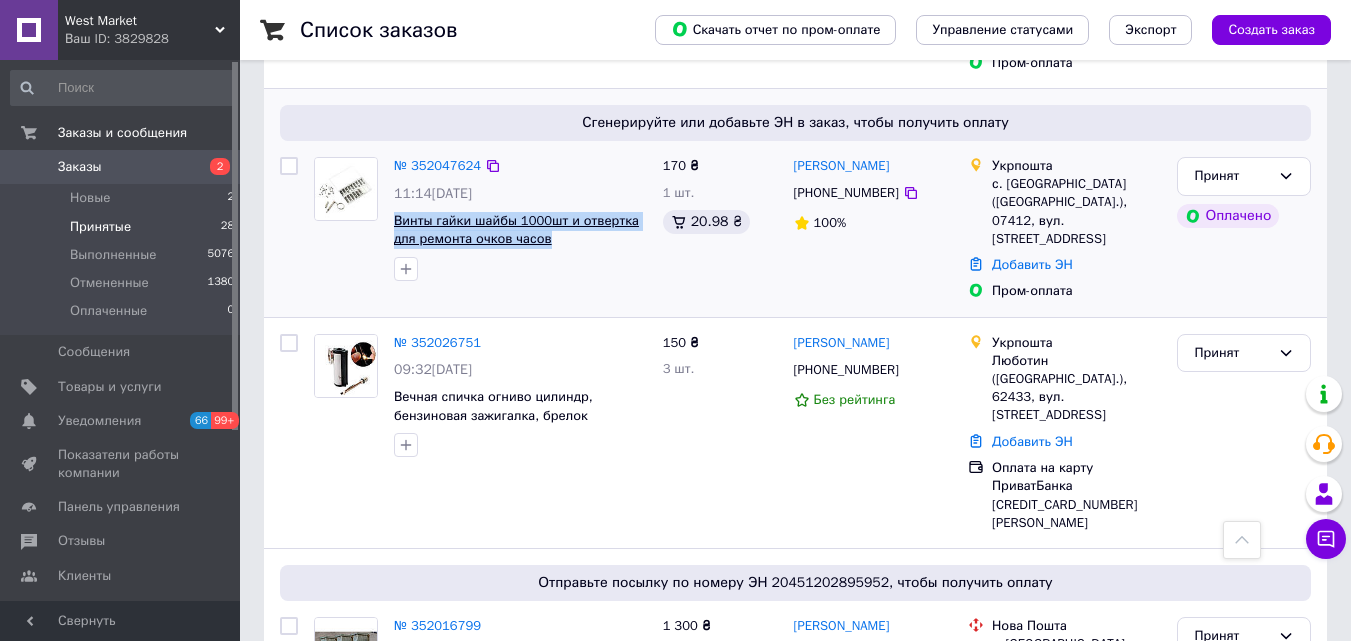 copy on "Винты гайки шайбы 1000шт и отвертка для ремонта очков часов" 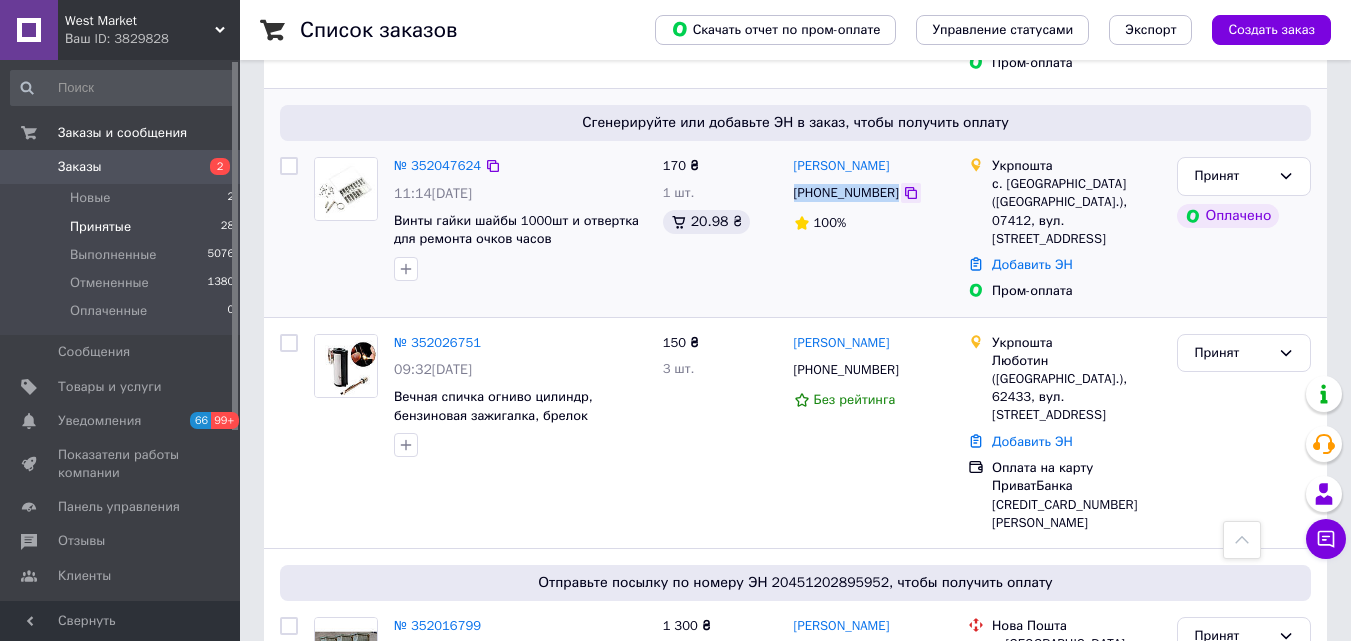 drag, startPoint x: 789, startPoint y: 223, endPoint x: 864, endPoint y: 218, distance: 75.16648 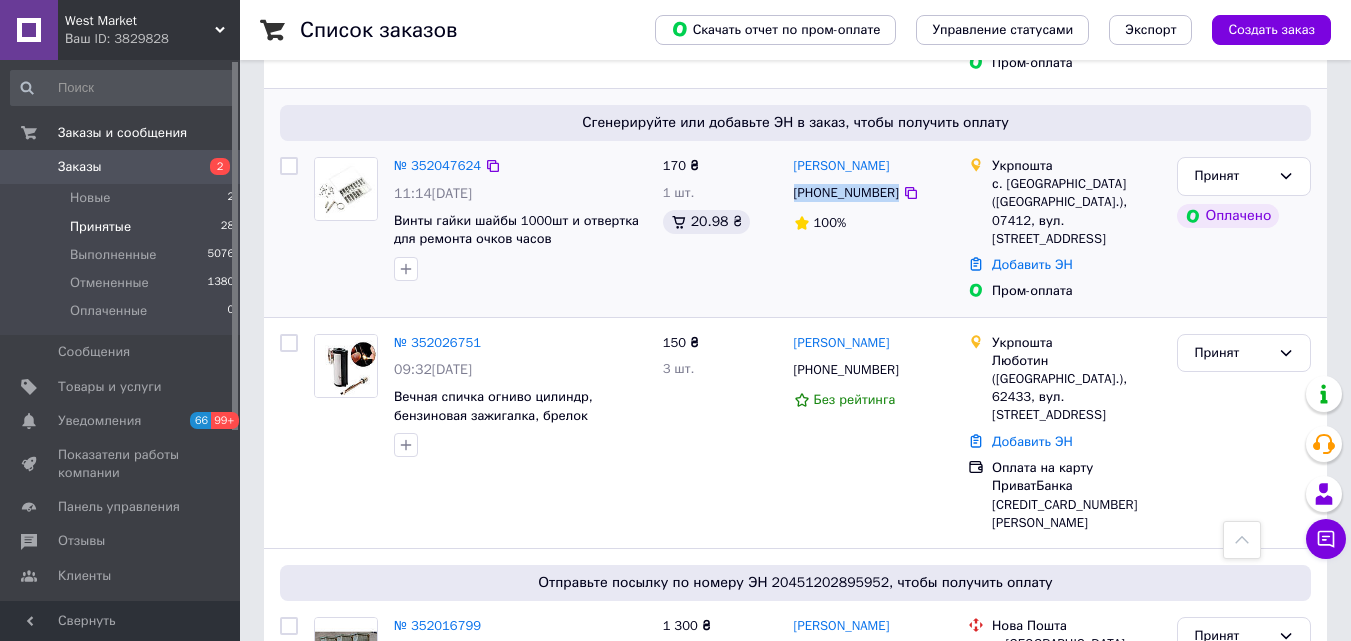 click on "[PHONE_NUMBER]" at bounding box center (873, 193) 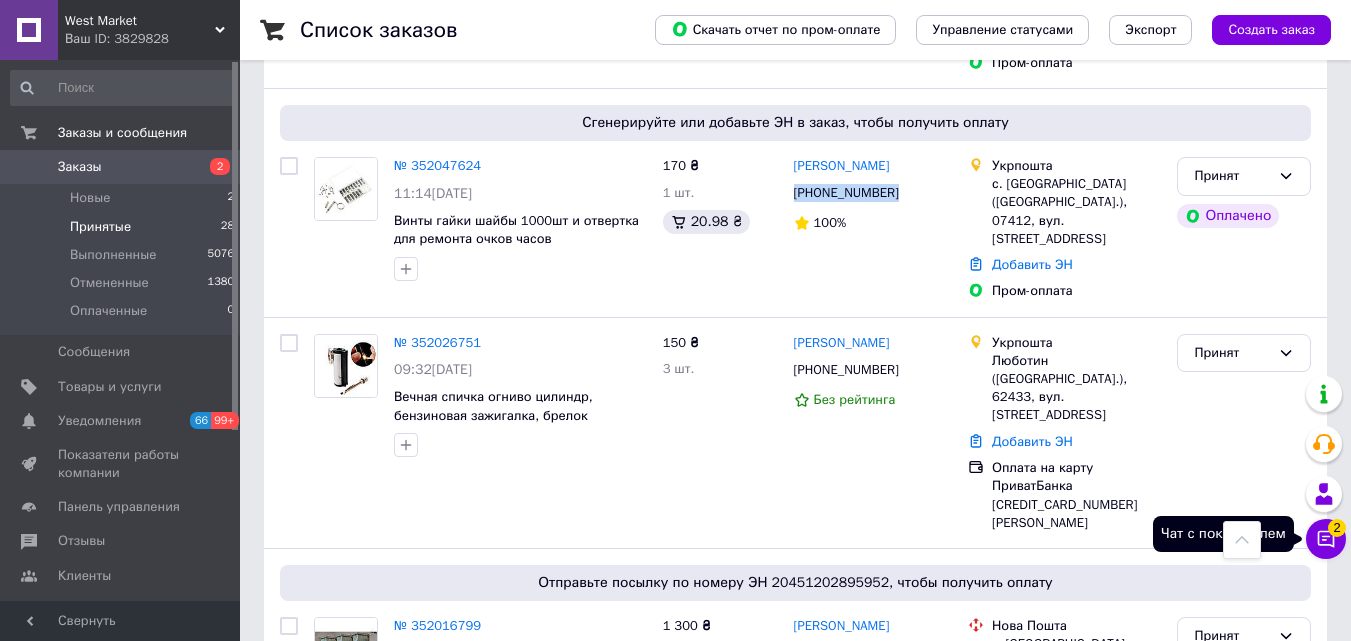 click 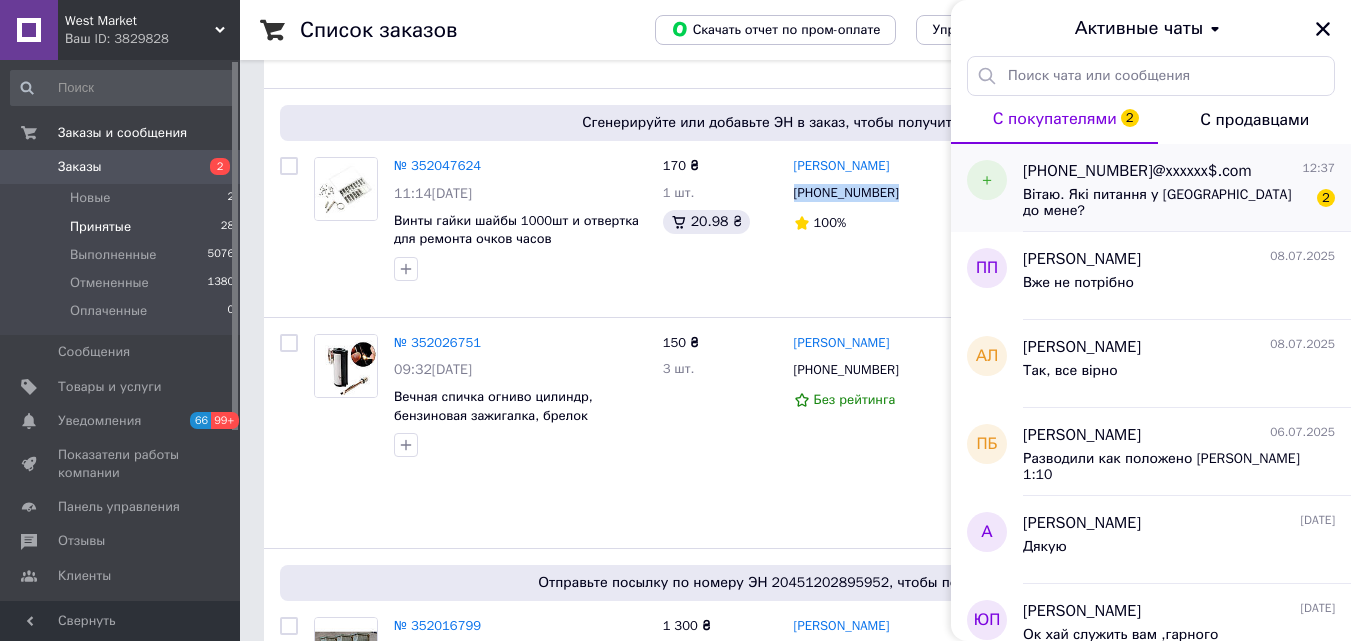 click on "Вітаю. Які питання у Вас до мене?" at bounding box center [1165, 203] 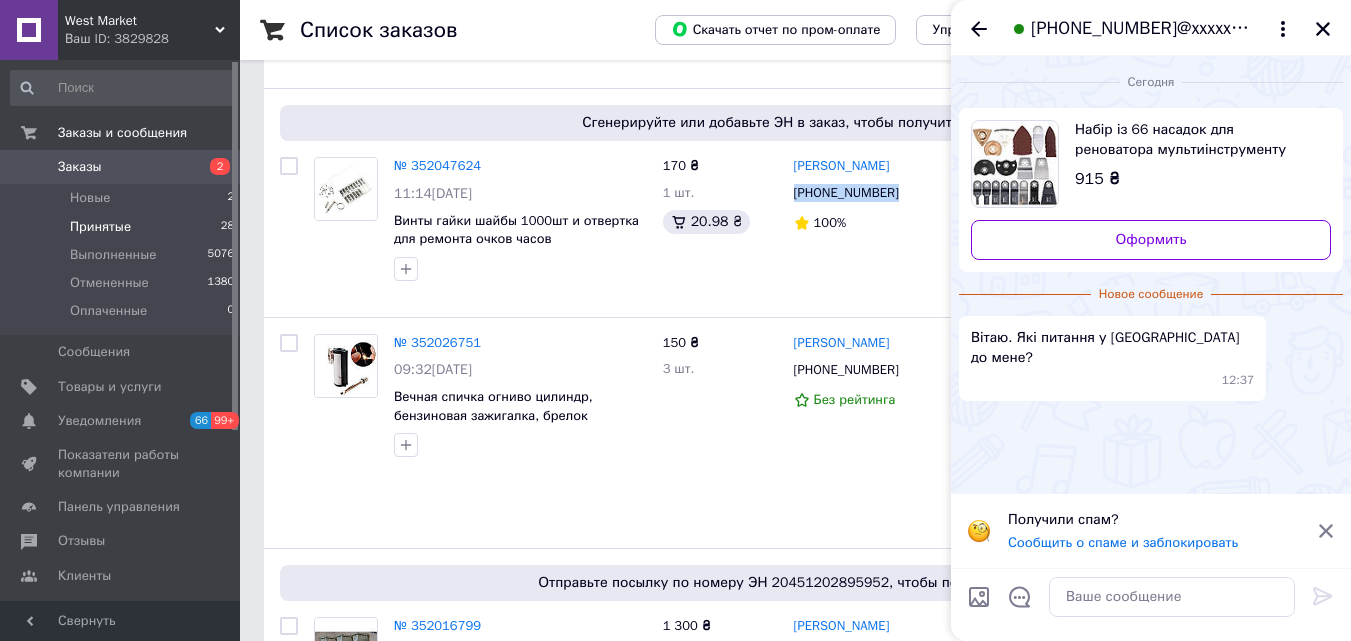 scroll, scrollTop: 38, scrollLeft: 0, axis: vertical 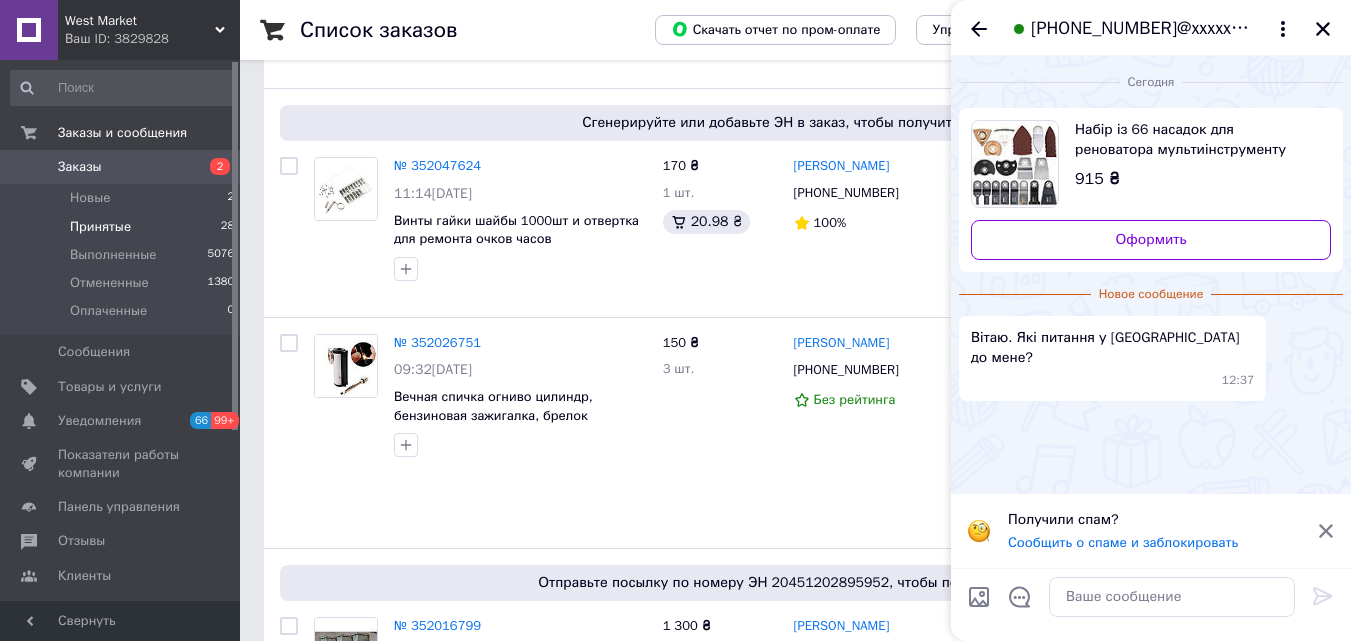 click 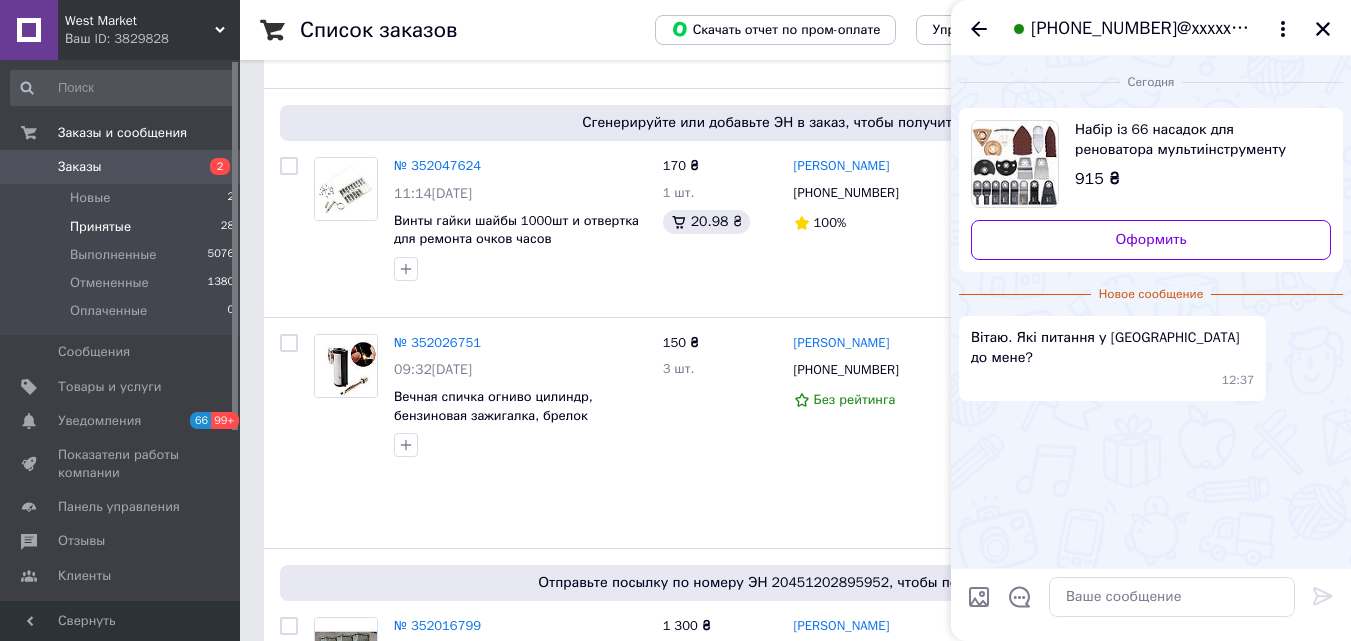 scroll, scrollTop: 0, scrollLeft: 0, axis: both 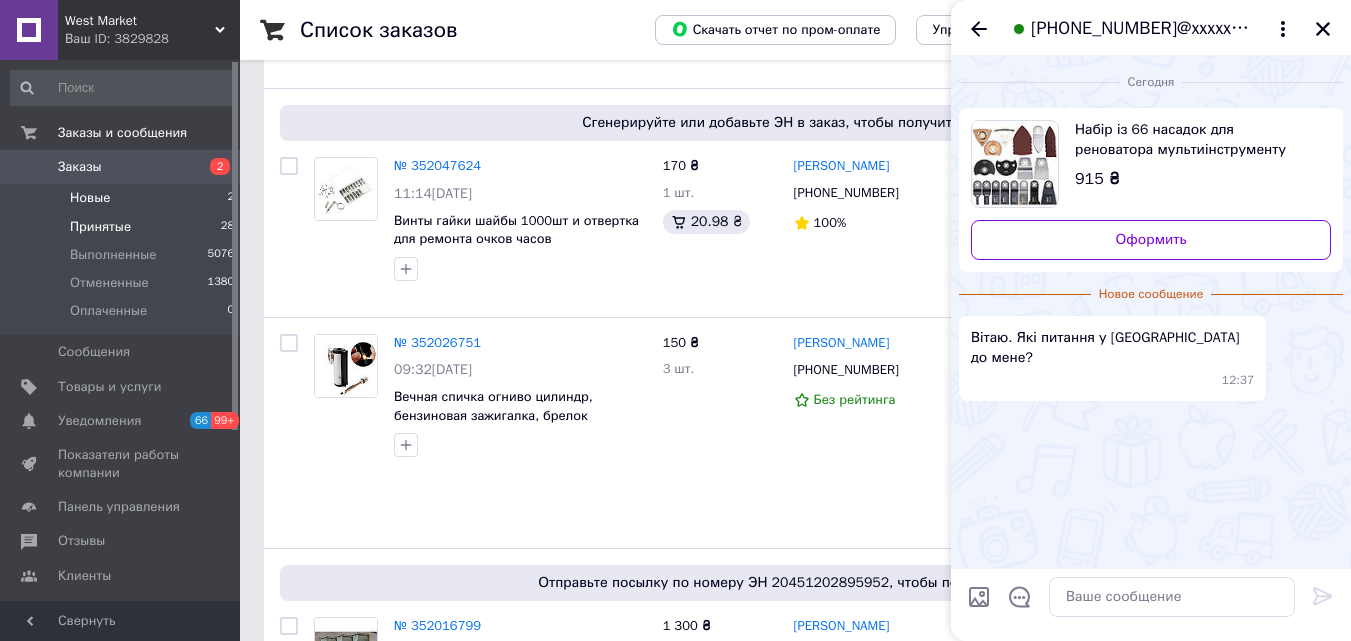 click on "Новые 2" at bounding box center (123, 198) 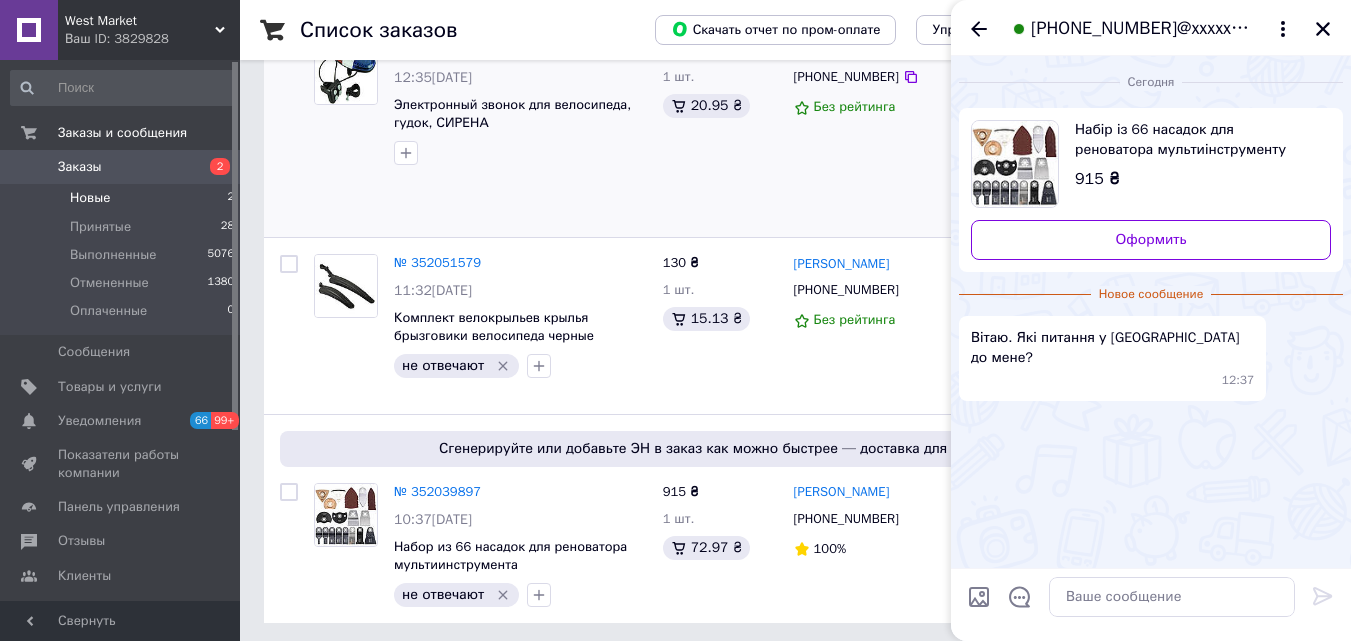 scroll, scrollTop: 325, scrollLeft: 0, axis: vertical 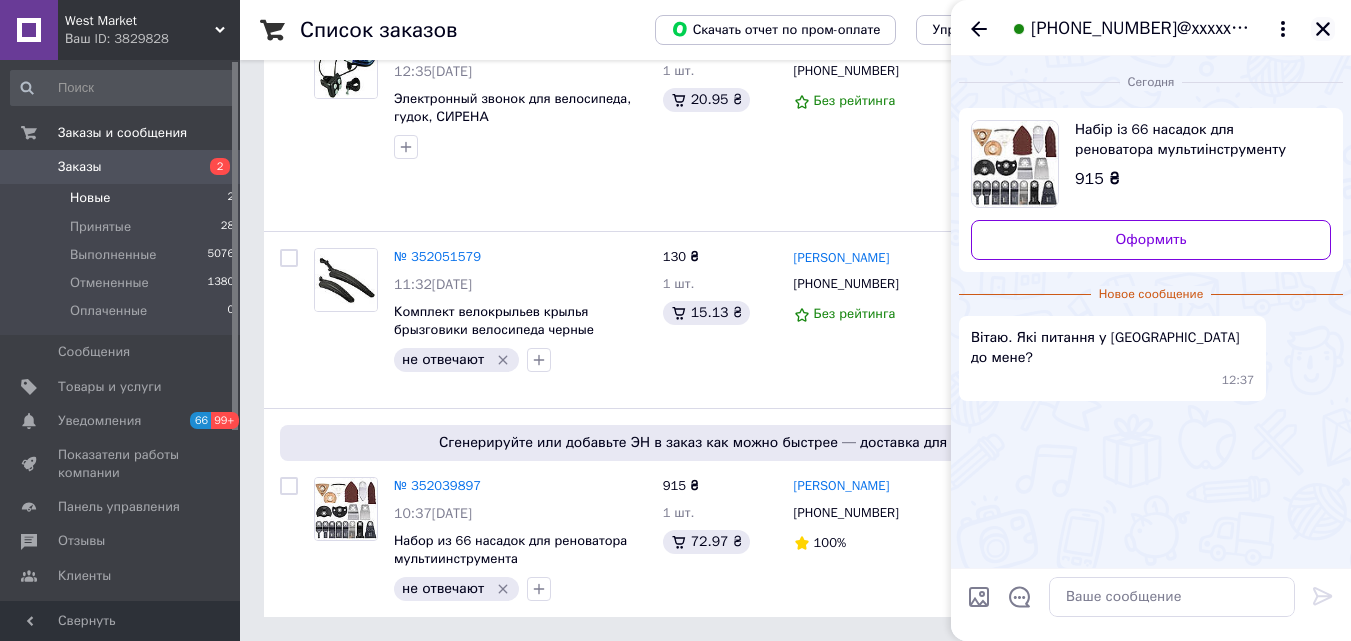 click 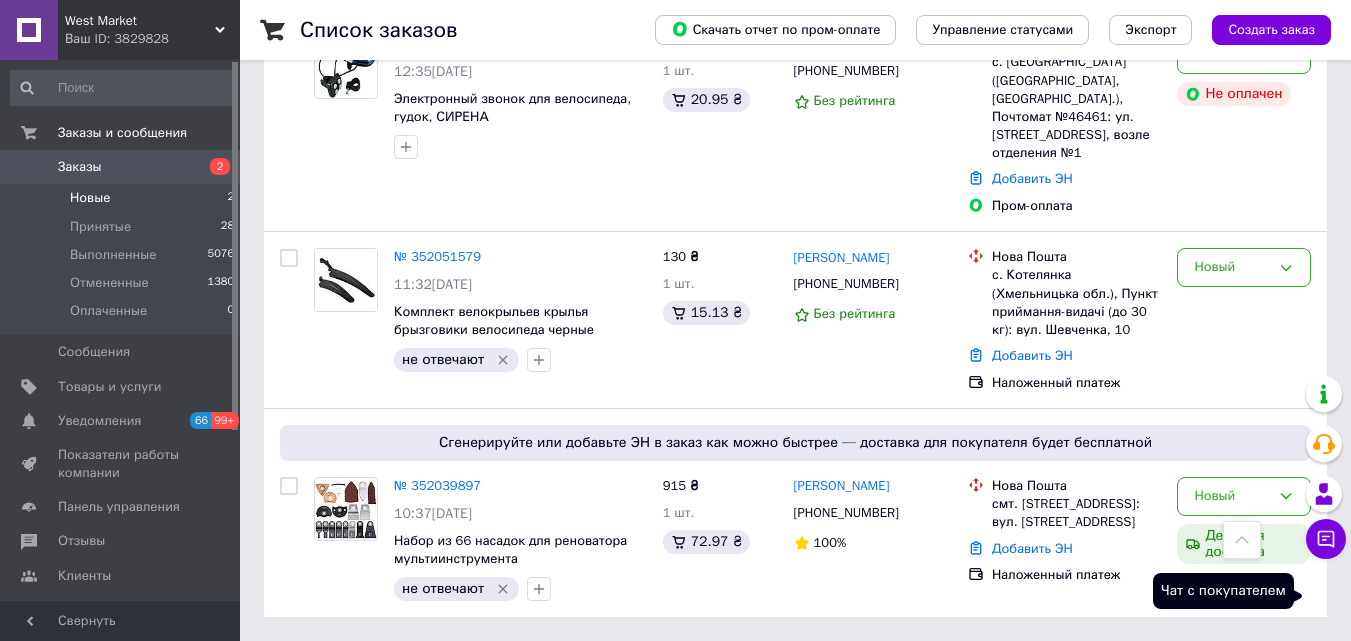 click 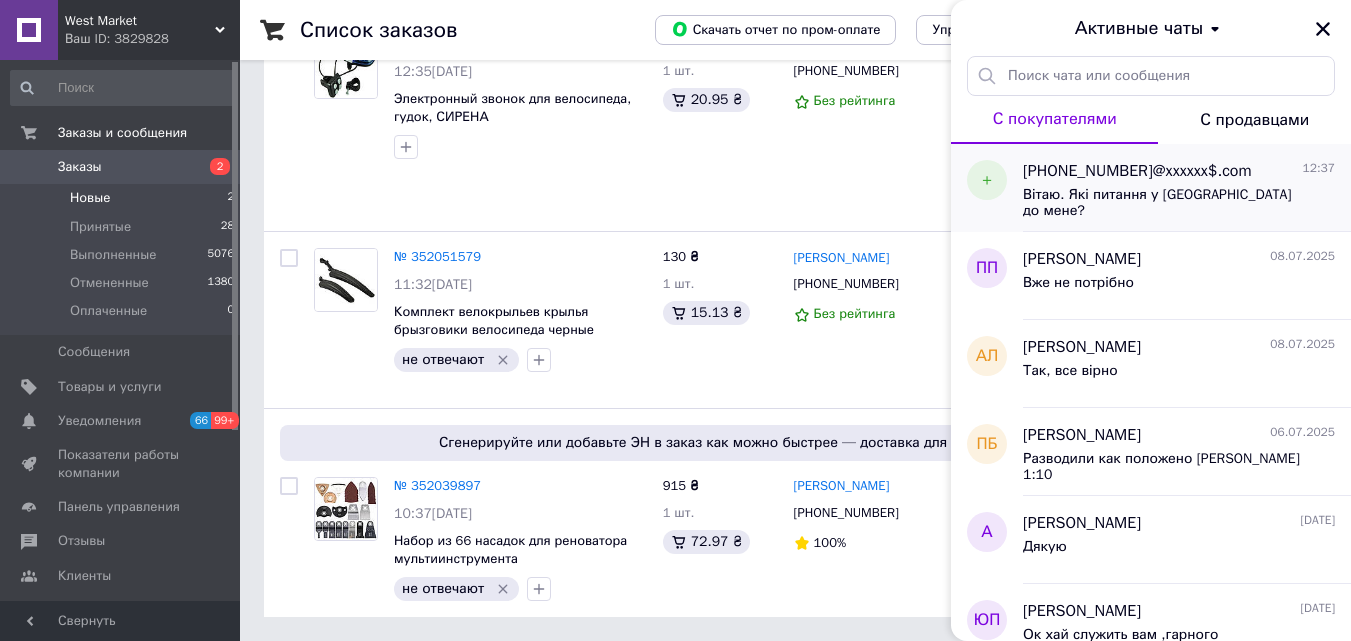 click on "+" at bounding box center (987, 188) 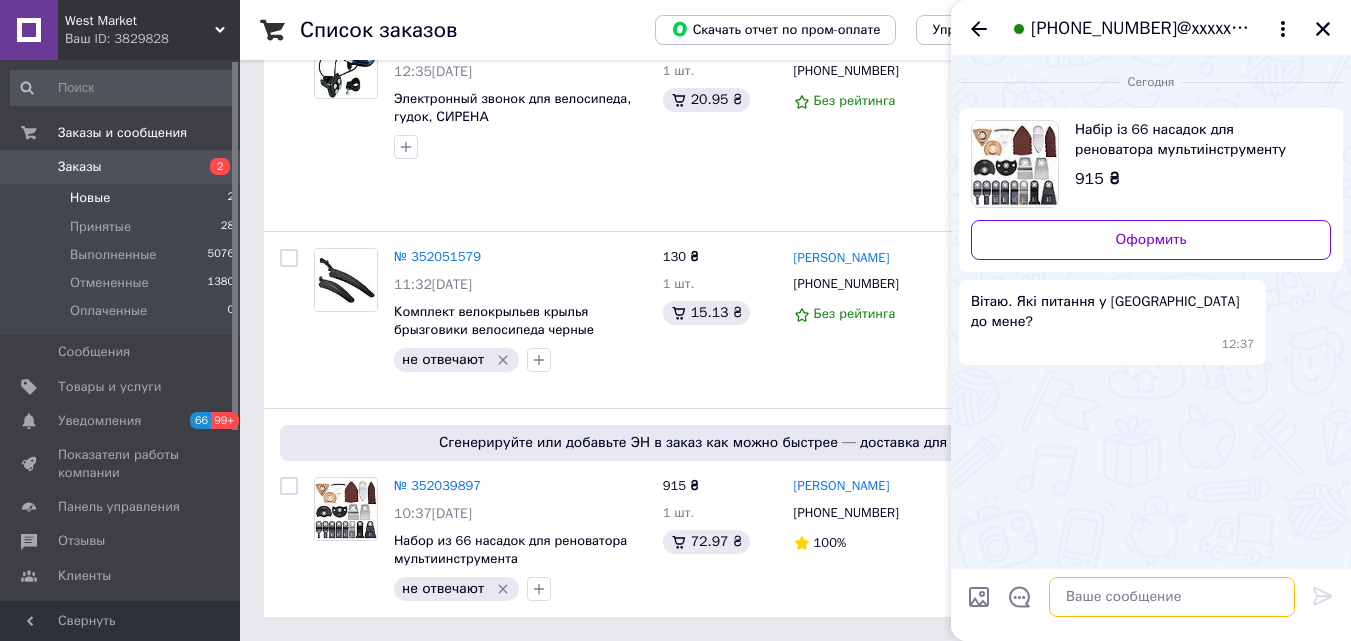 click at bounding box center (1172, 597) 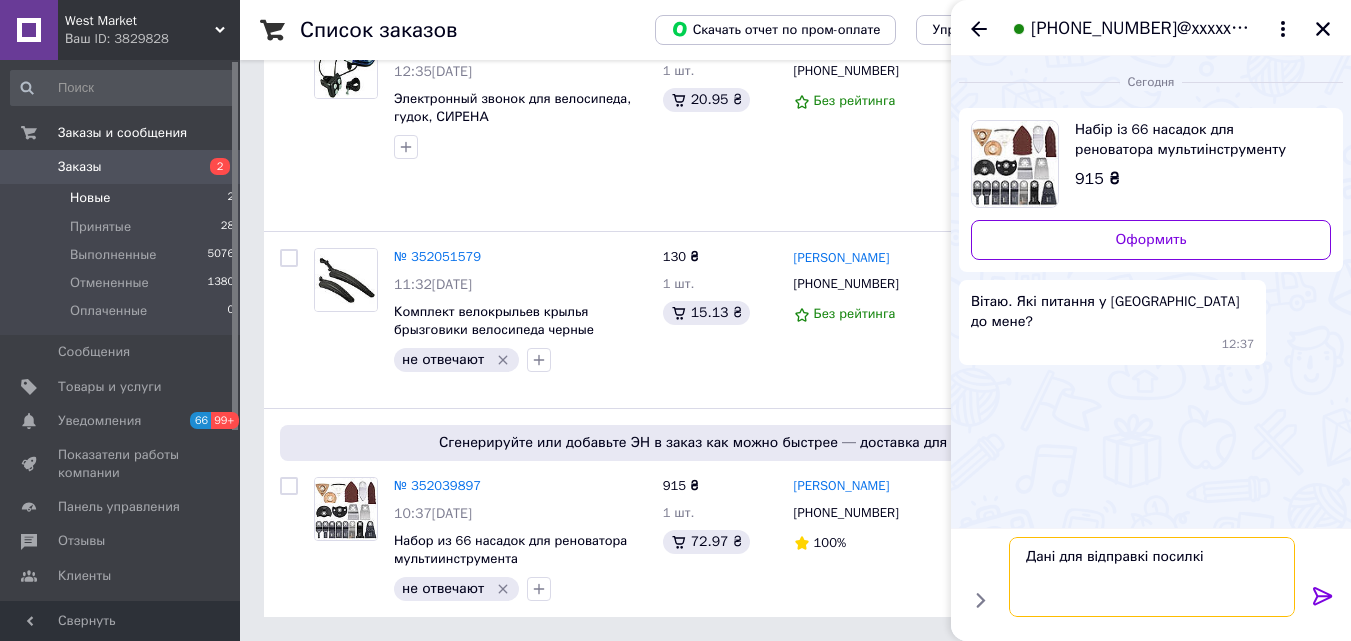 scroll, scrollTop: 2, scrollLeft: 0, axis: vertical 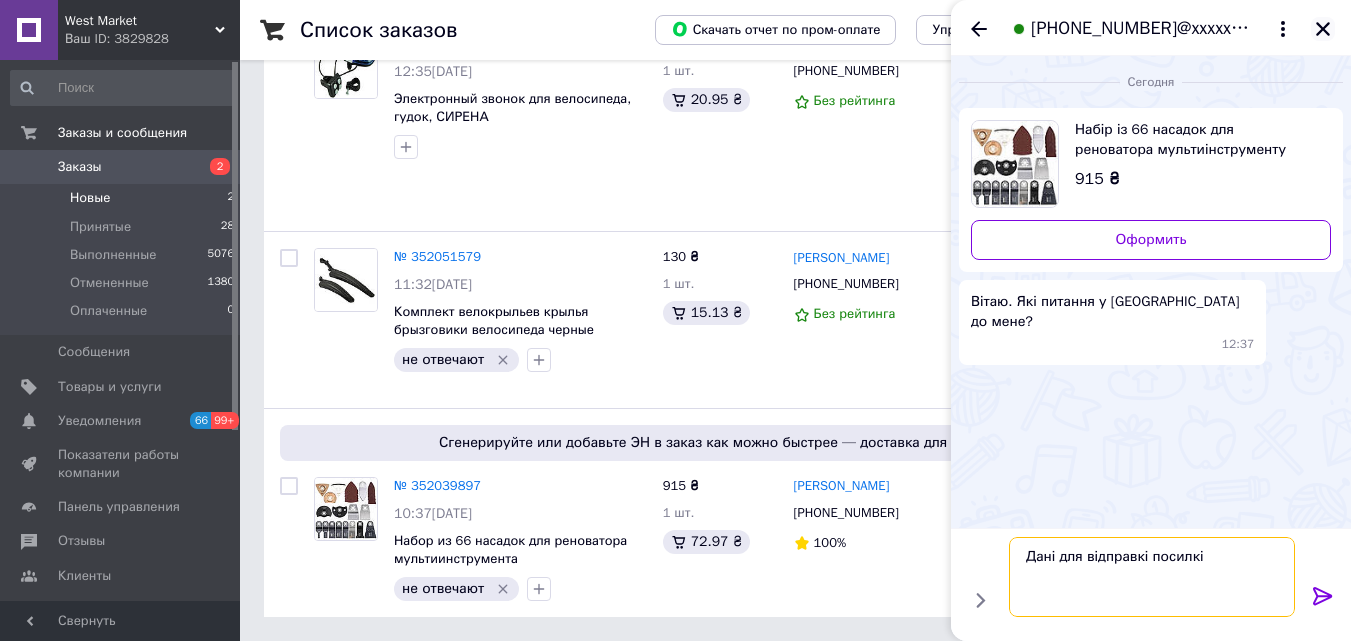 type on "Дані для відправкі посилкі" 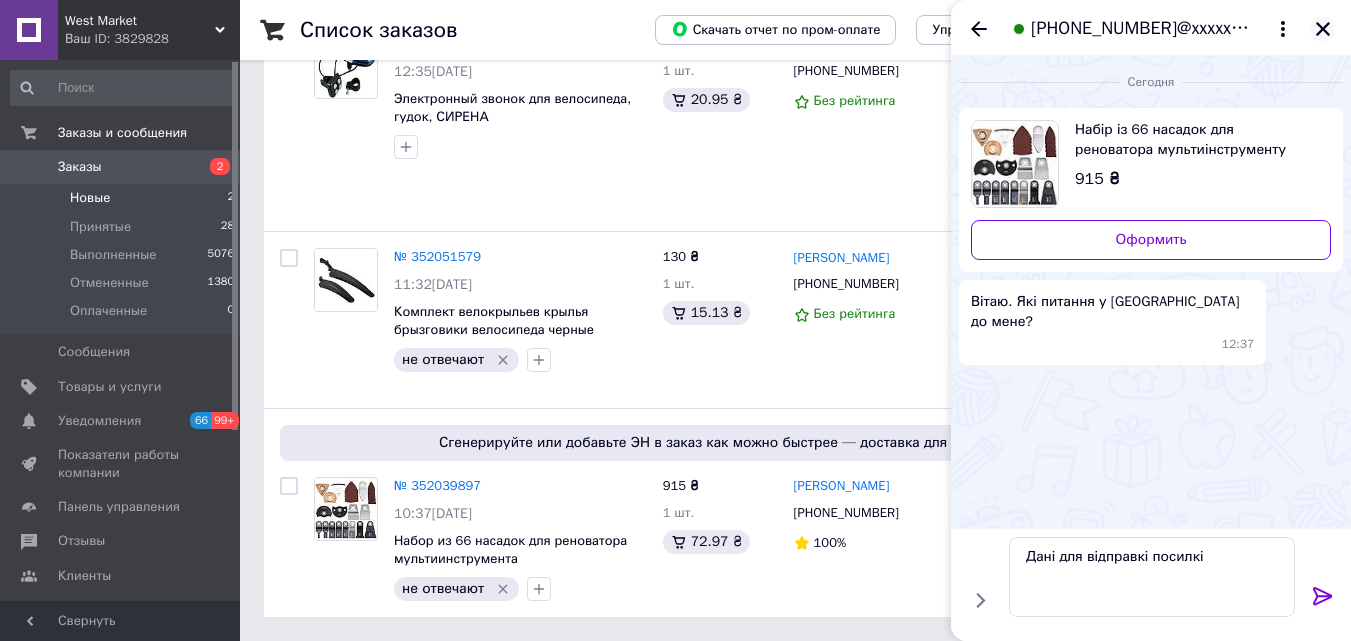 click 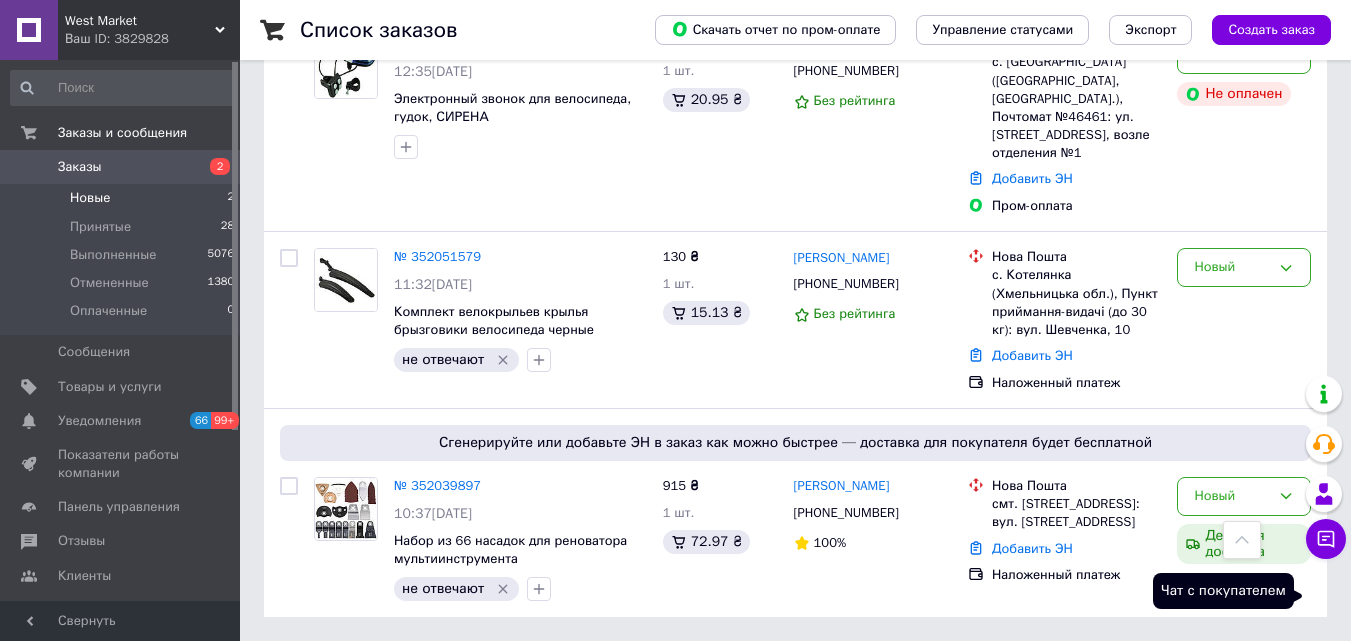 click 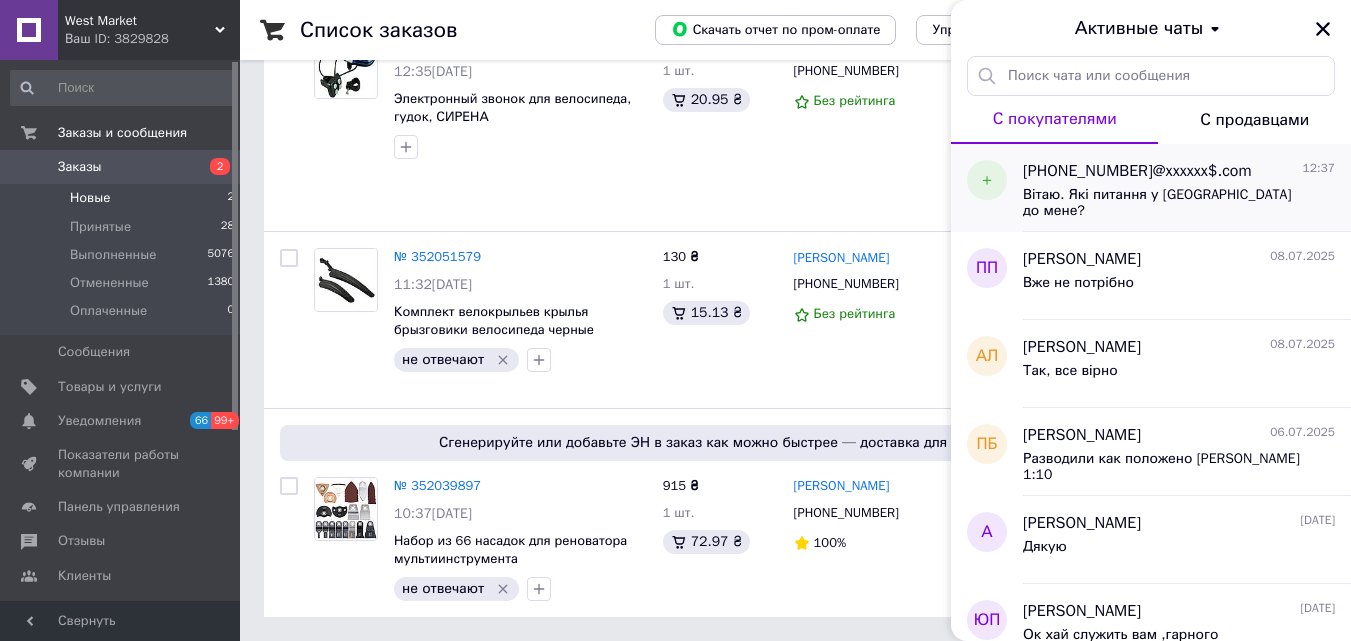 click on "Вітаю. Які питання у Вас до мене?" at bounding box center [1165, 203] 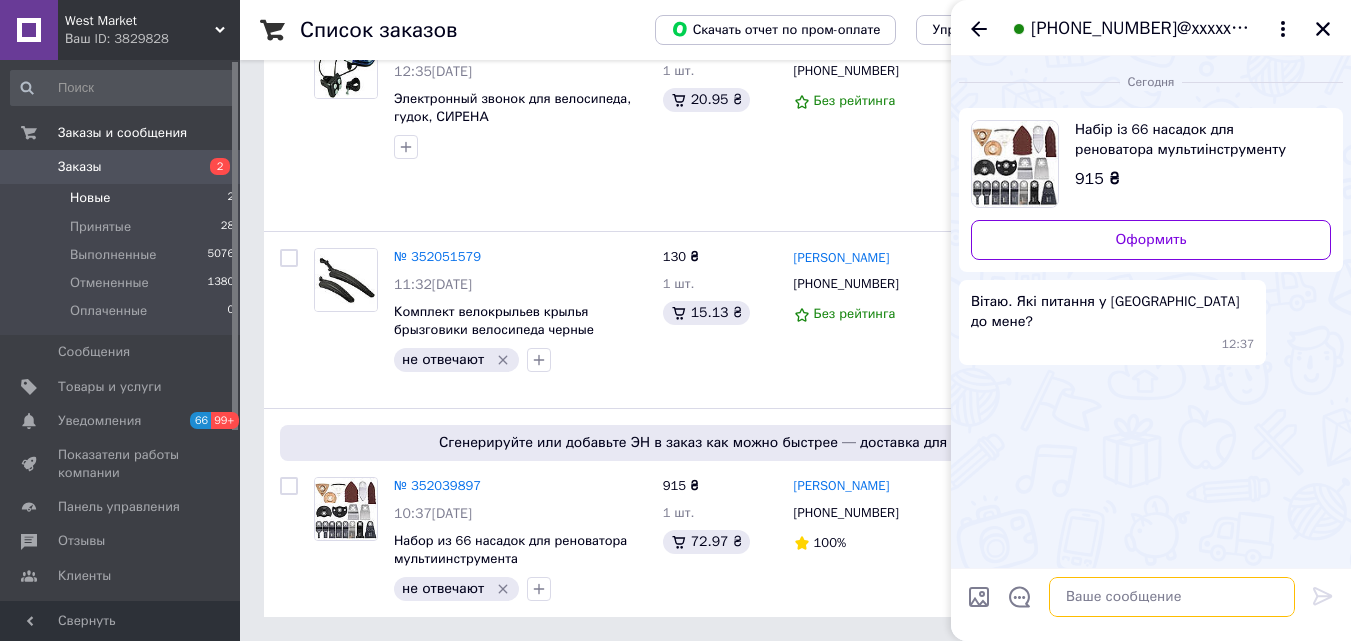 click at bounding box center (1172, 597) 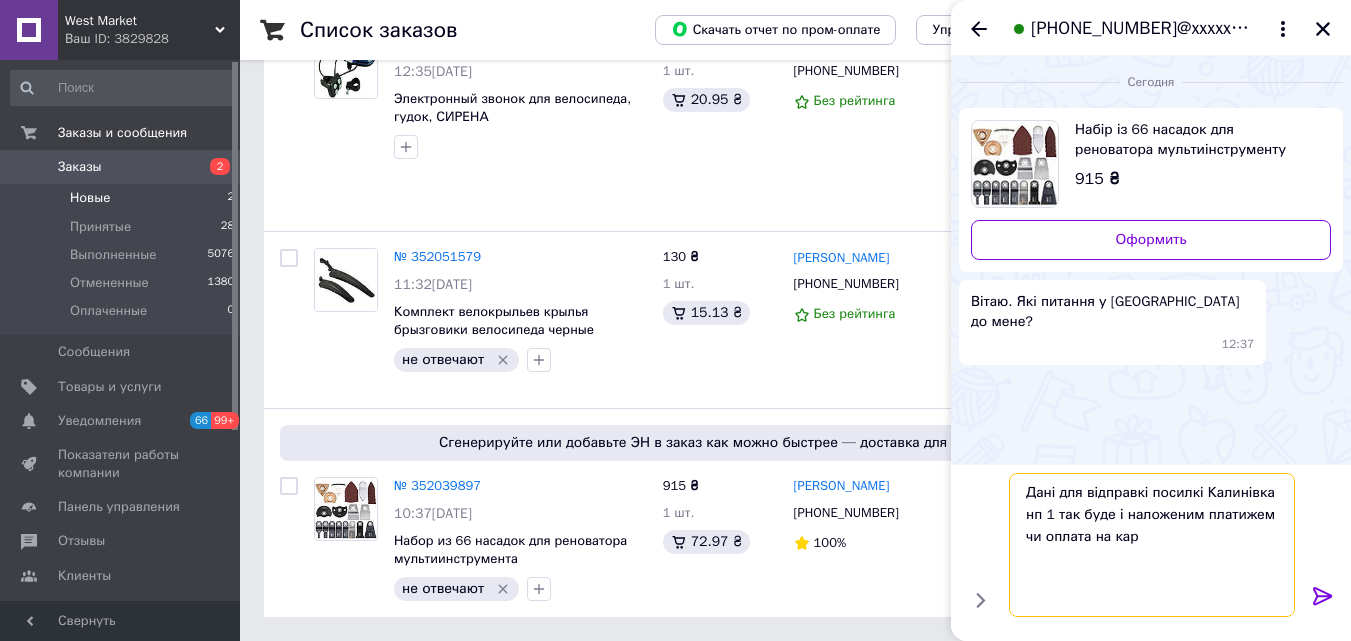 scroll, scrollTop: 2, scrollLeft: 0, axis: vertical 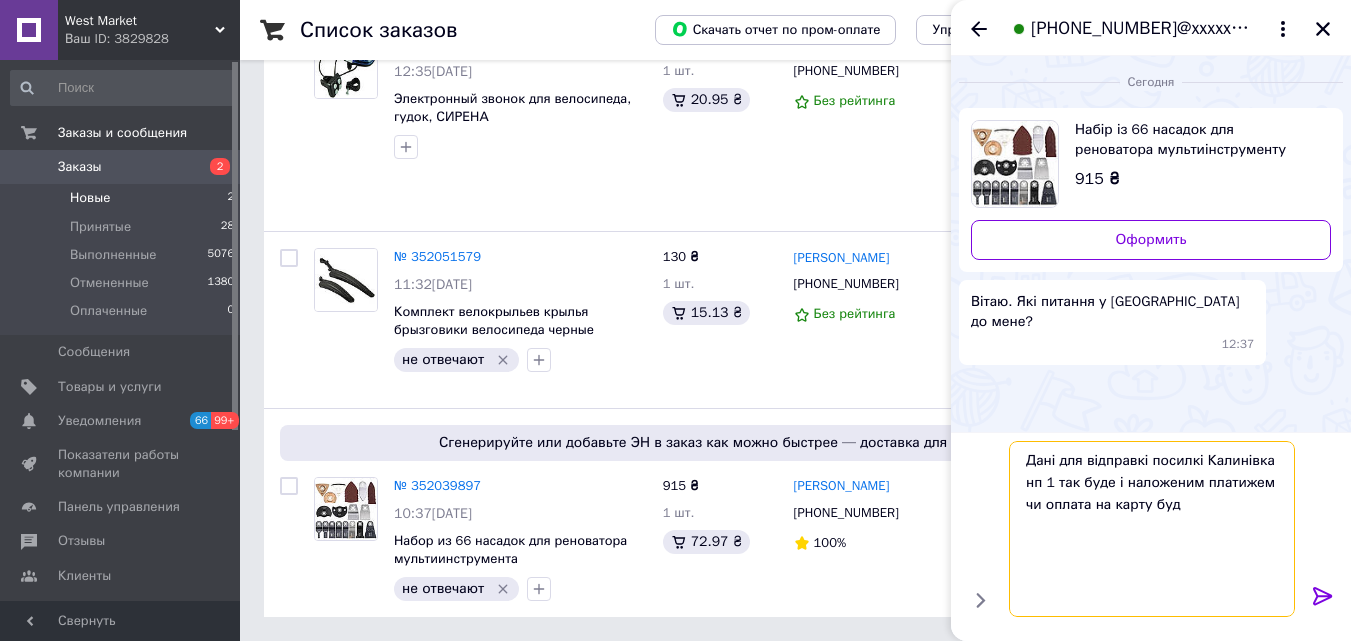 type on "Дані для відправкі посилкі Калинівка нп 1 так буде і наложеним платижем чи оплата на карту буде" 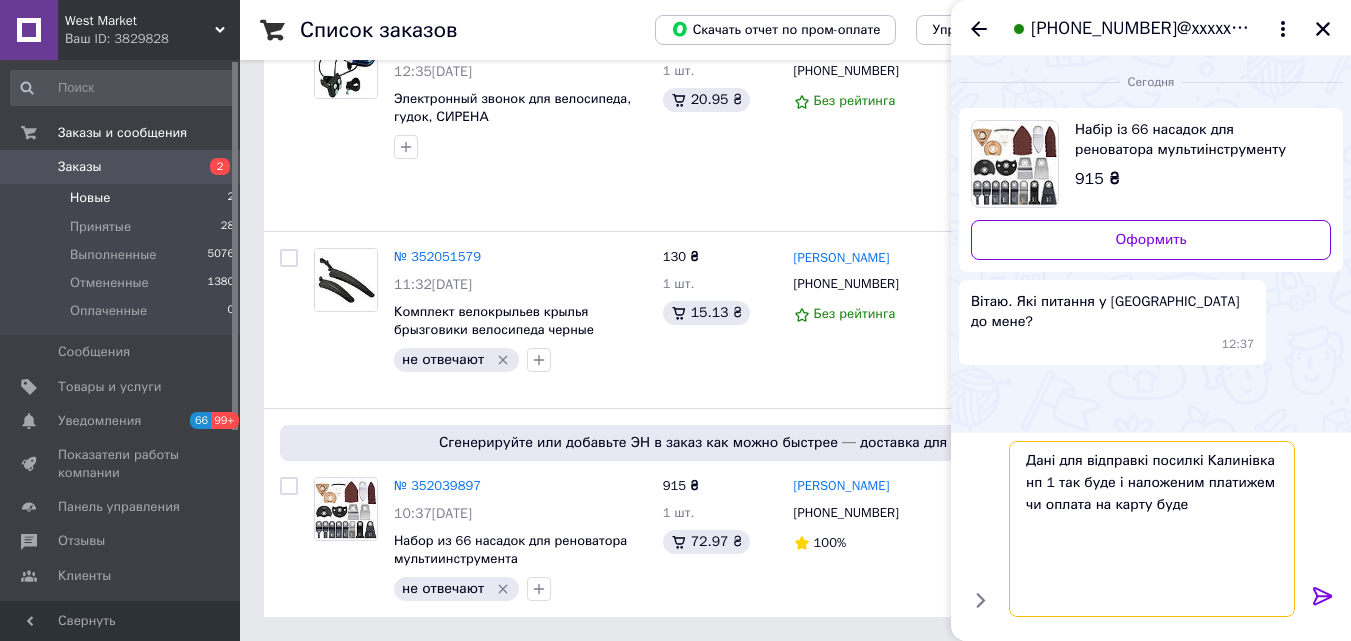type 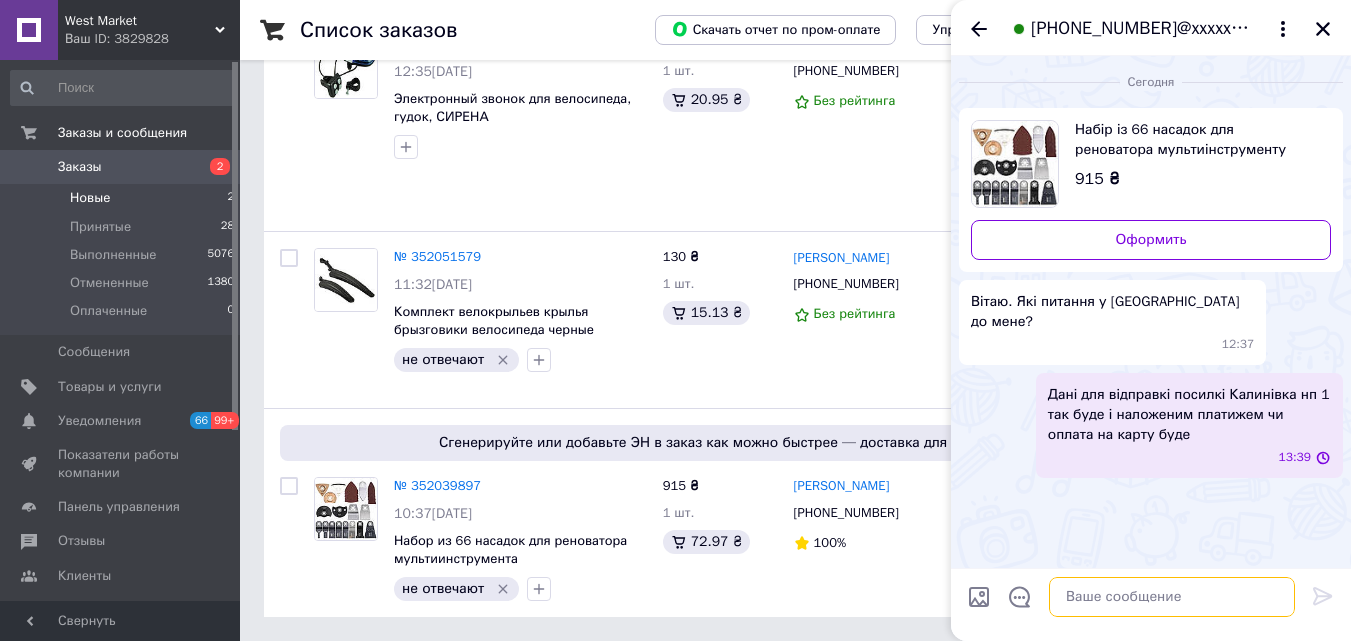 scroll, scrollTop: 0, scrollLeft: 0, axis: both 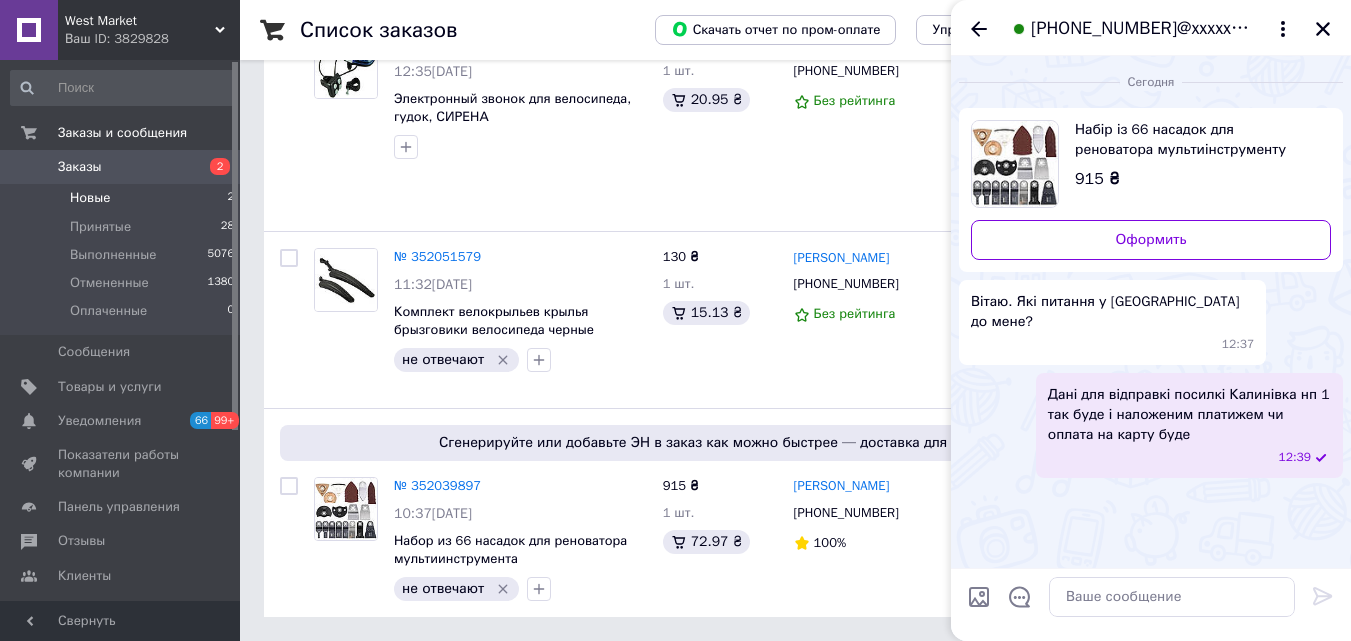 click on "+380505263060@xxxxxx$.com" at bounding box center [1151, 28] 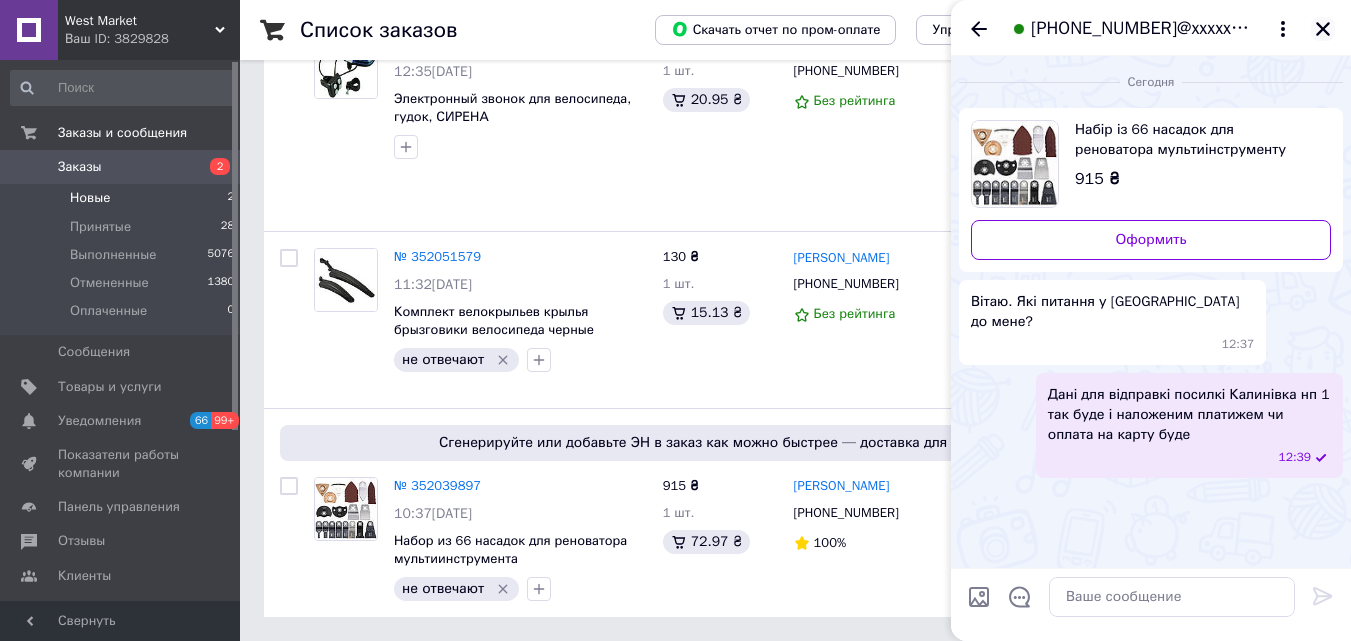 click 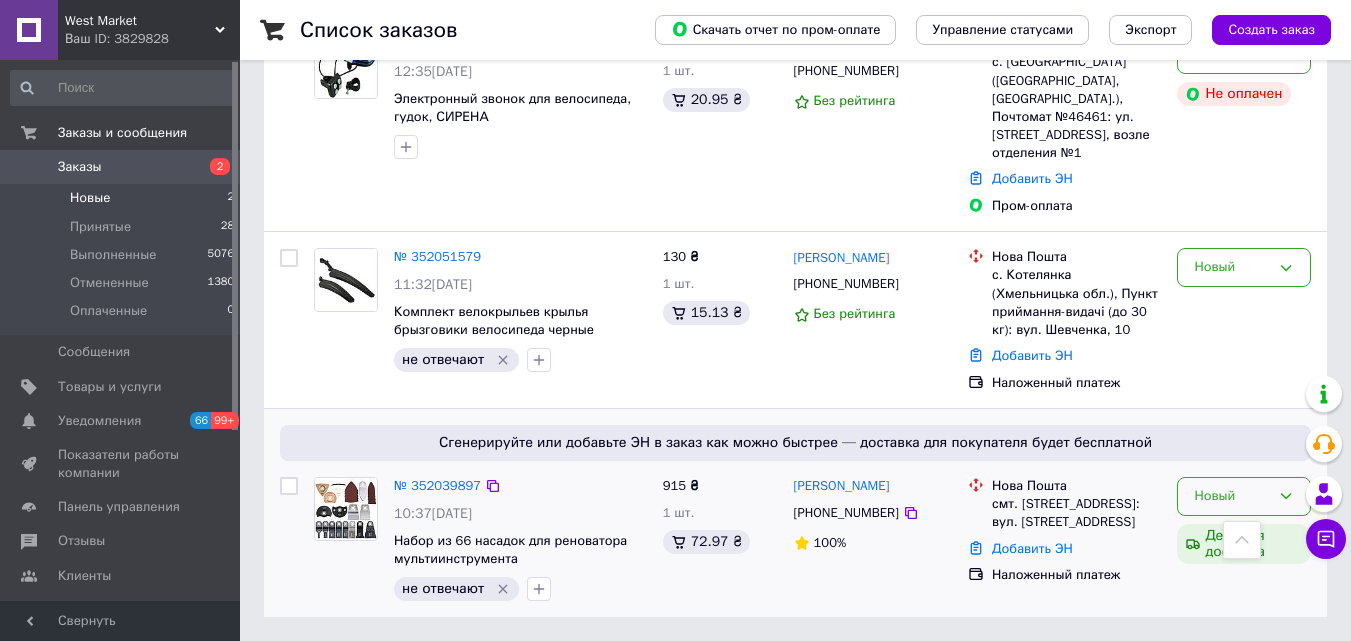 click on "Новый" at bounding box center (1232, 496) 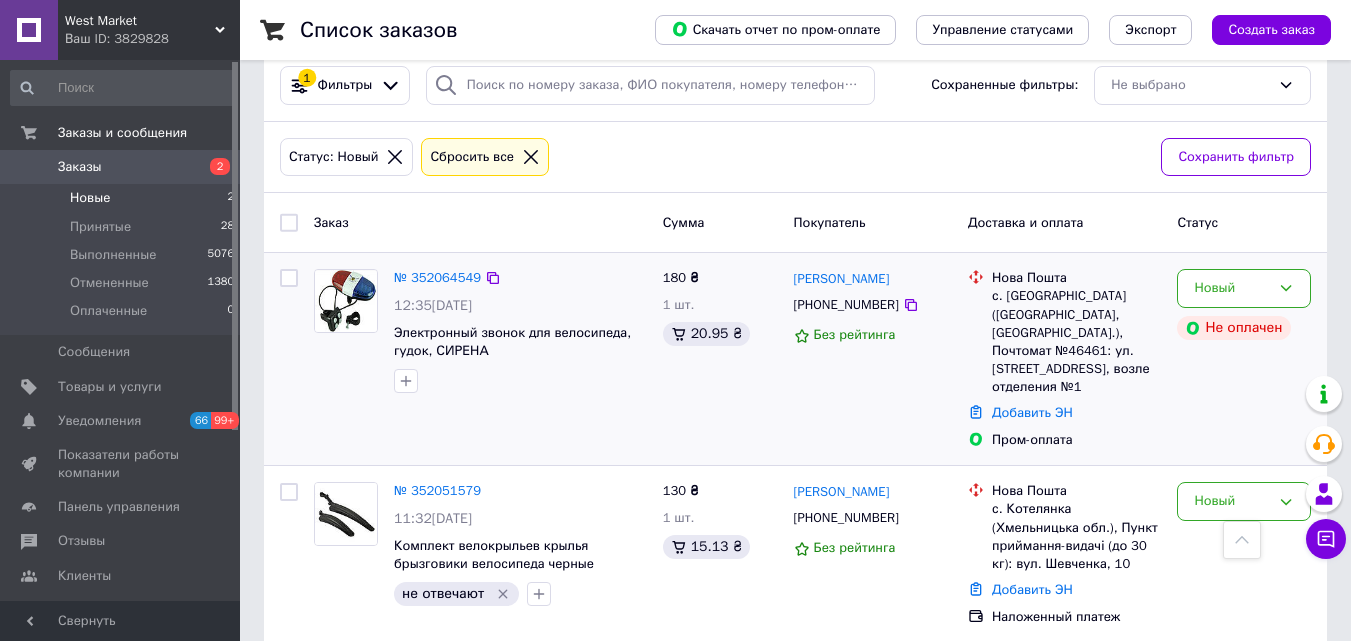 scroll, scrollTop: 25, scrollLeft: 0, axis: vertical 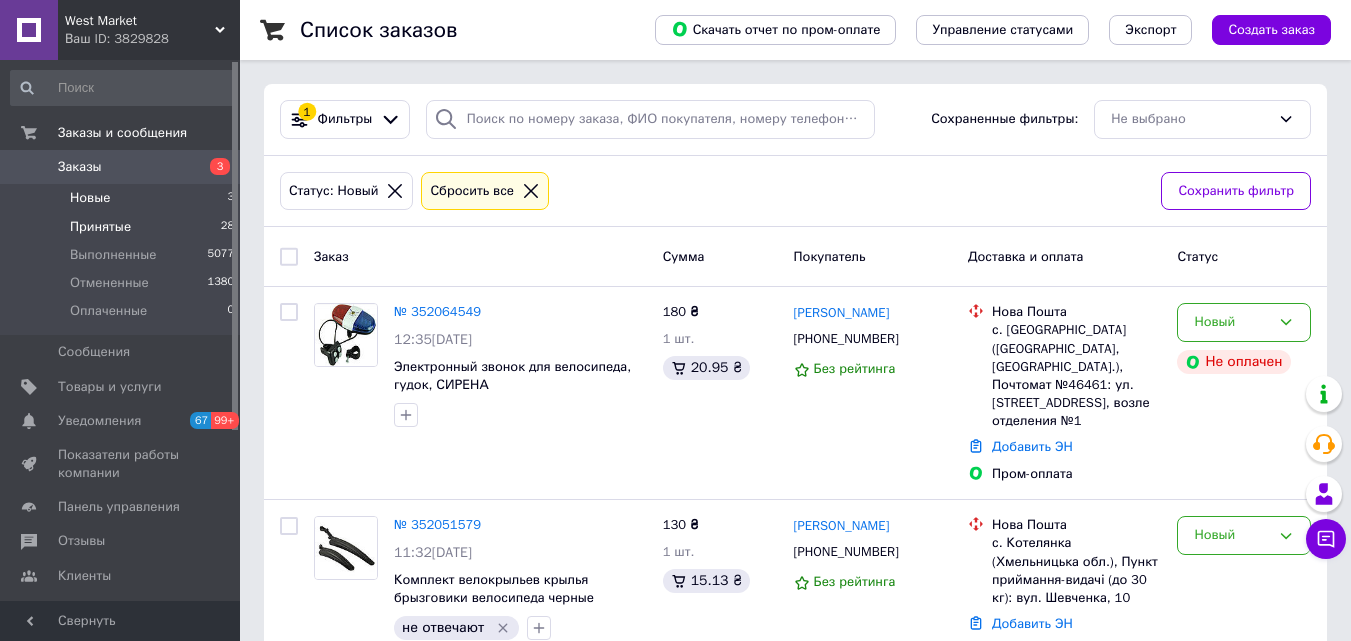 click on "Принятые" at bounding box center (100, 227) 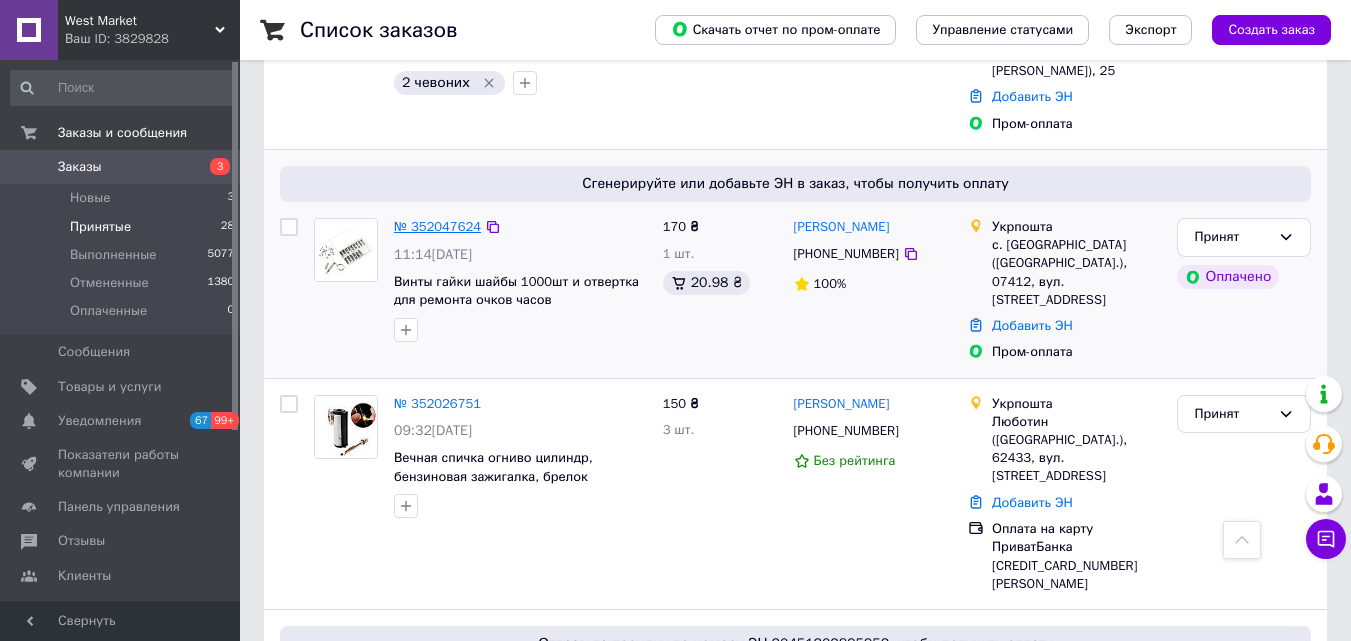 scroll, scrollTop: 700, scrollLeft: 0, axis: vertical 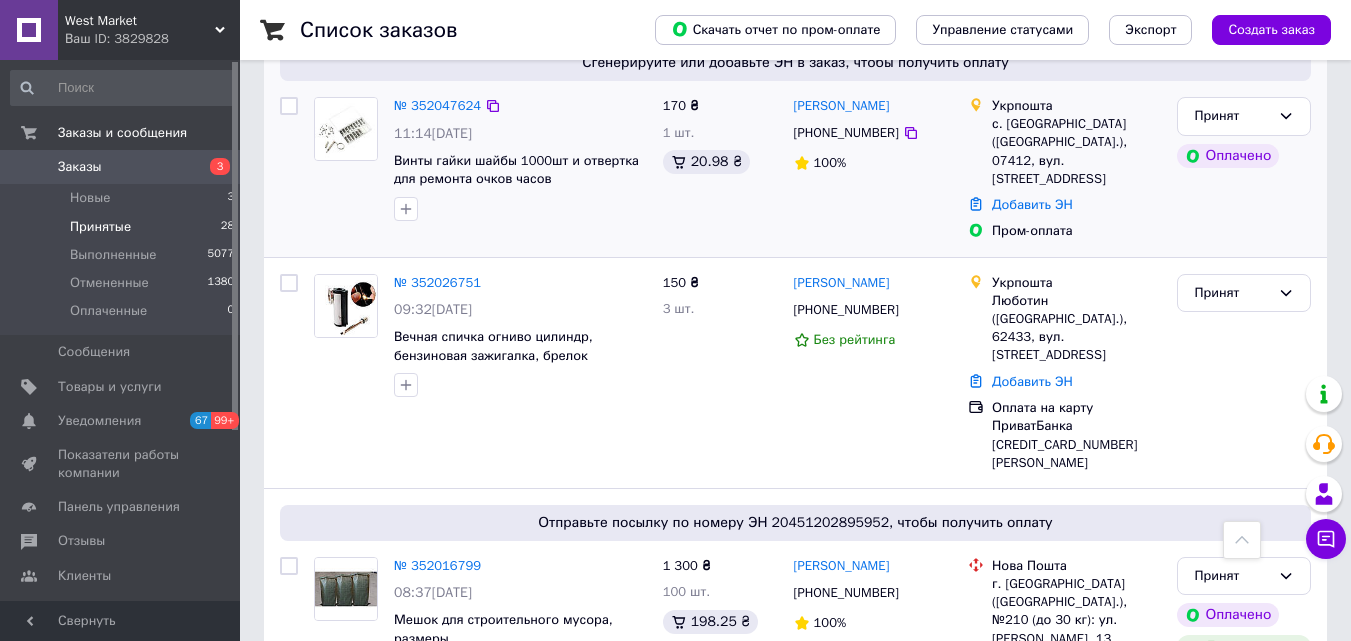 click at bounding box center [346, 129] 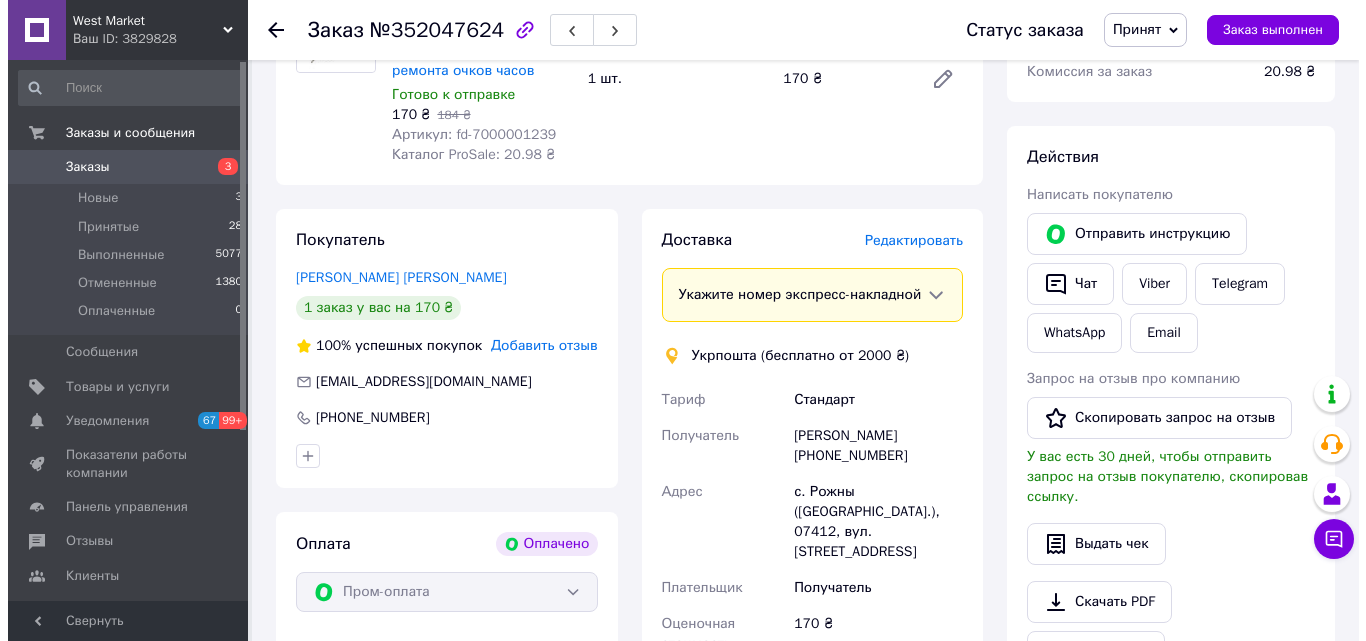 scroll, scrollTop: 600, scrollLeft: 0, axis: vertical 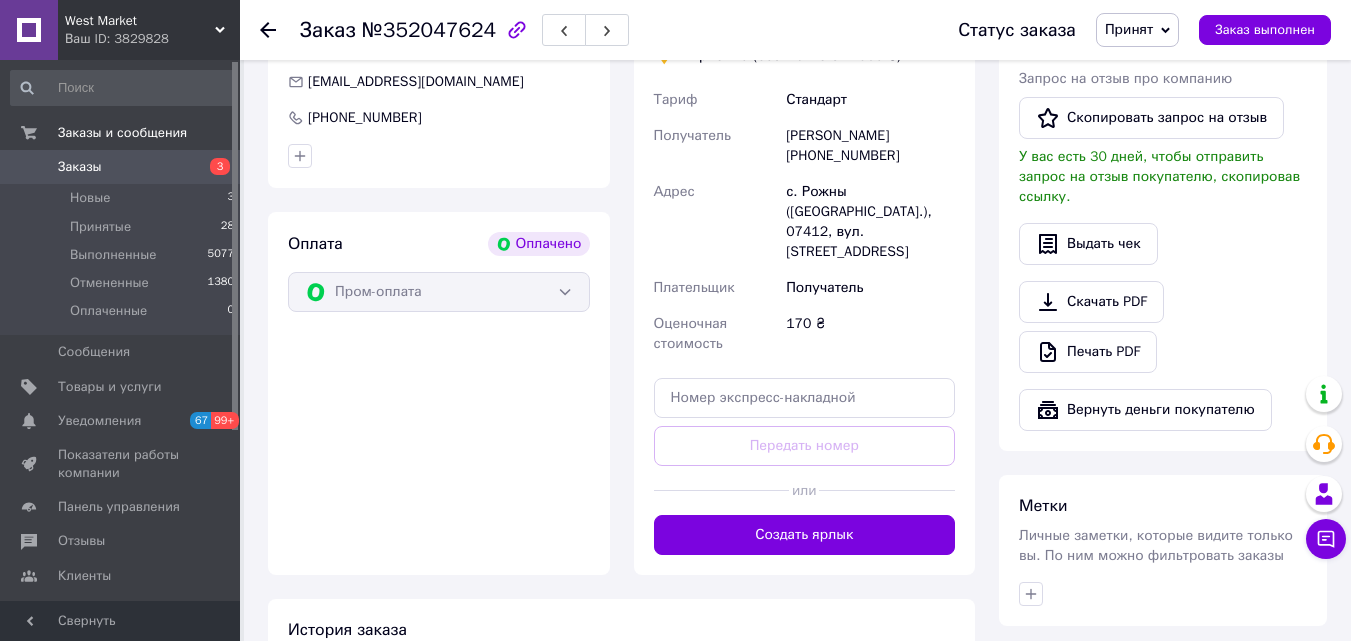click on "Редактировать" at bounding box center (906, -60) 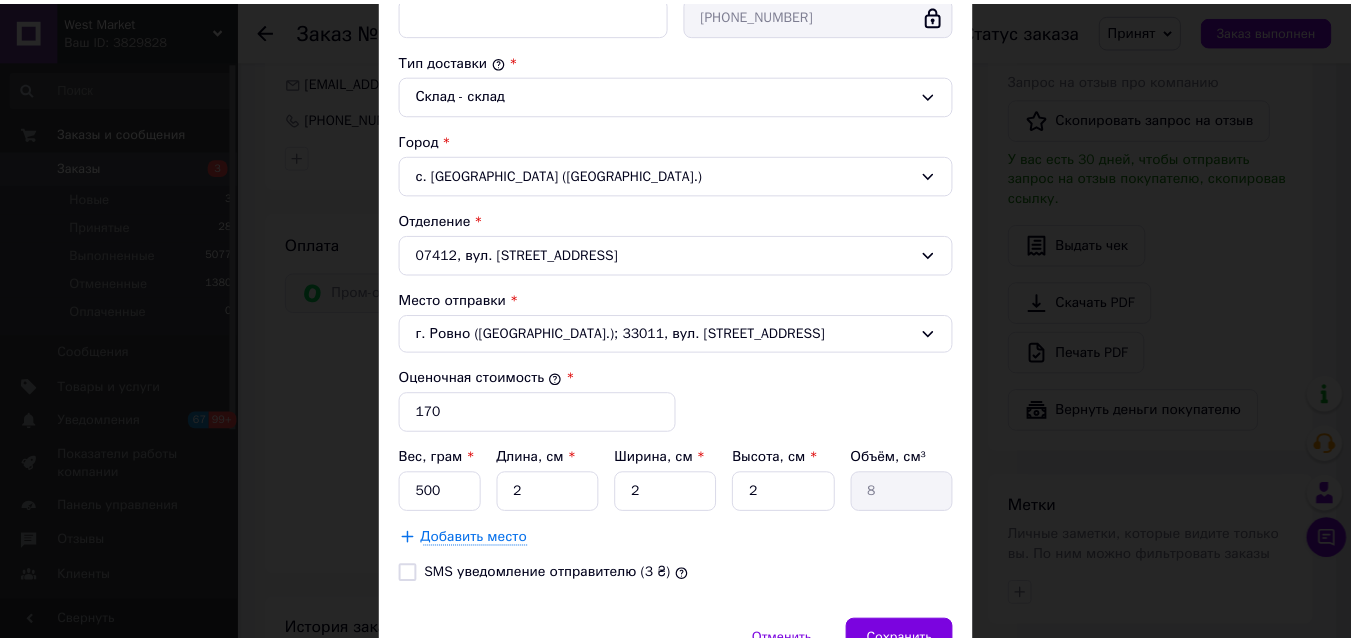 scroll, scrollTop: 894, scrollLeft: 0, axis: vertical 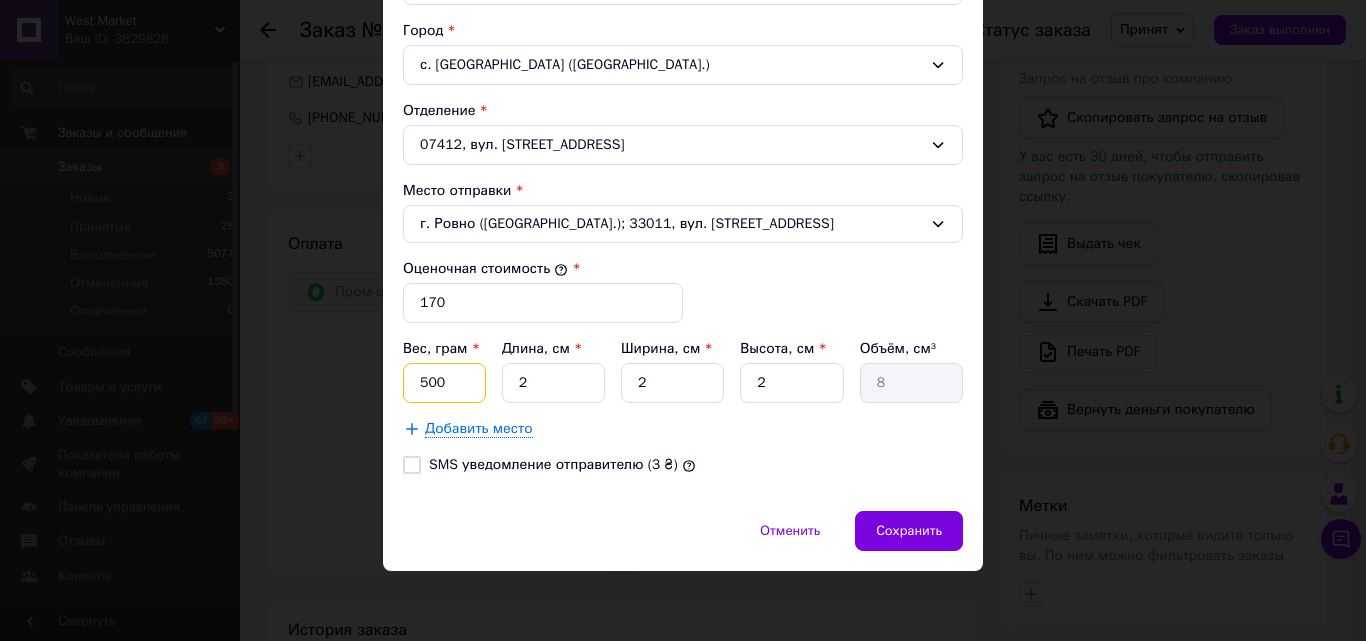 click on "500" at bounding box center [444, 383] 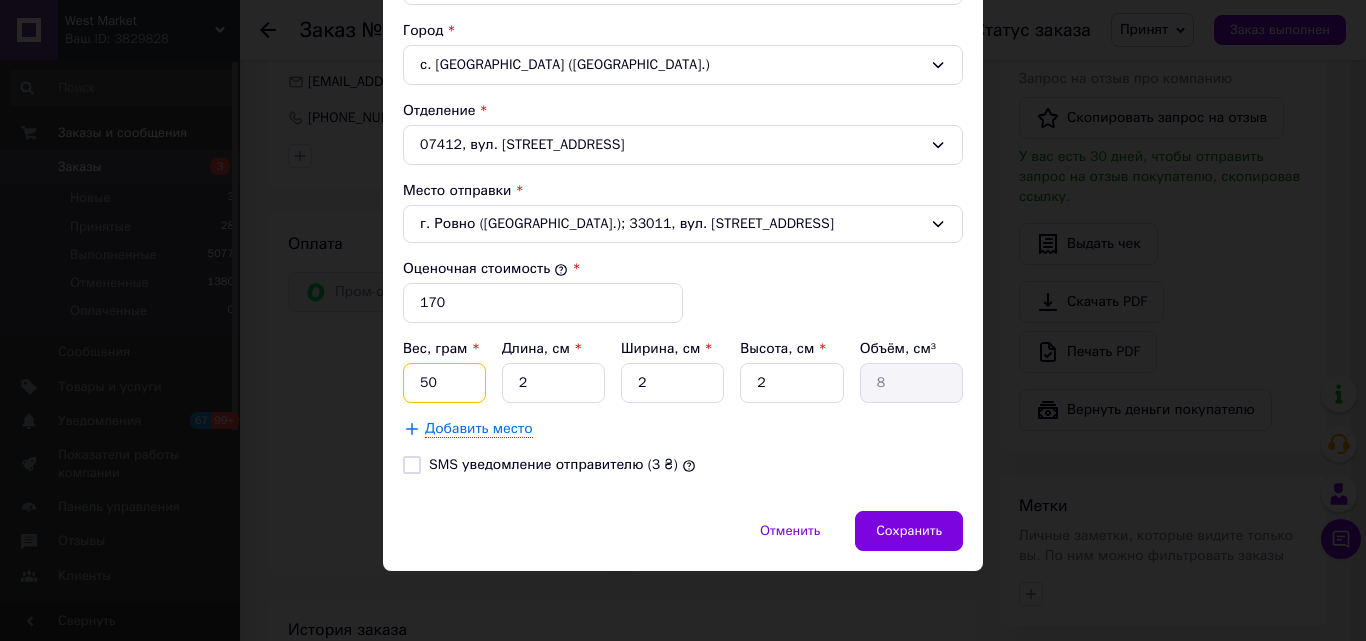 type on "5" 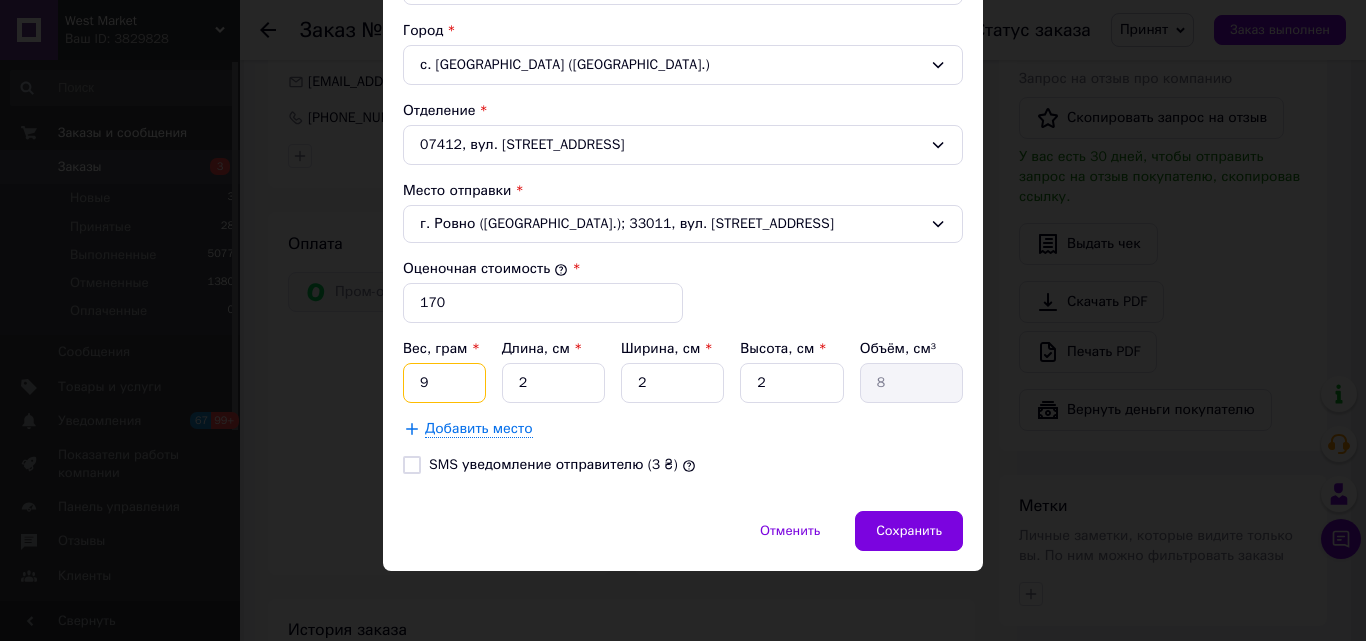 type on "9" 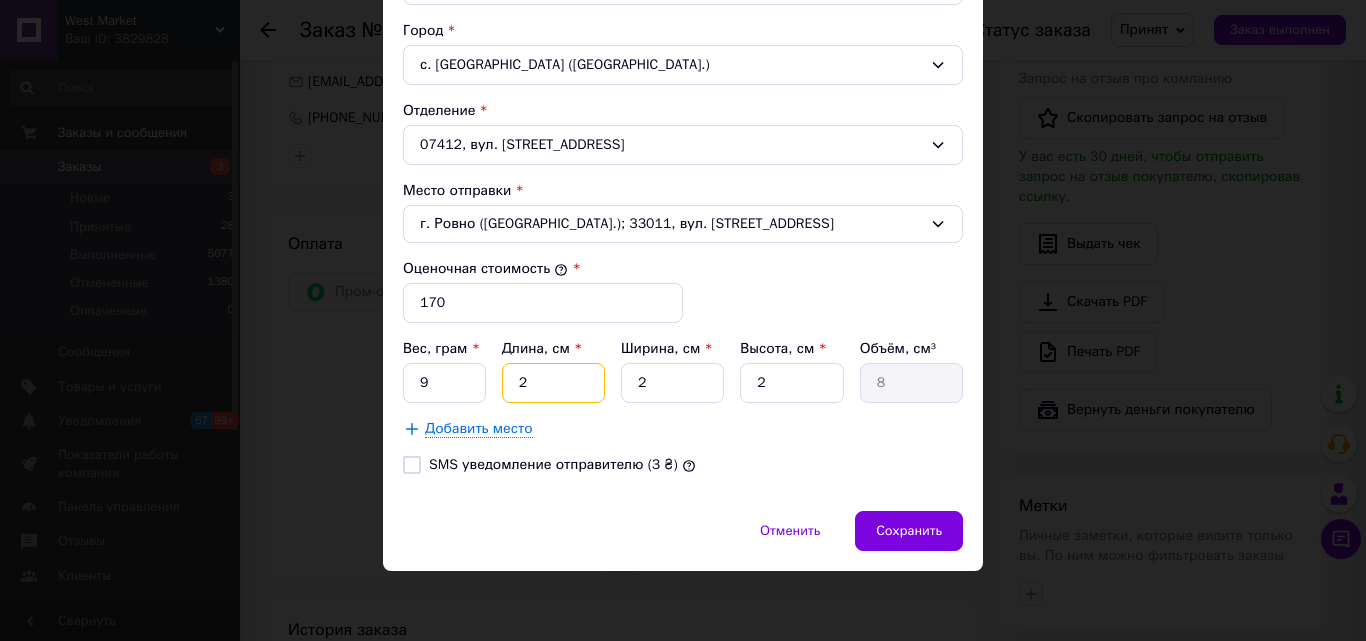 click on "2" at bounding box center (553, 383) 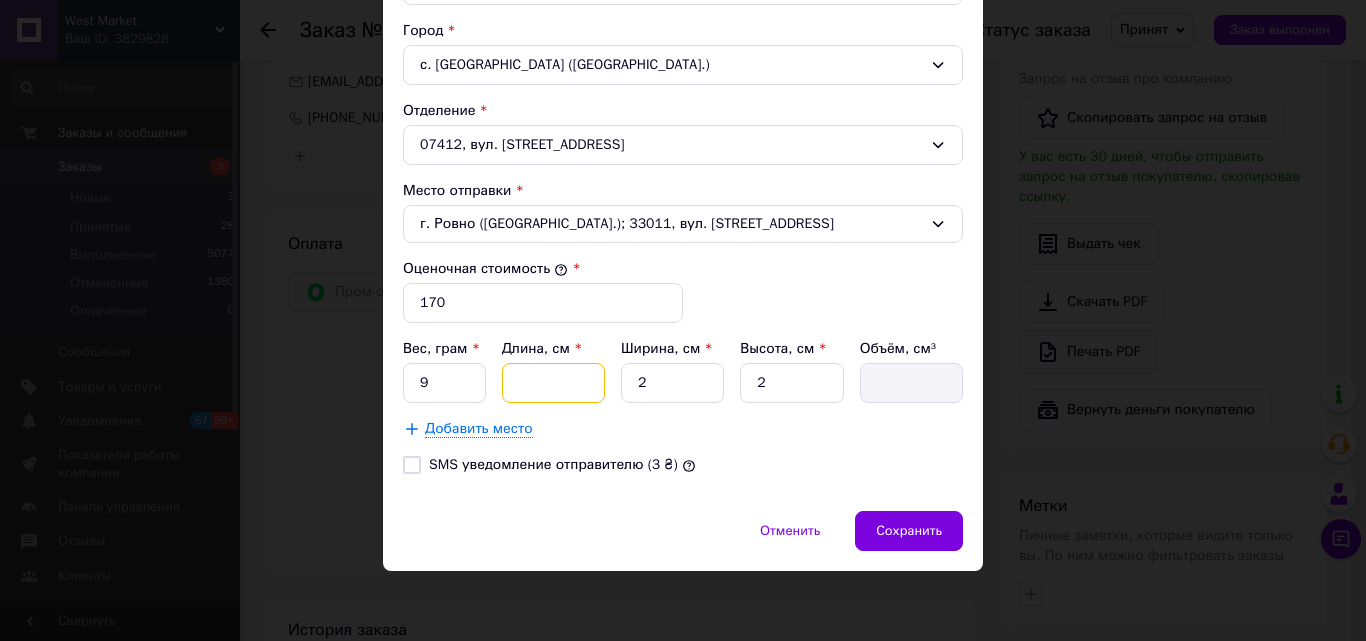 type on "1" 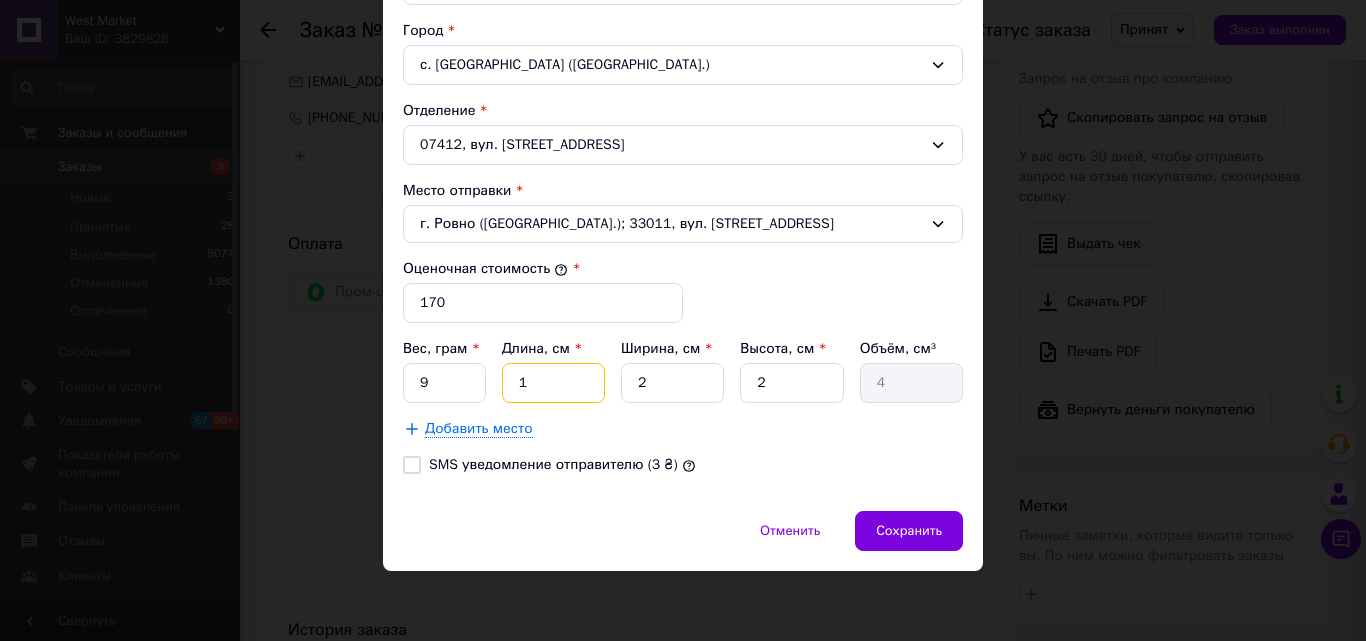 type on "1" 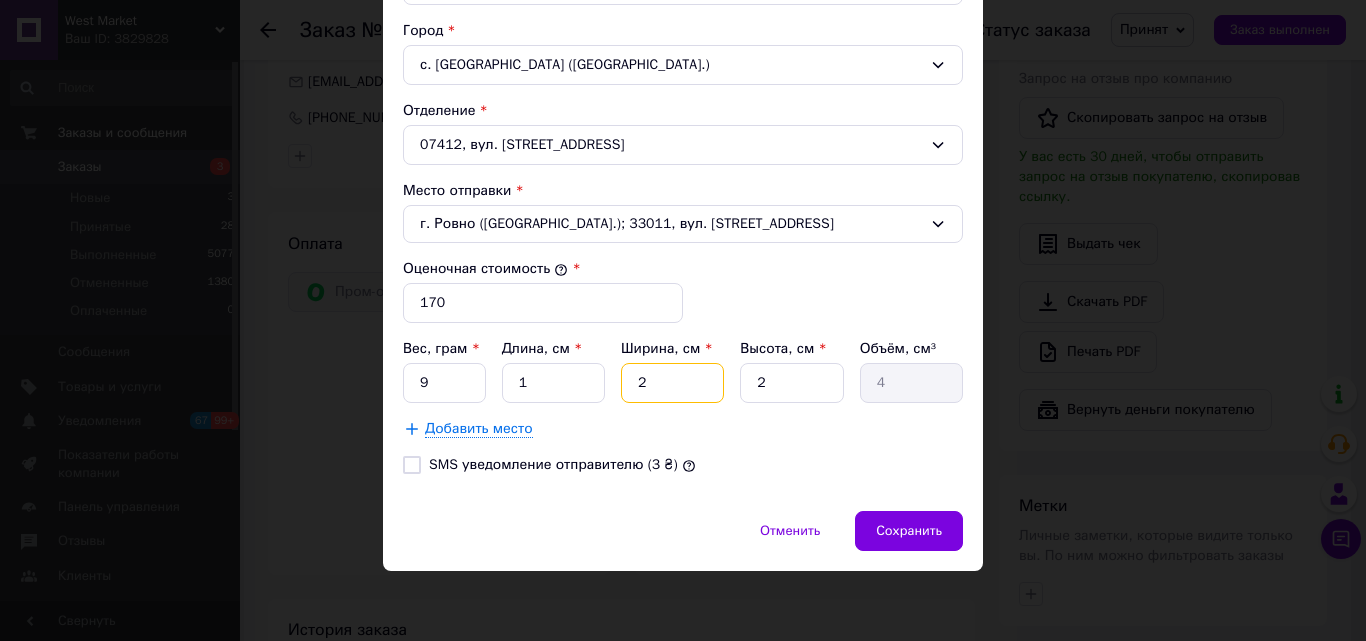 drag, startPoint x: 638, startPoint y: 362, endPoint x: 672, endPoint y: 362, distance: 34 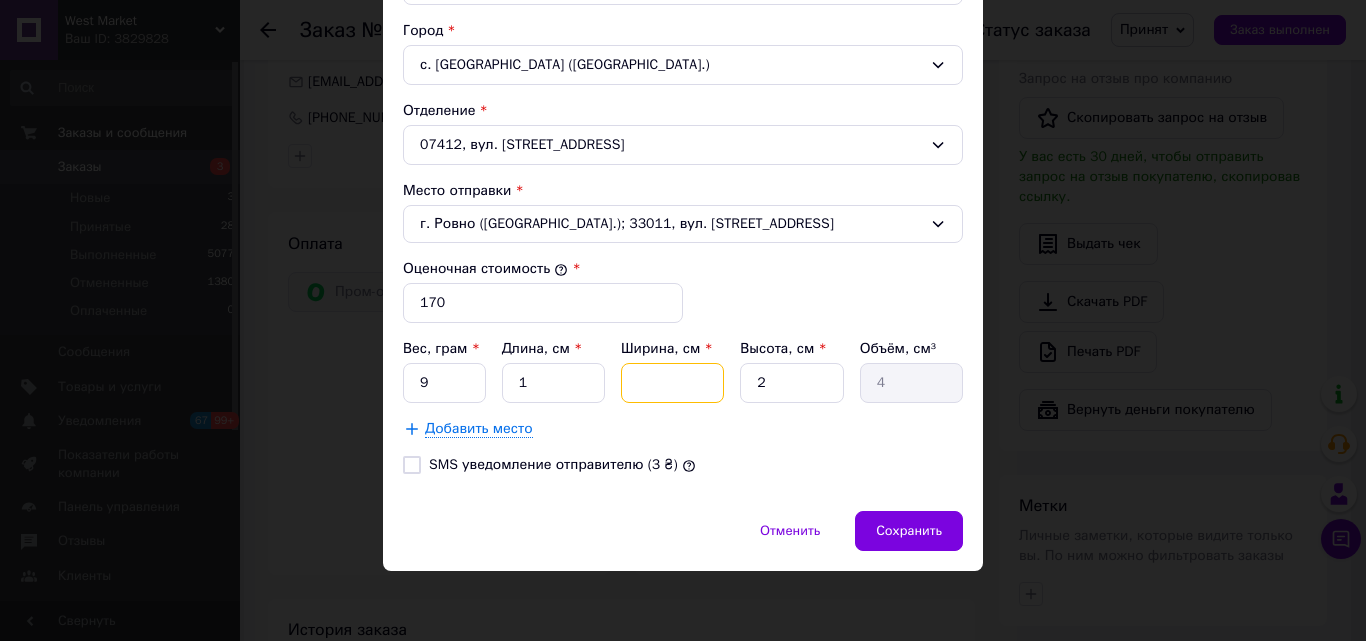 type 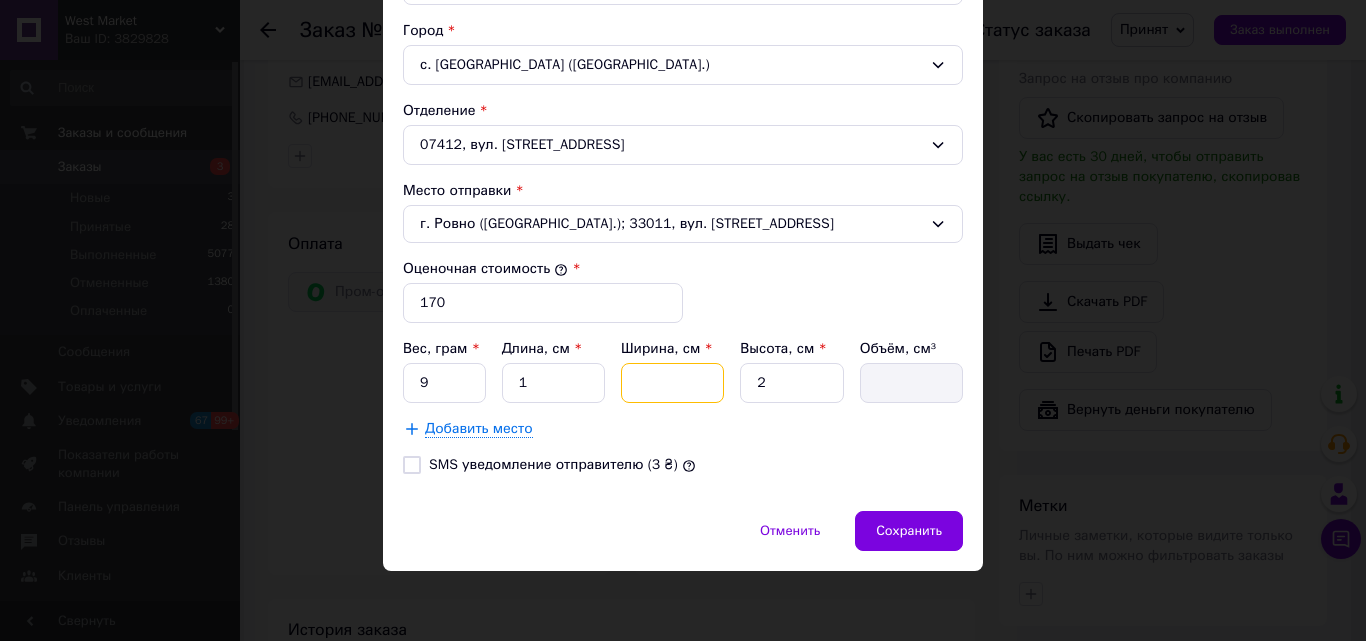 type on "1" 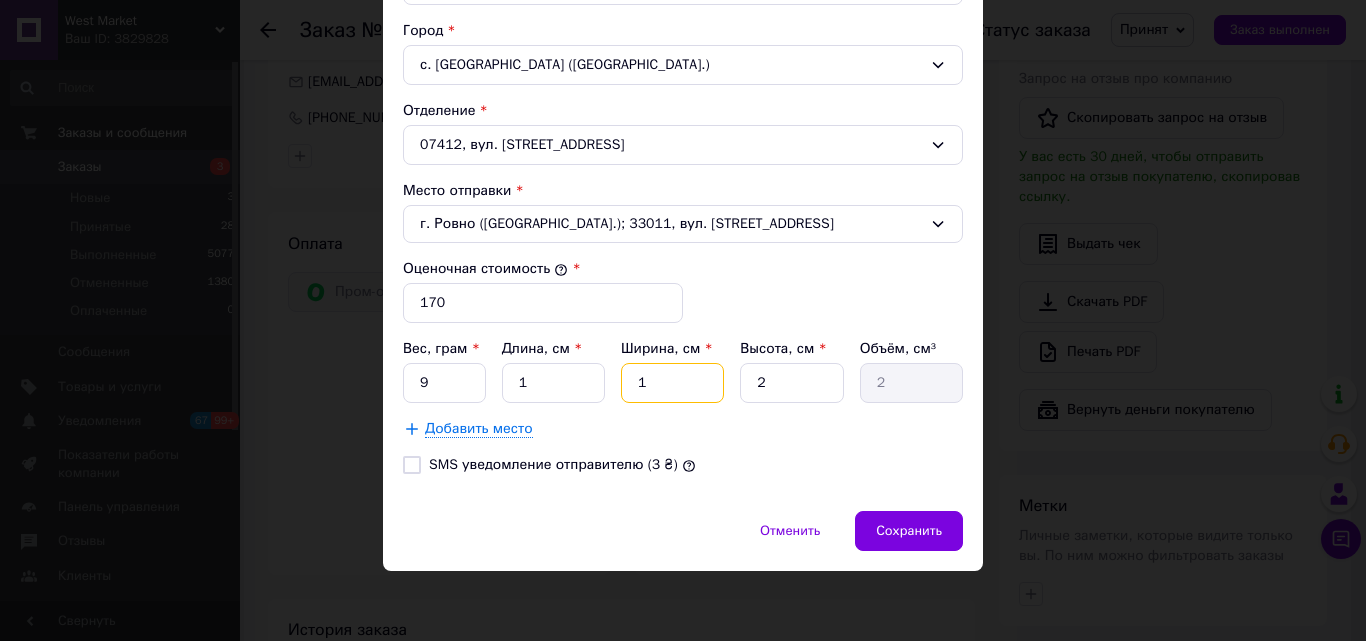type on "1" 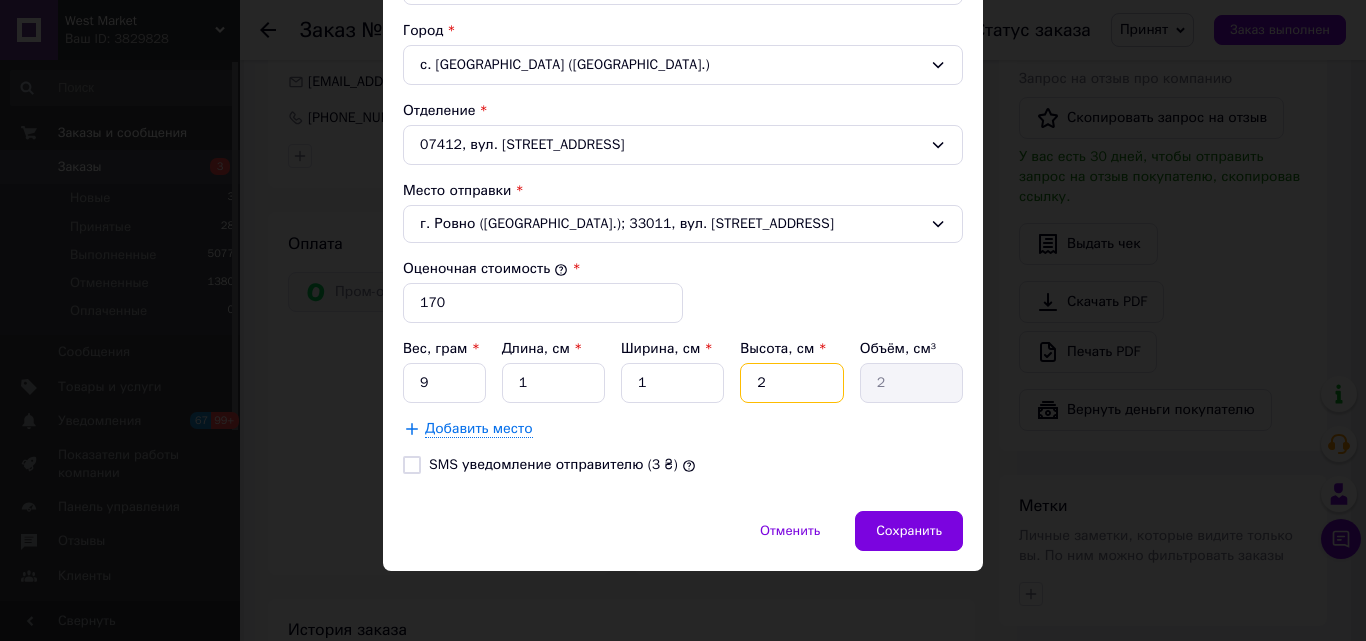 click on "2" at bounding box center [791, 383] 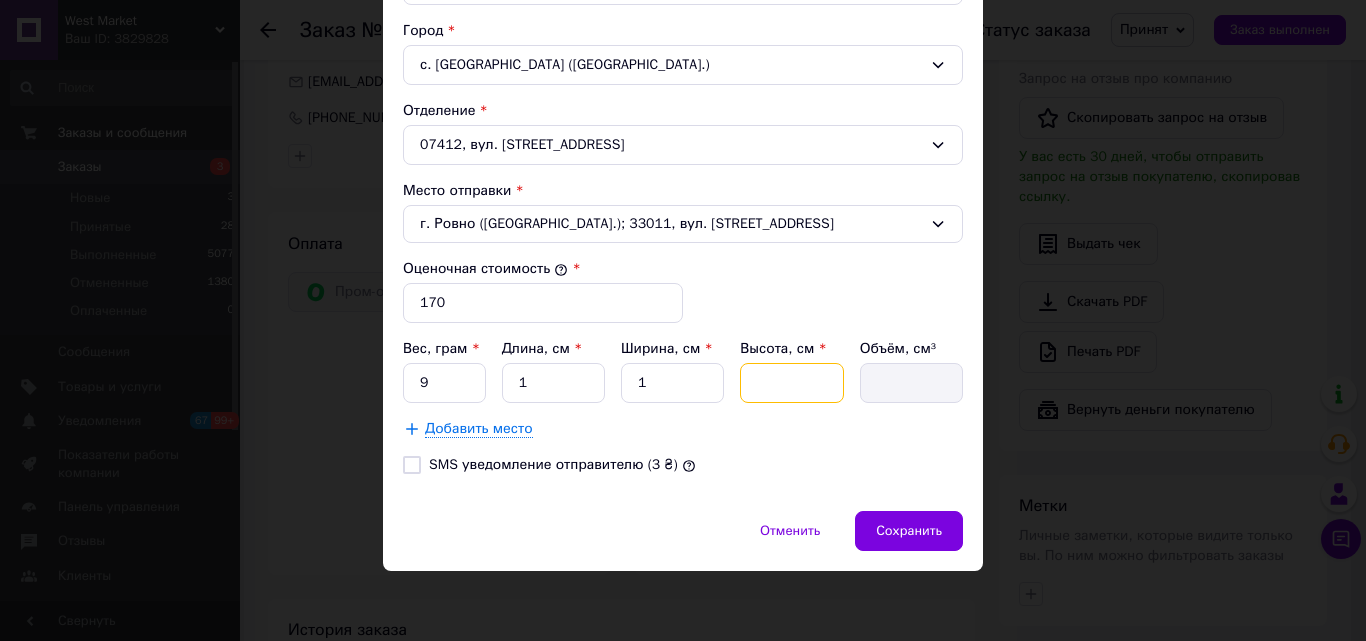 type on "1" 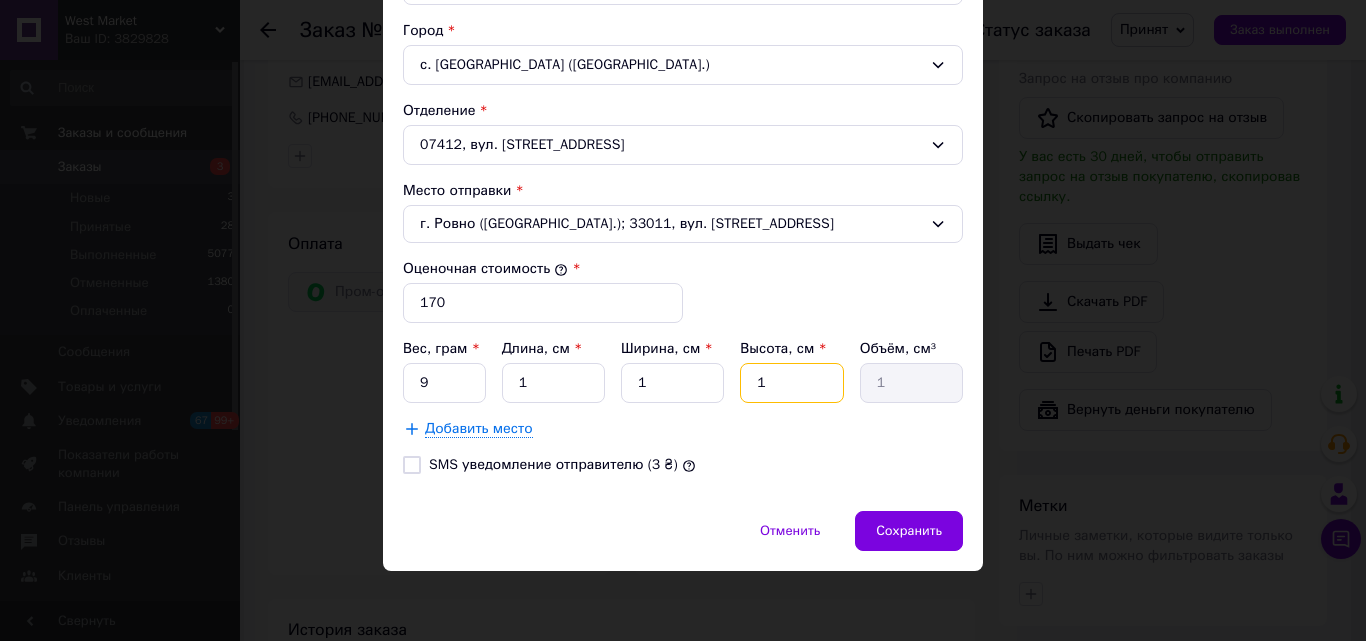 type on "1" 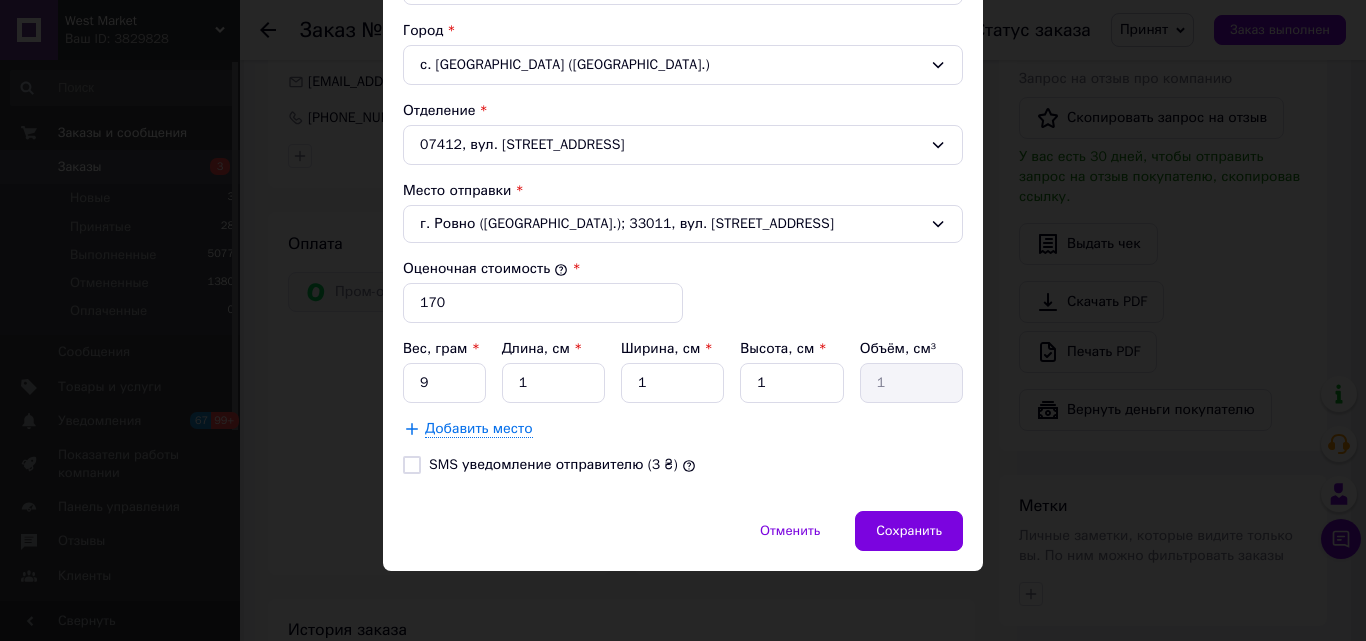 click on "SMS уведомление отправителю (3 ₴)" at bounding box center (412, 465) 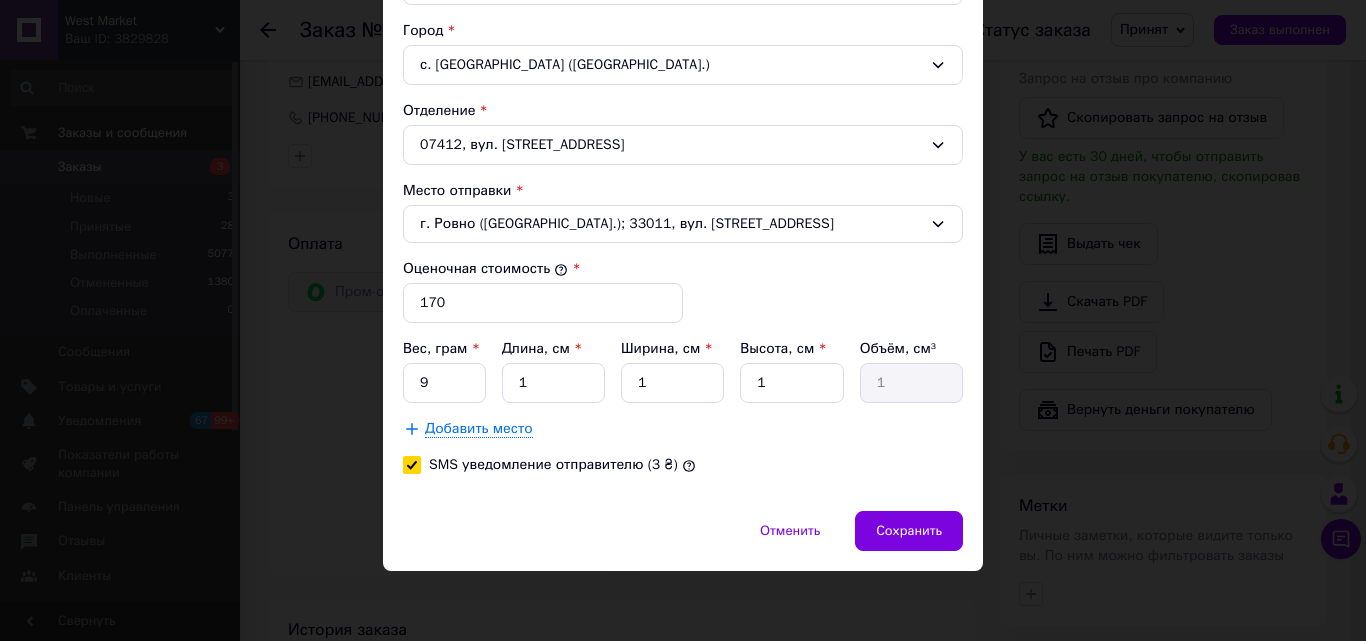 checkbox on "true" 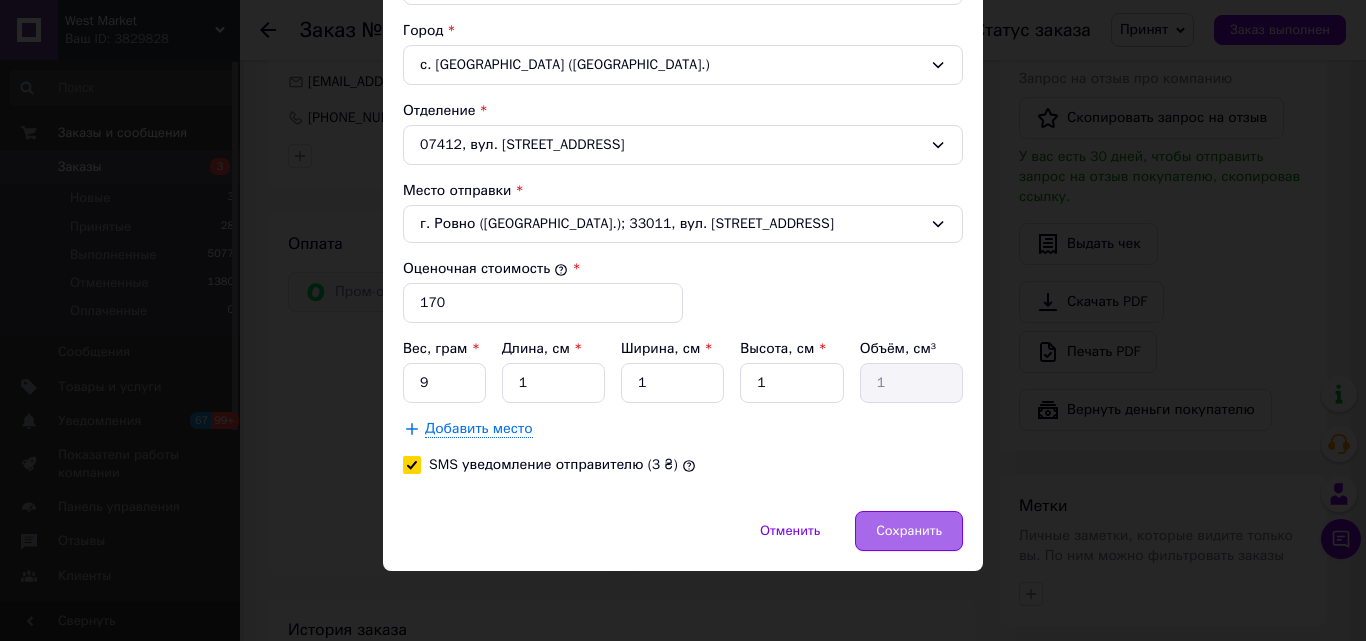 click on "Сохранить" at bounding box center [909, 531] 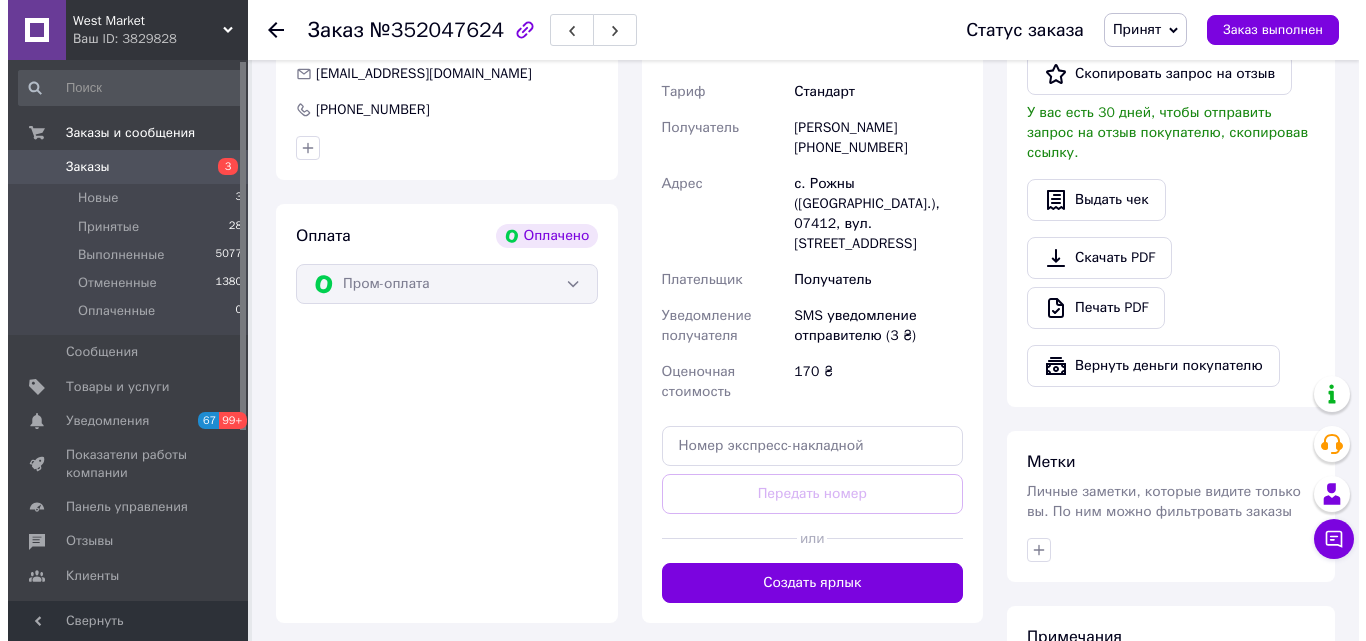 scroll, scrollTop: 500, scrollLeft: 0, axis: vertical 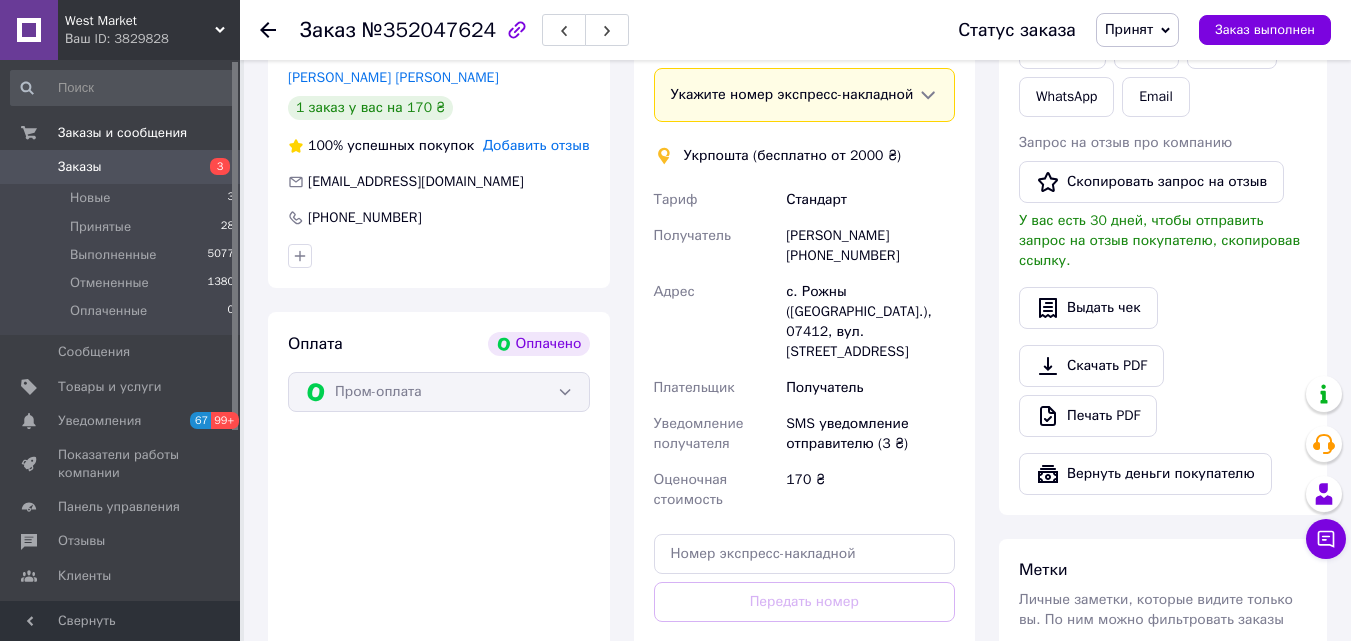 click on "Редактировать" at bounding box center (906, 40) 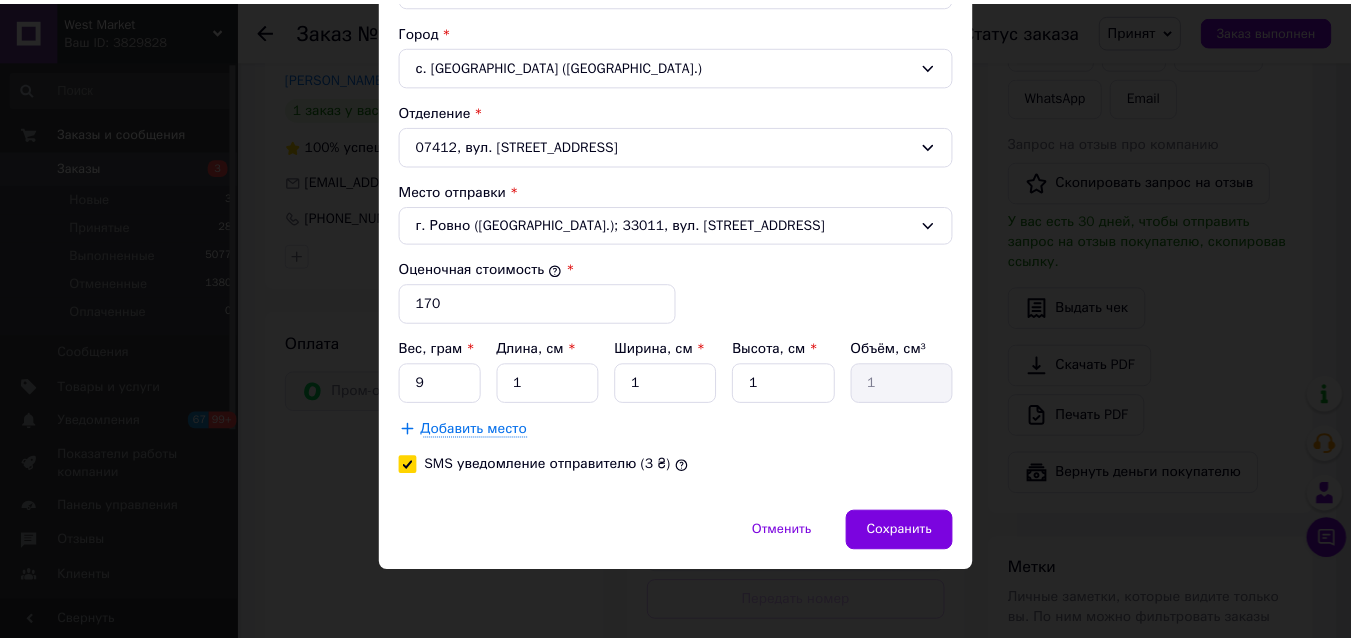scroll, scrollTop: 894, scrollLeft: 0, axis: vertical 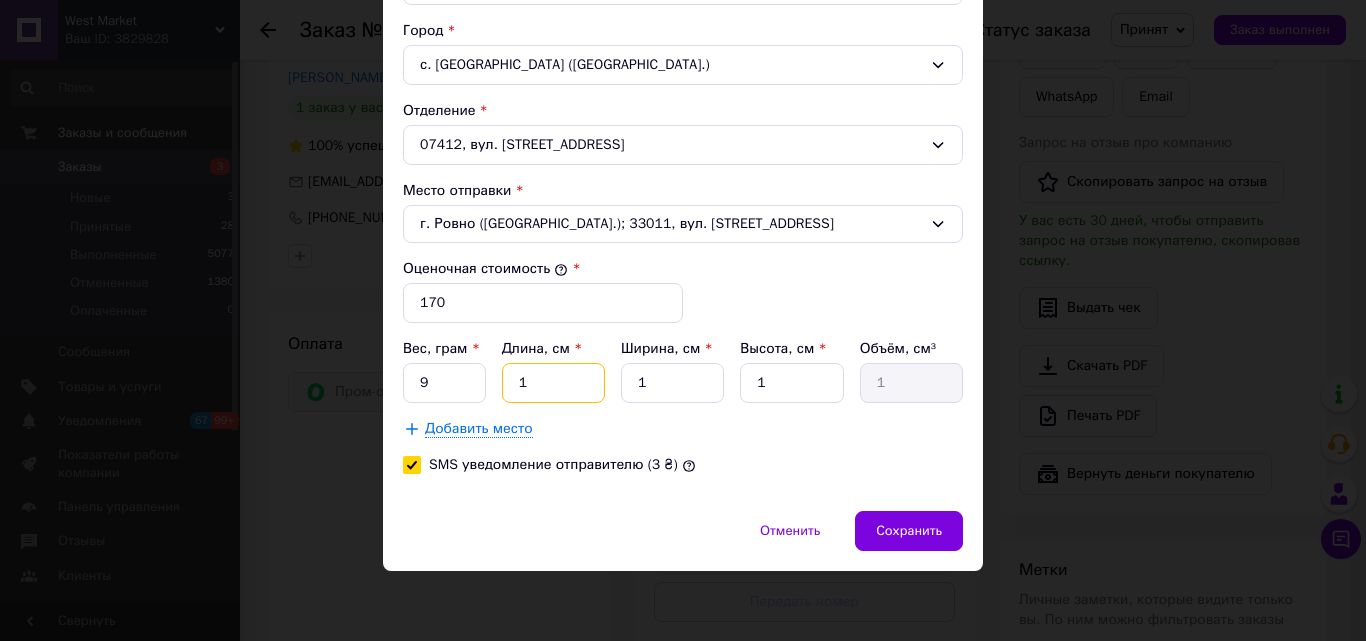 click on "1" at bounding box center (553, 383) 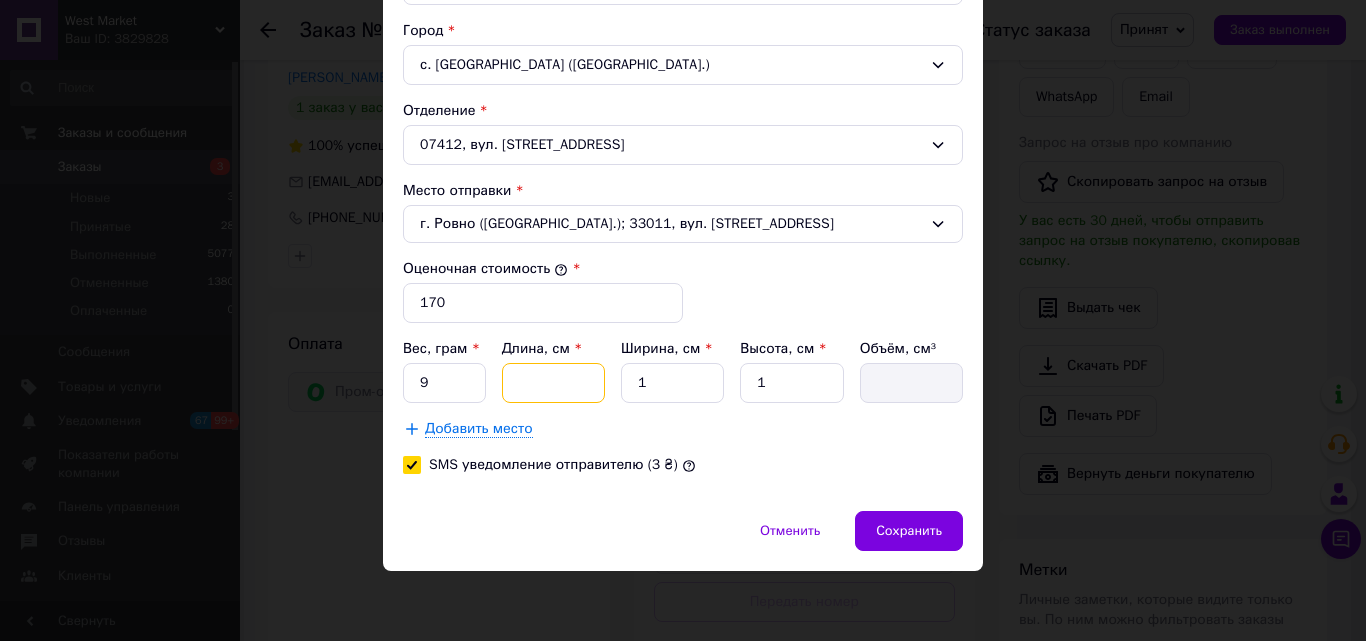 type on "3" 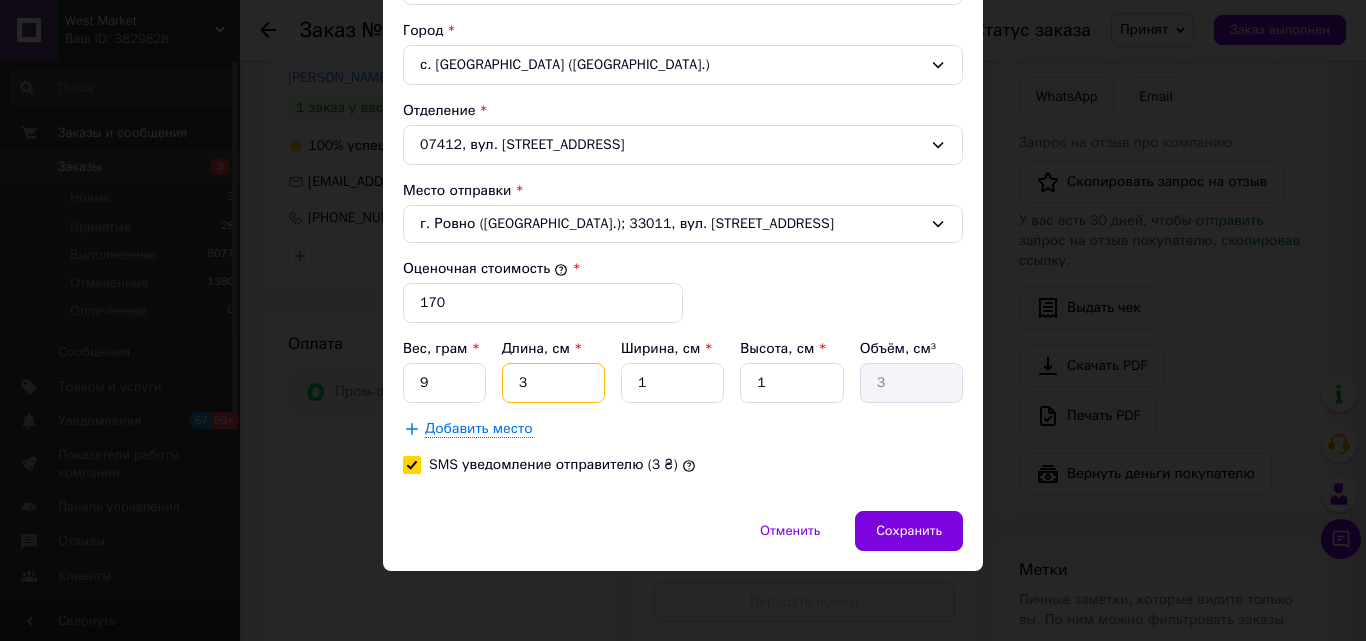 type on "3" 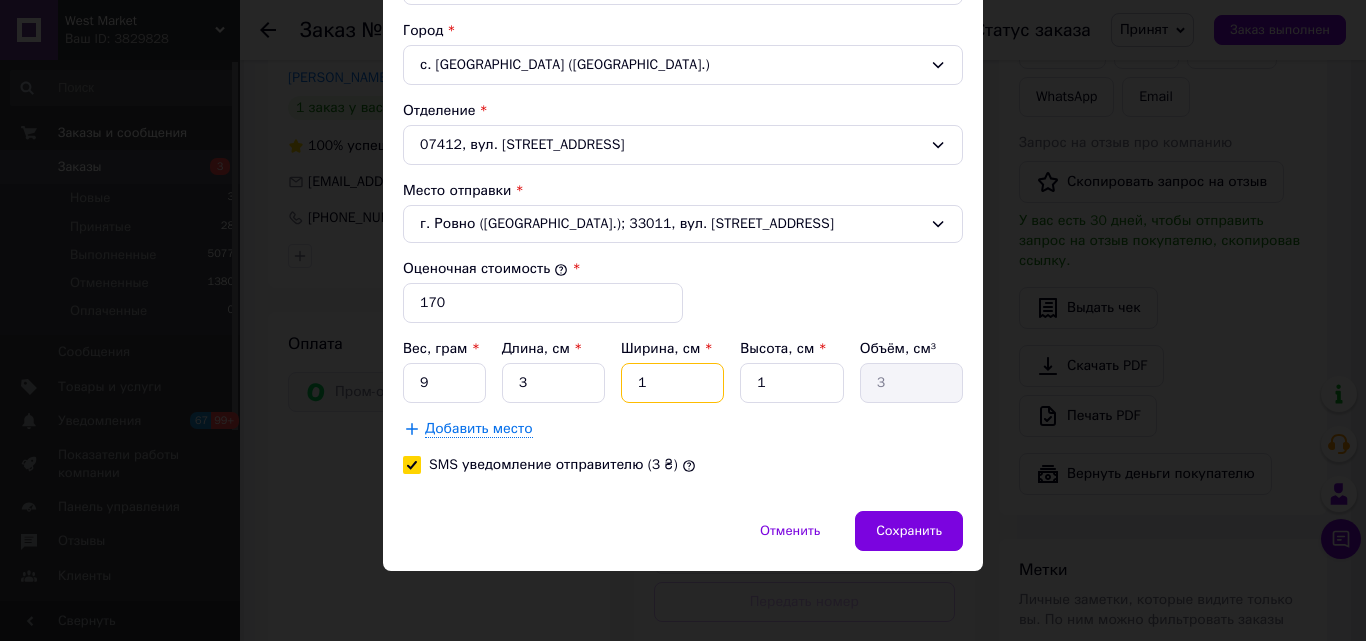 click on "1" at bounding box center [672, 383] 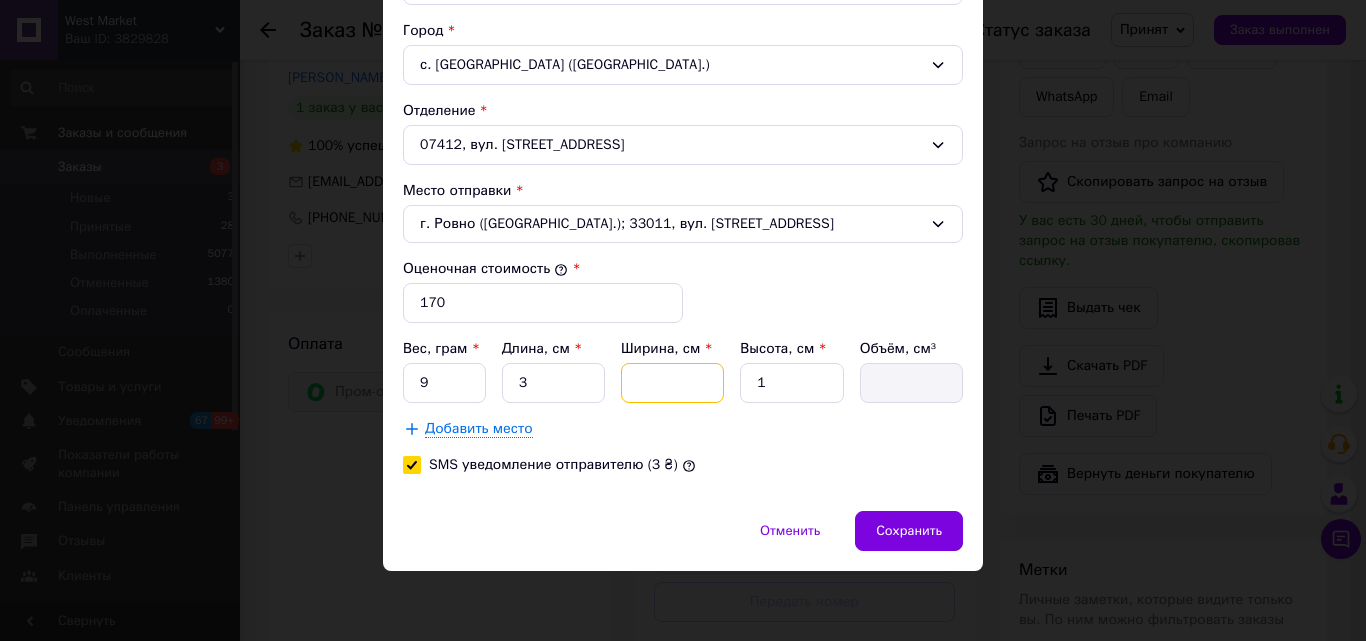 type on "3" 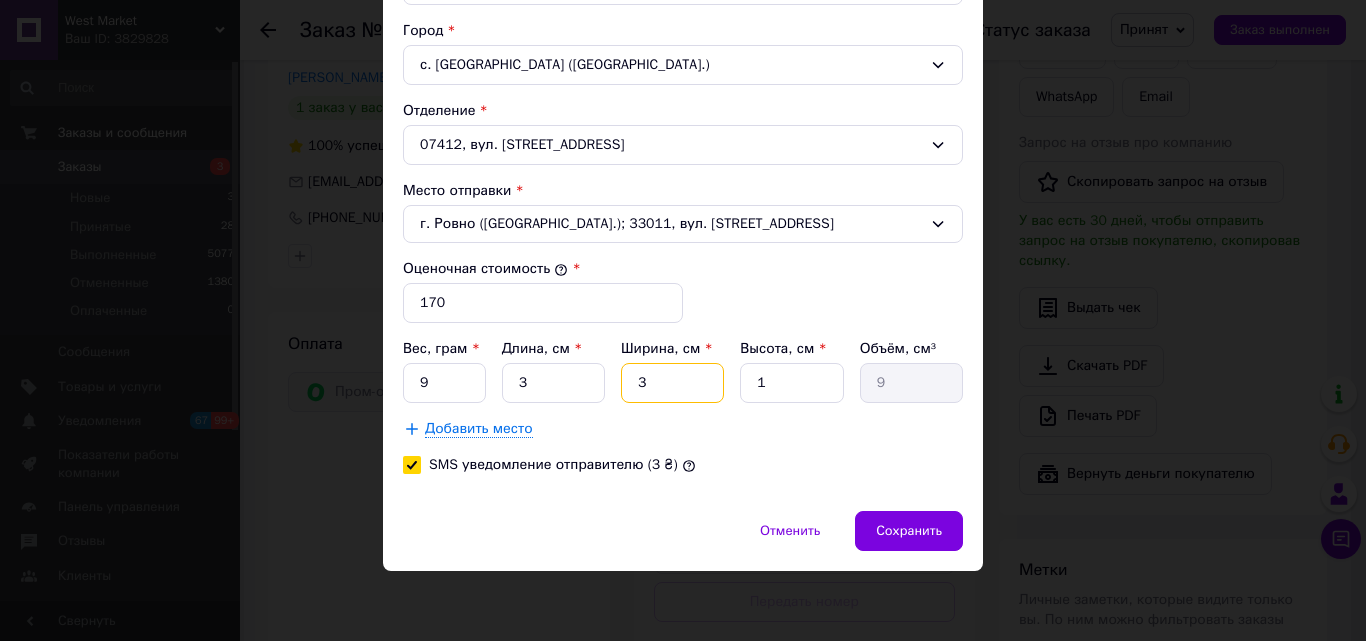 type on "3" 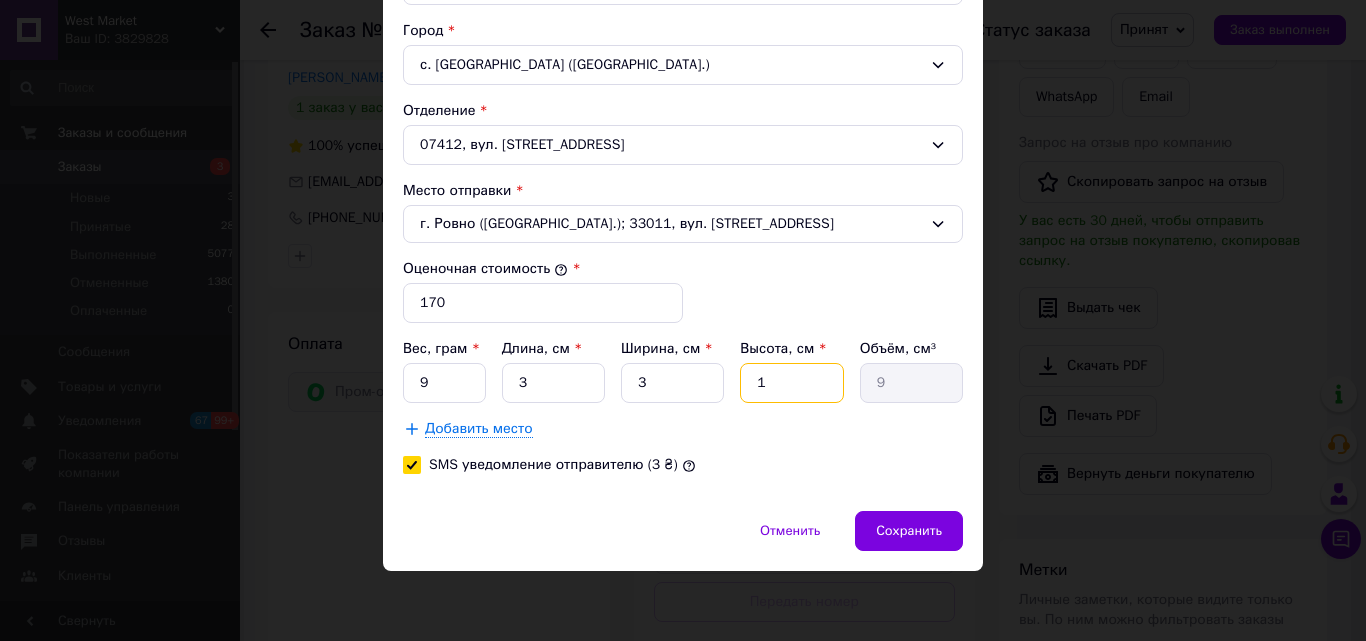 click on "1" at bounding box center [791, 383] 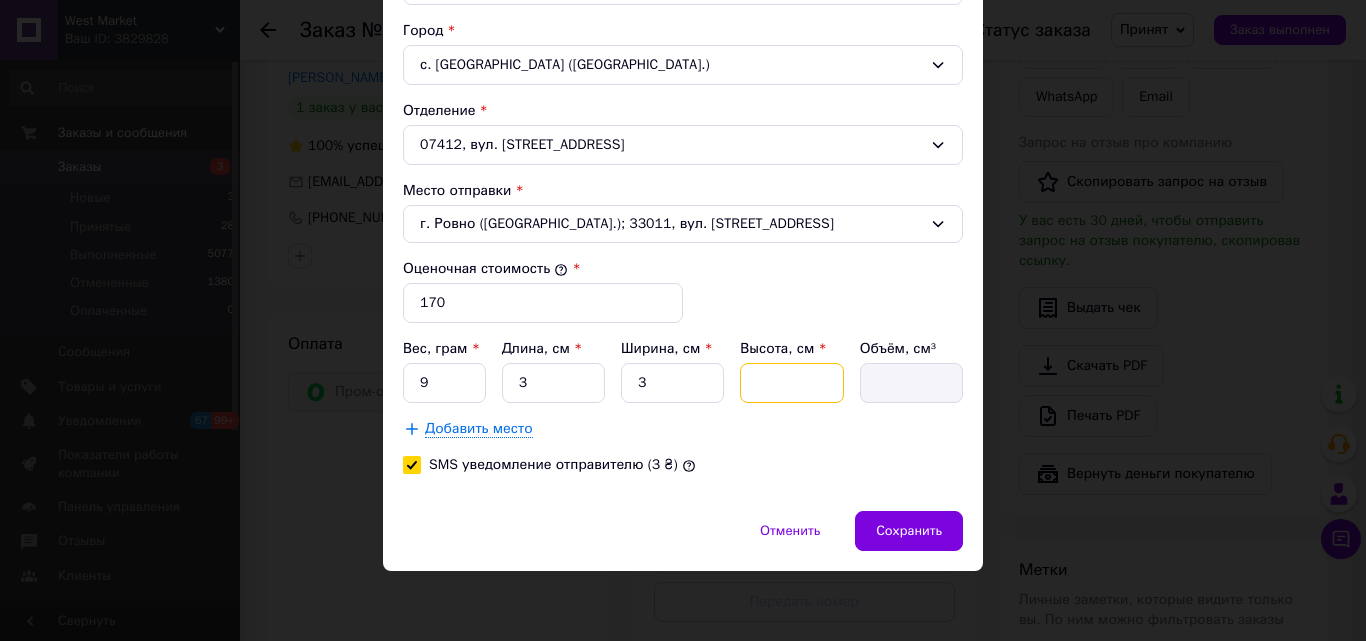 type on "3" 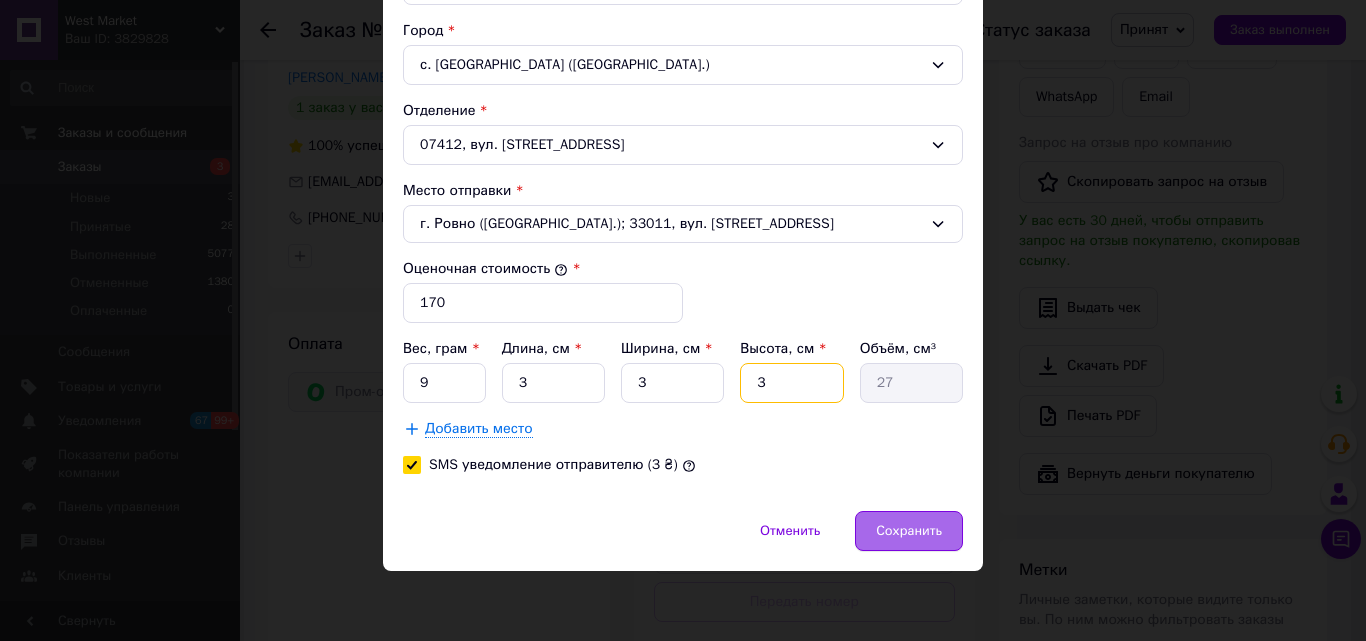 type on "3" 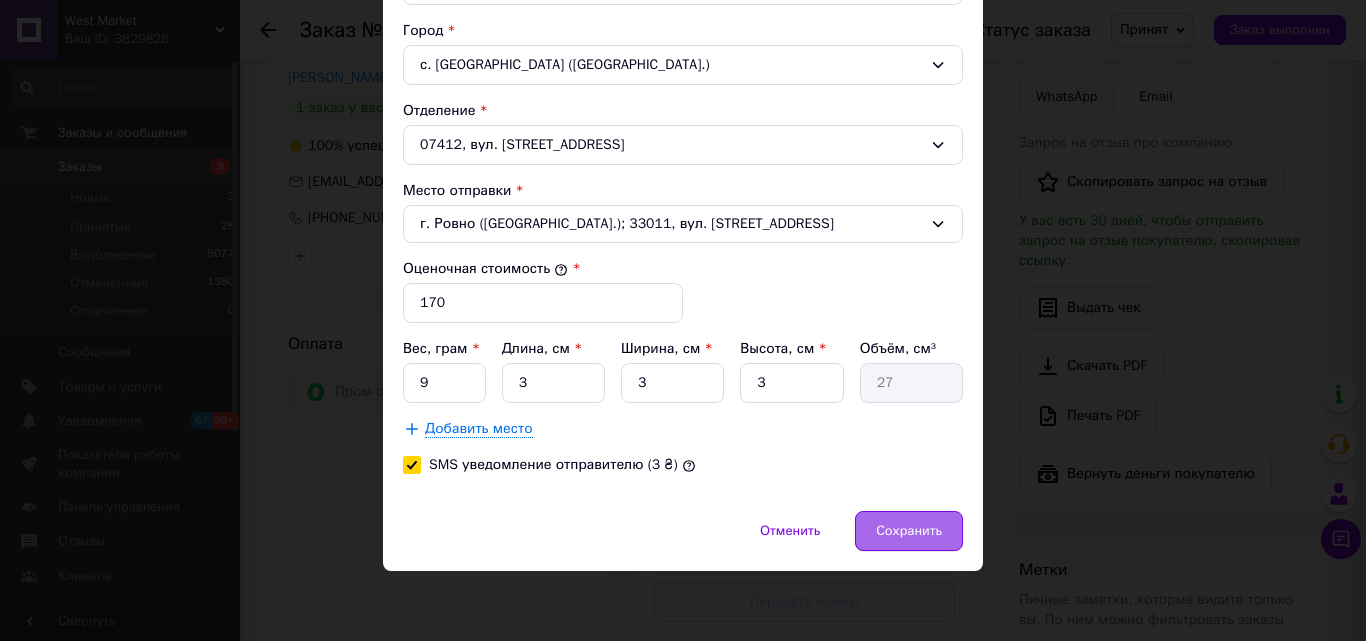 click on "Сохранить" at bounding box center [909, 531] 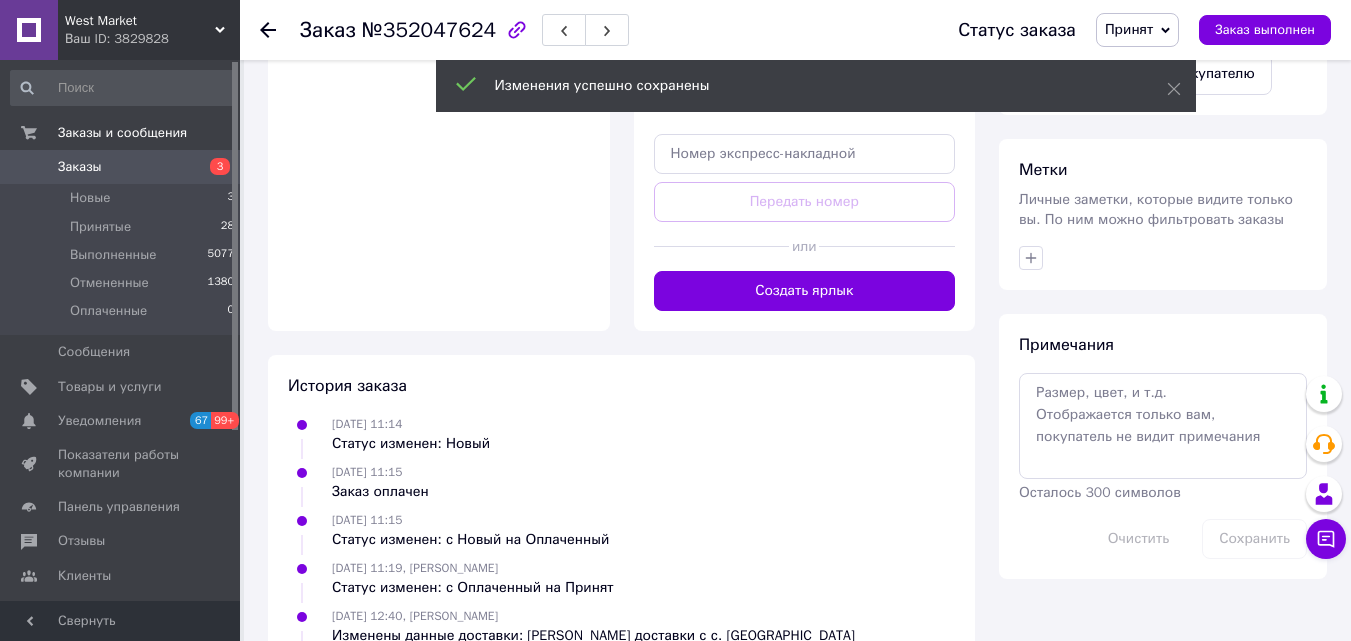 scroll, scrollTop: 1300, scrollLeft: 0, axis: vertical 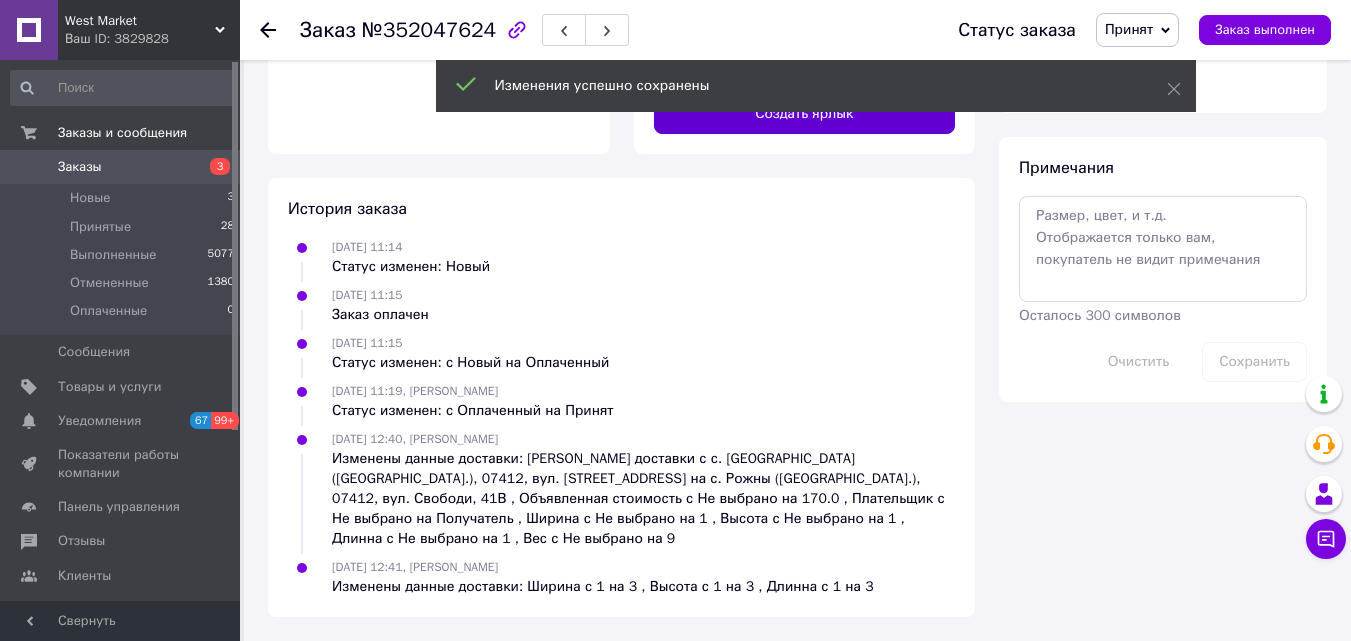 click on "Создать ярлык" at bounding box center [805, 114] 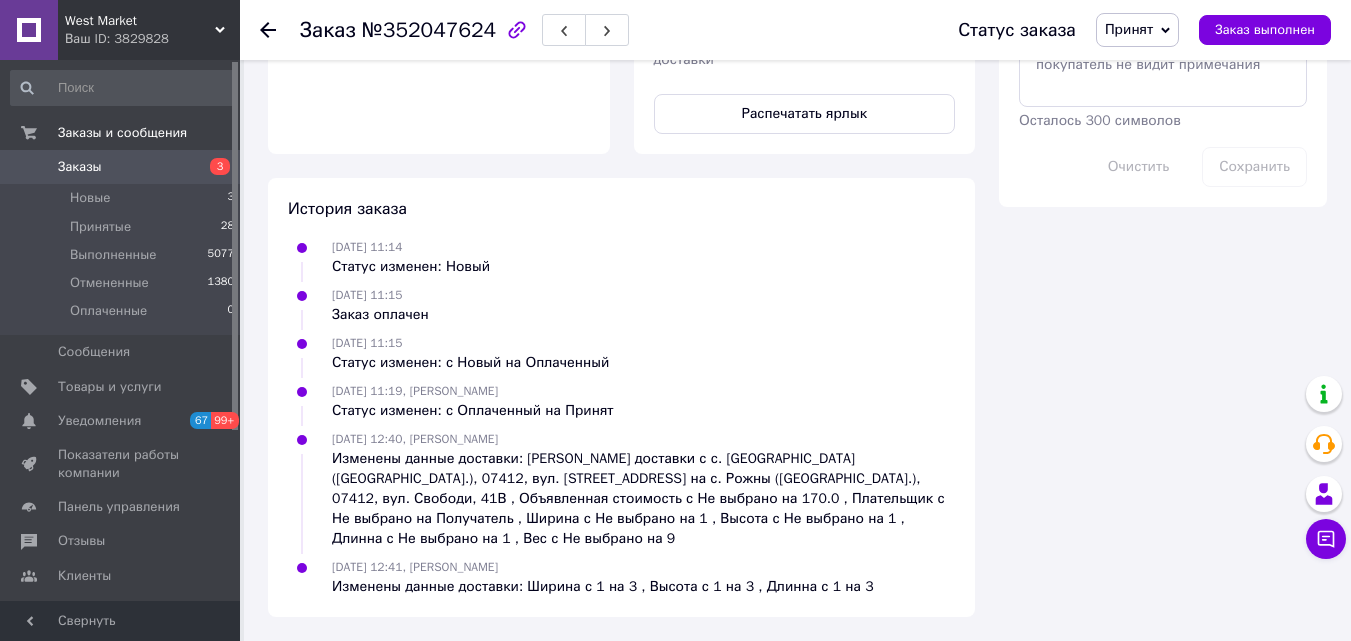 scroll, scrollTop: 2000, scrollLeft: 0, axis: vertical 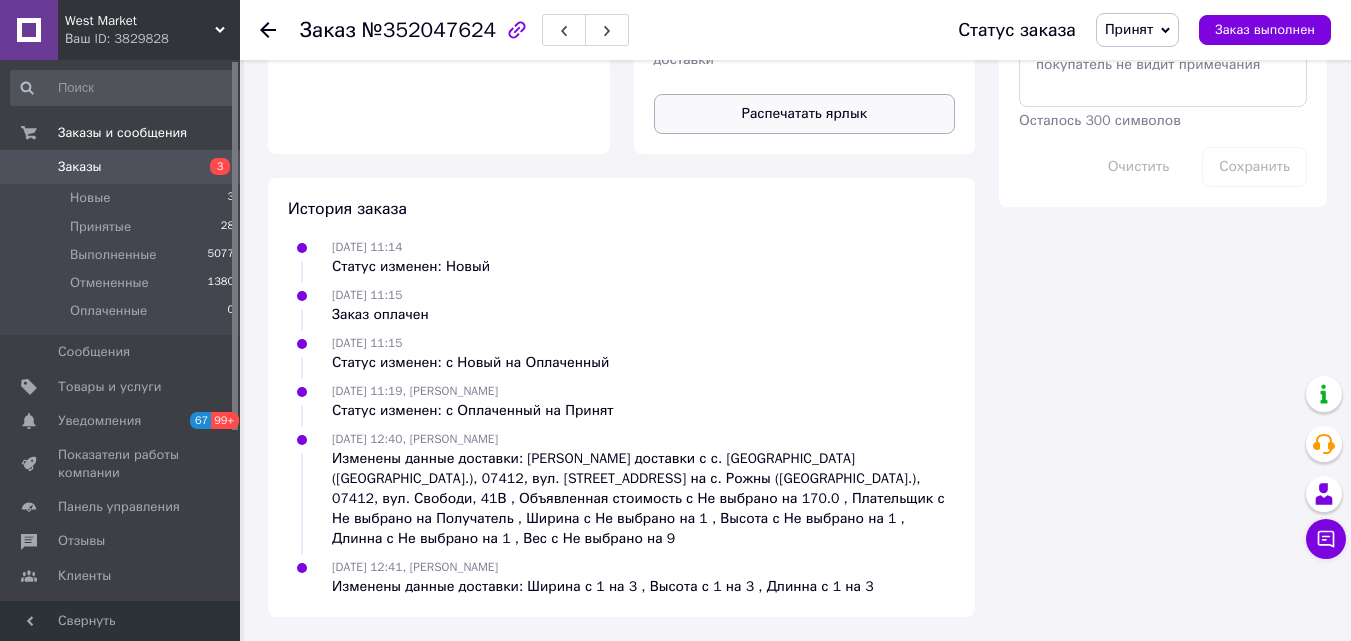 click on "Распечатать ярлык" at bounding box center (805, 114) 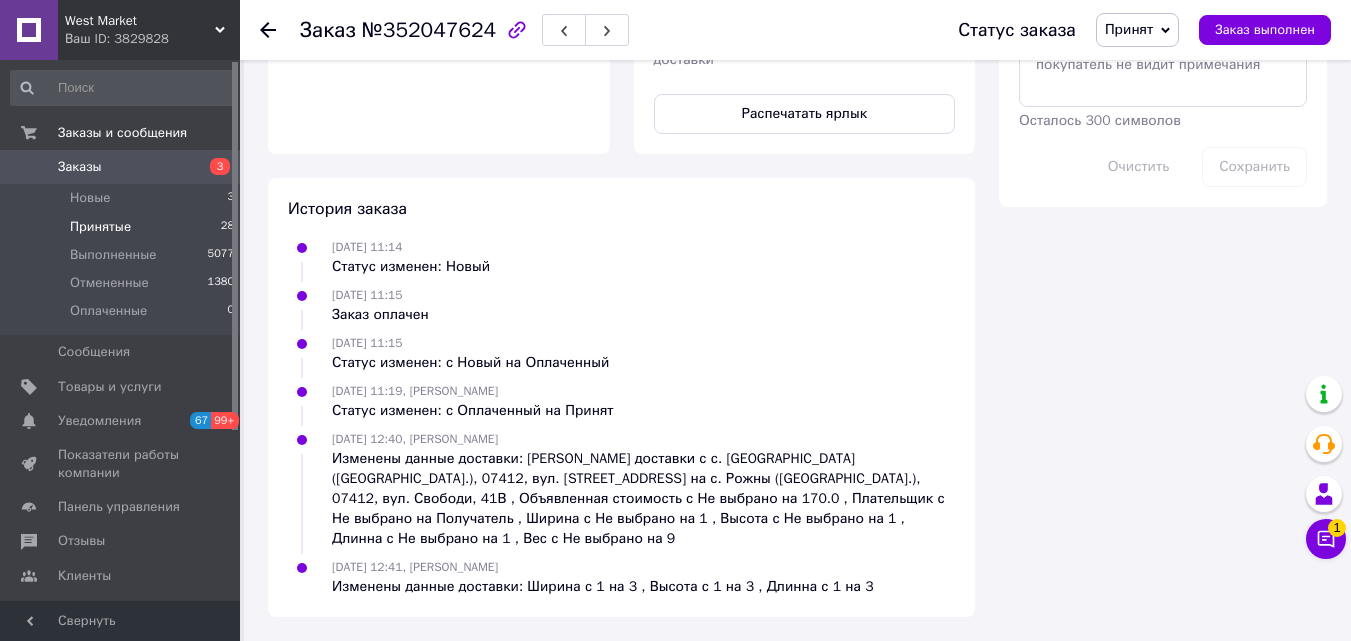 click on "Принятые 28" at bounding box center [123, 227] 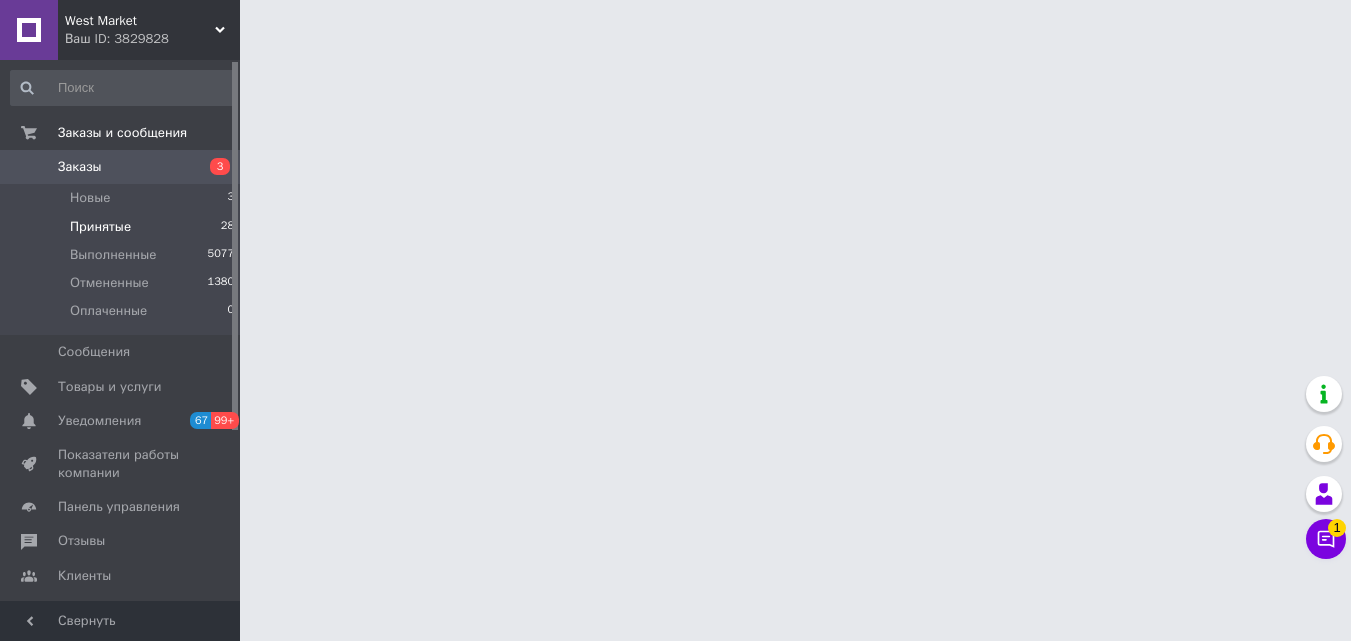 scroll, scrollTop: 0, scrollLeft: 0, axis: both 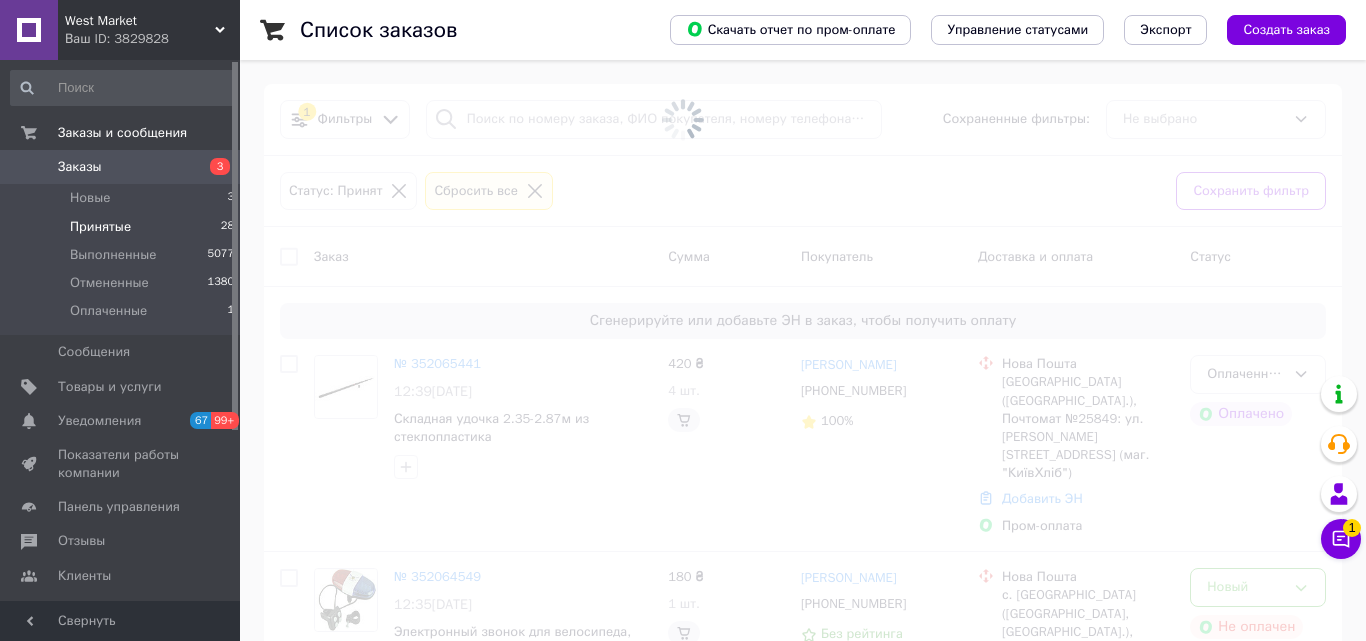 click 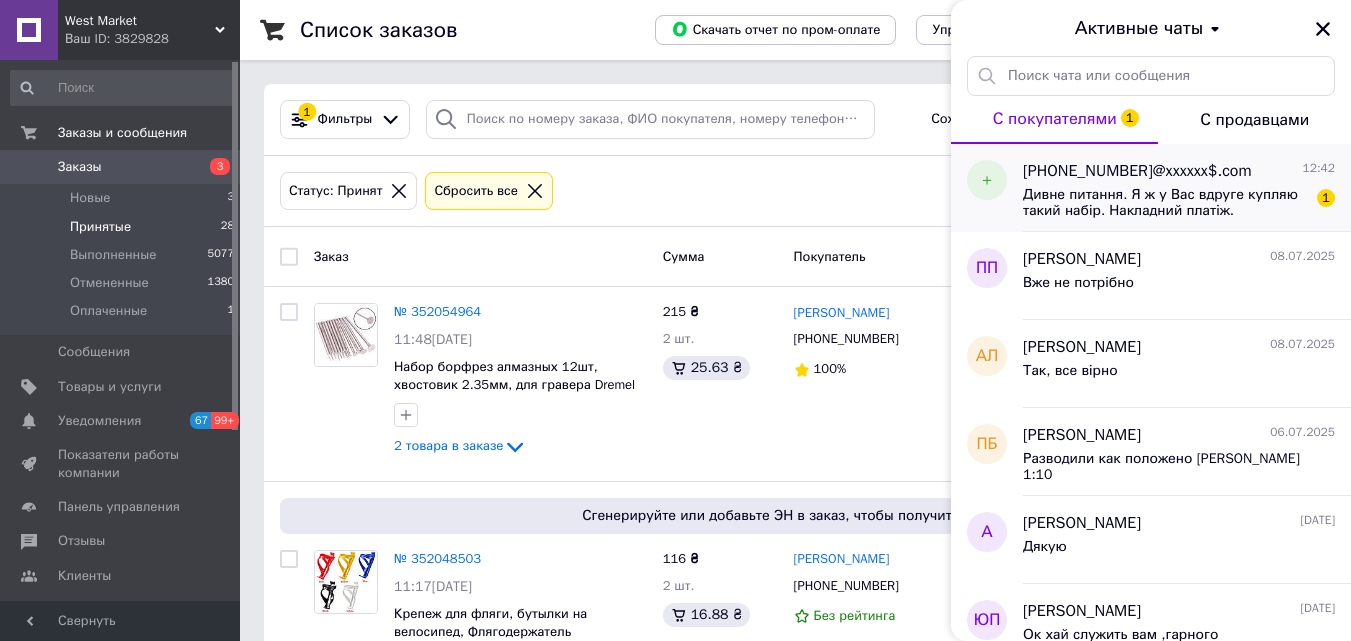 click on "Дивне питання. Я ж у Вас вдруге купляю такий набір. Накладний платіж." at bounding box center (1165, 203) 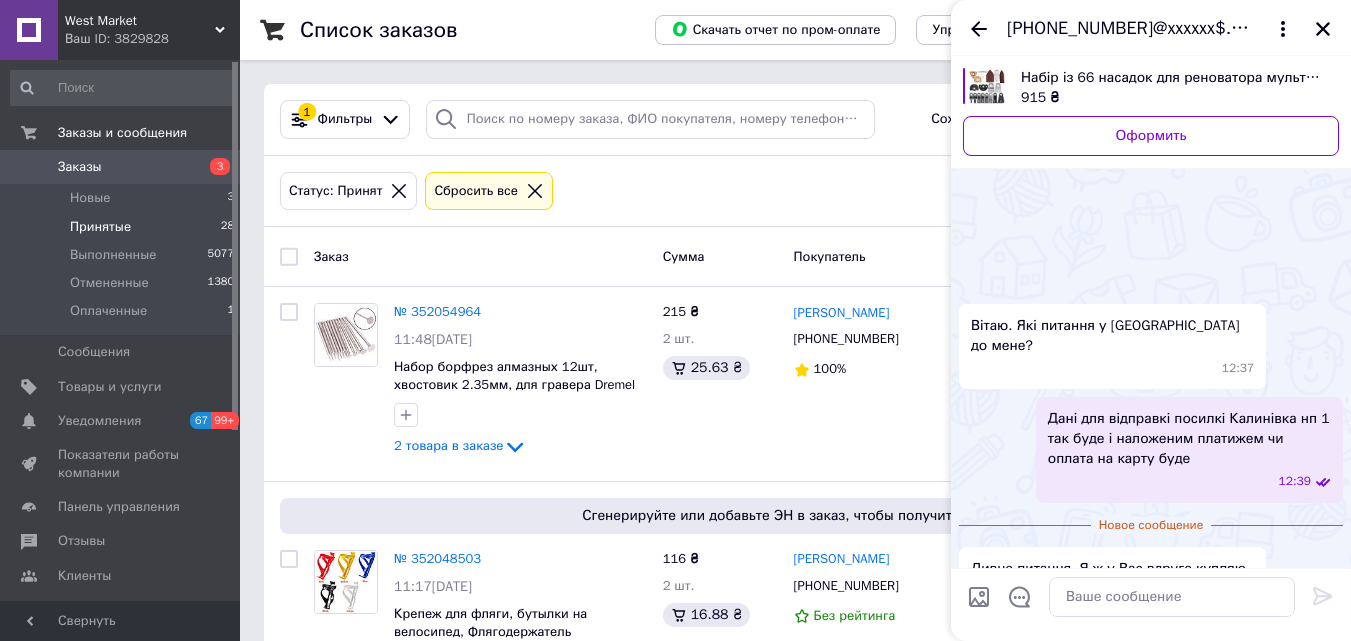 scroll, scrollTop: 249, scrollLeft: 0, axis: vertical 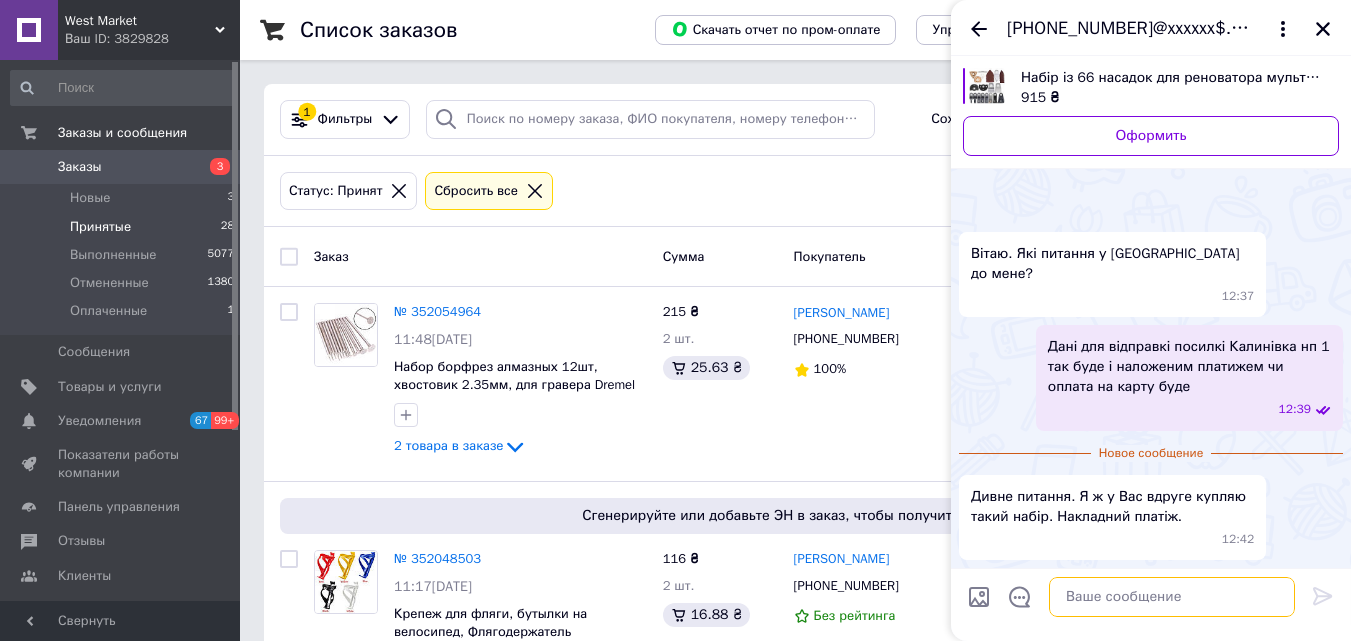 click at bounding box center [1172, 597] 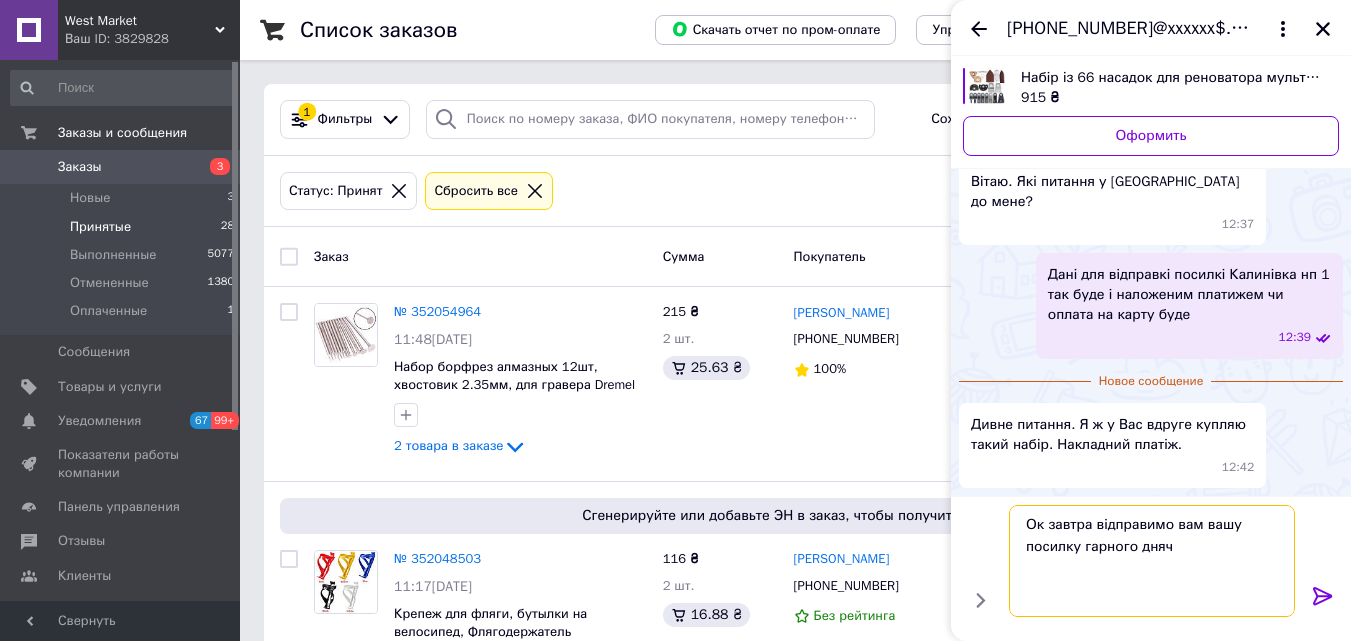 type on "Ок завтра відправимо вам вашу посилку гарного дня" 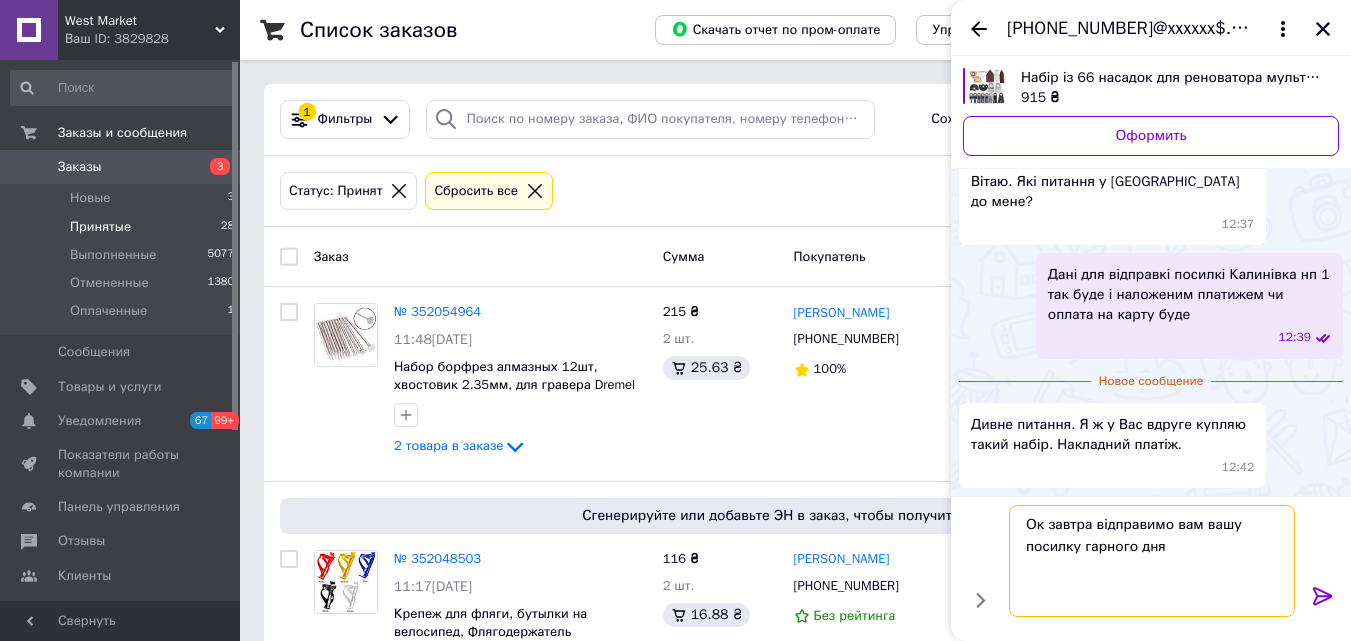 type 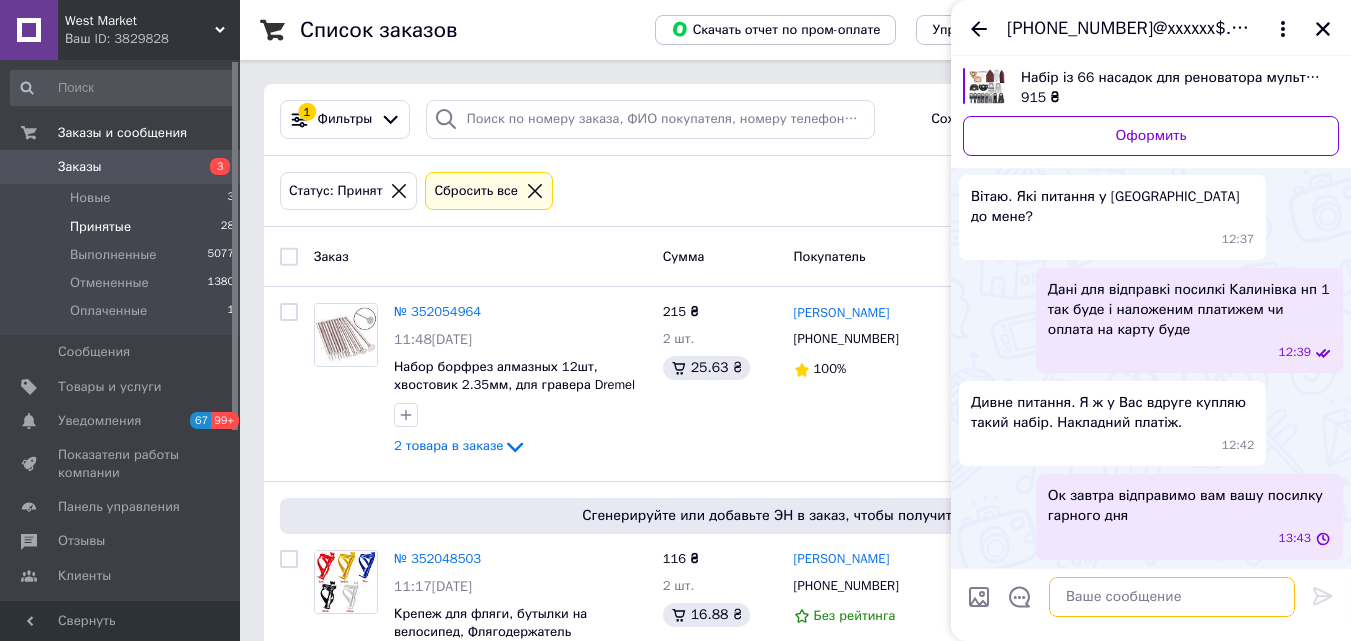 scroll, scrollTop: 279, scrollLeft: 0, axis: vertical 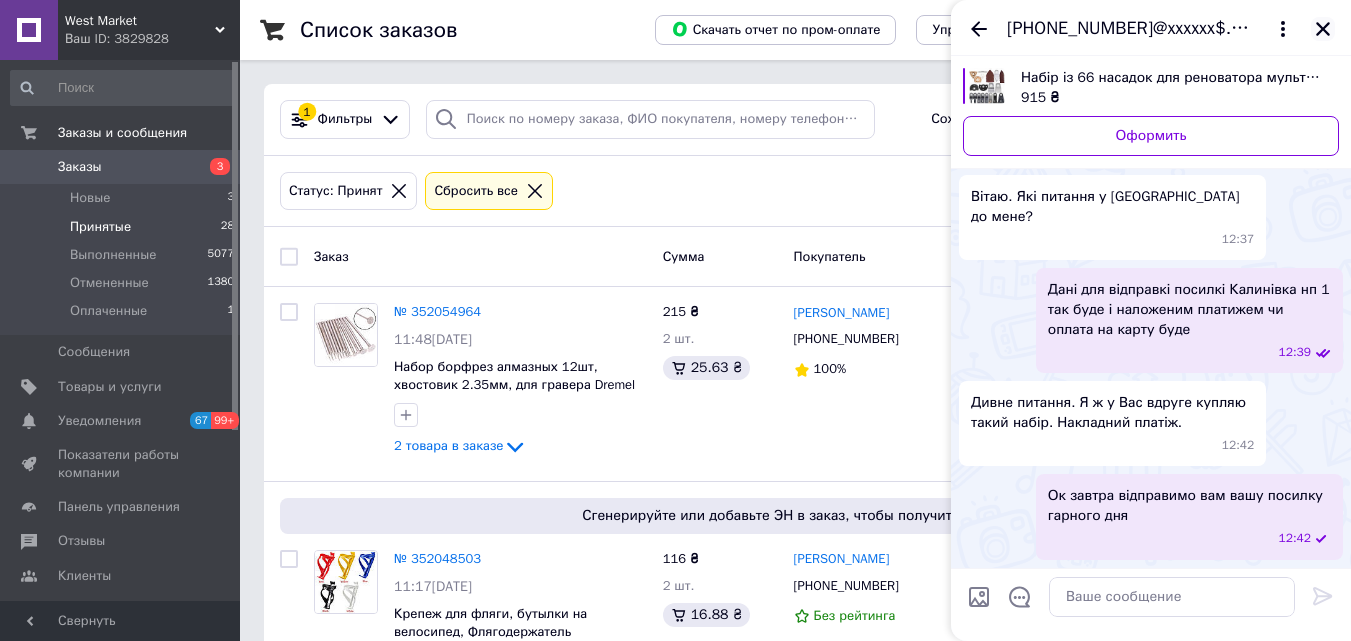 click 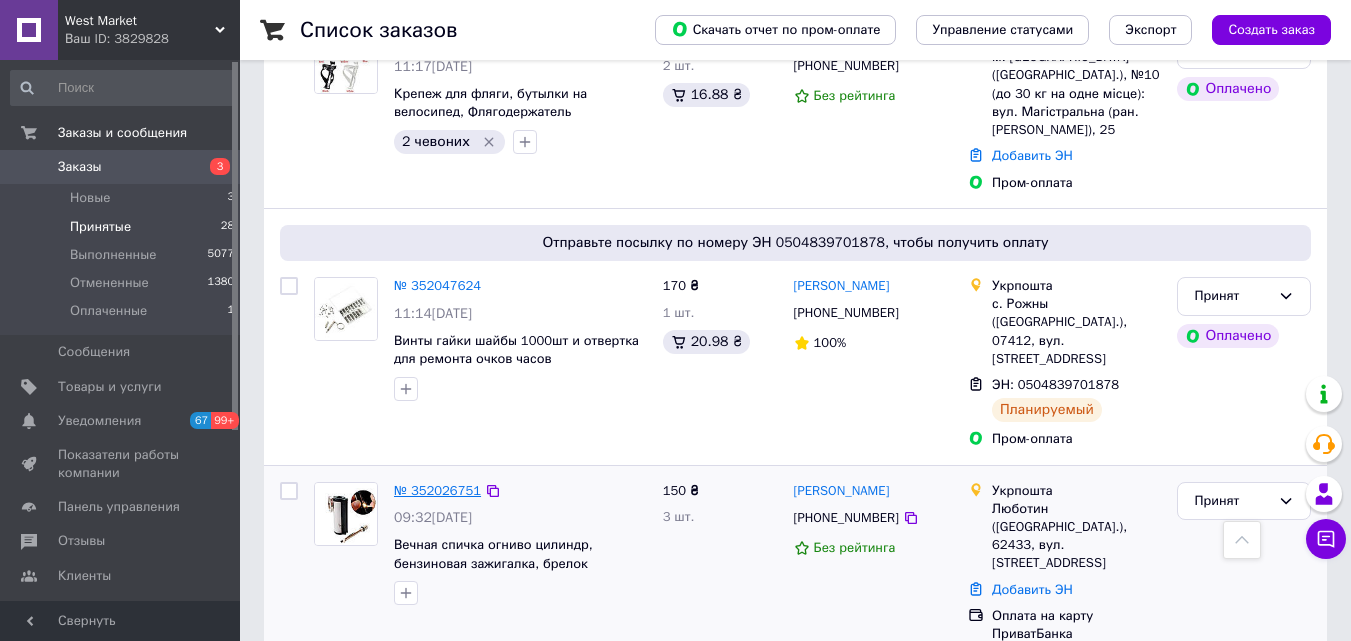 scroll, scrollTop: 400, scrollLeft: 0, axis: vertical 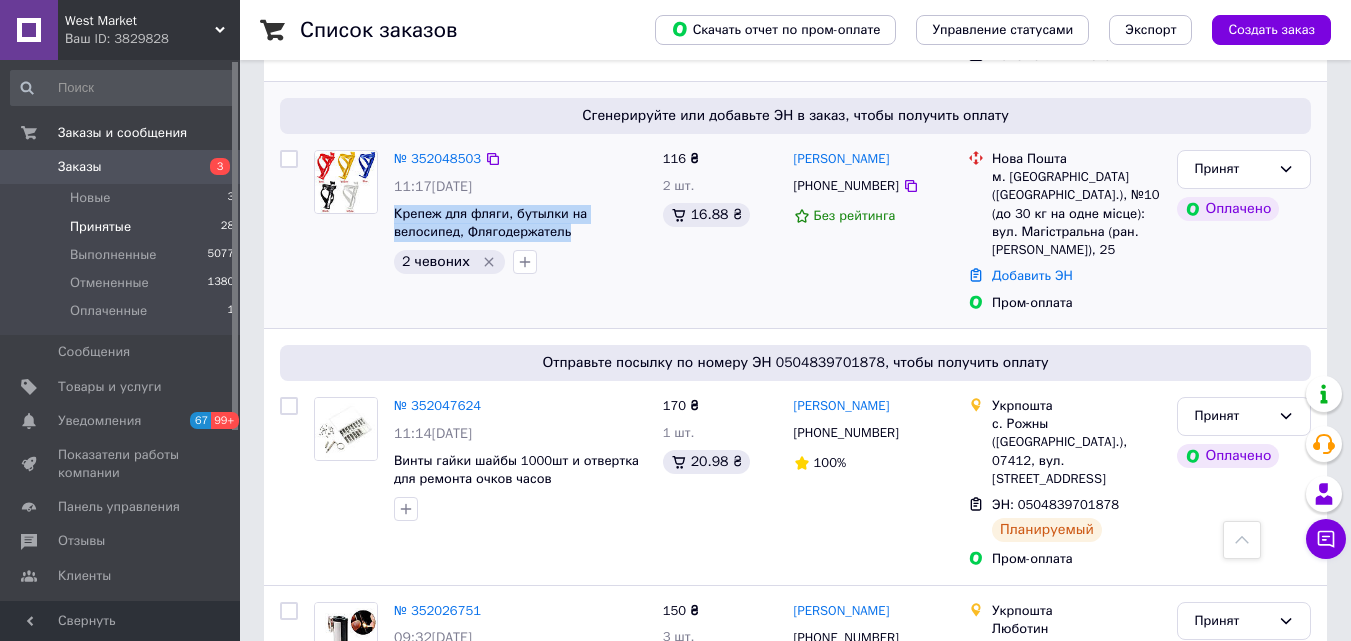 drag, startPoint x: 388, startPoint y: 240, endPoint x: 497, endPoint y: 256, distance: 110.16805 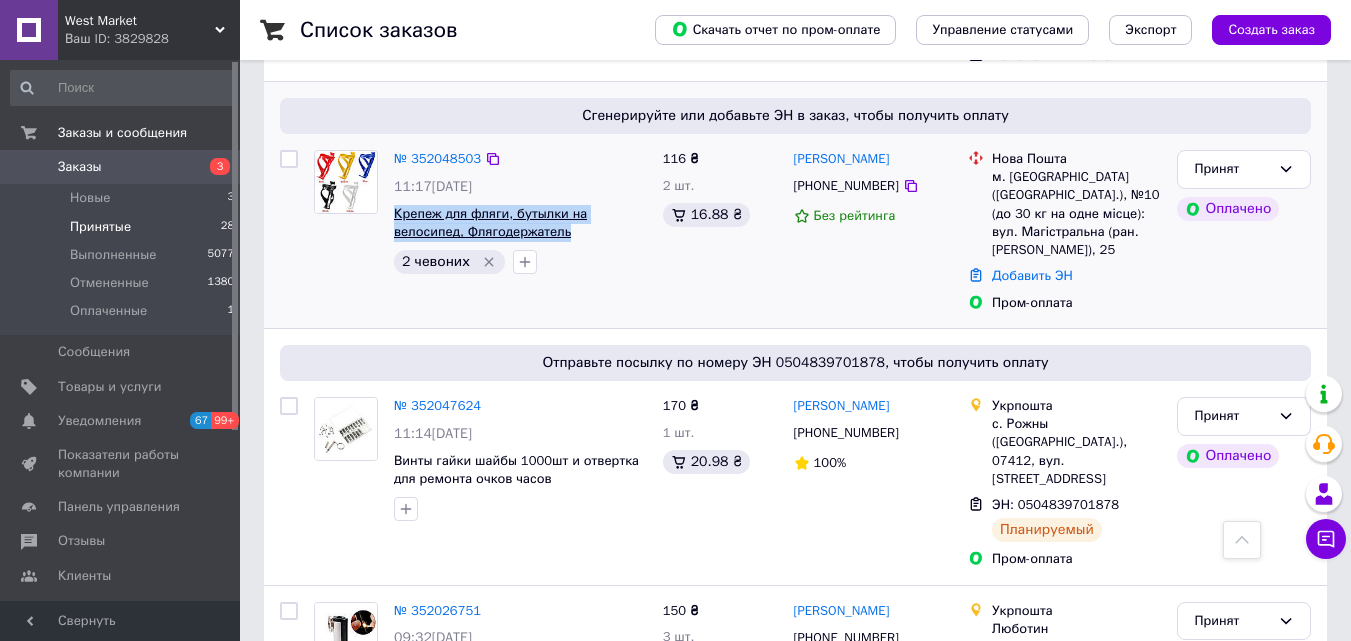 copy on "Крепеж для фляги, бутылки на велосипед, Флягодержатель" 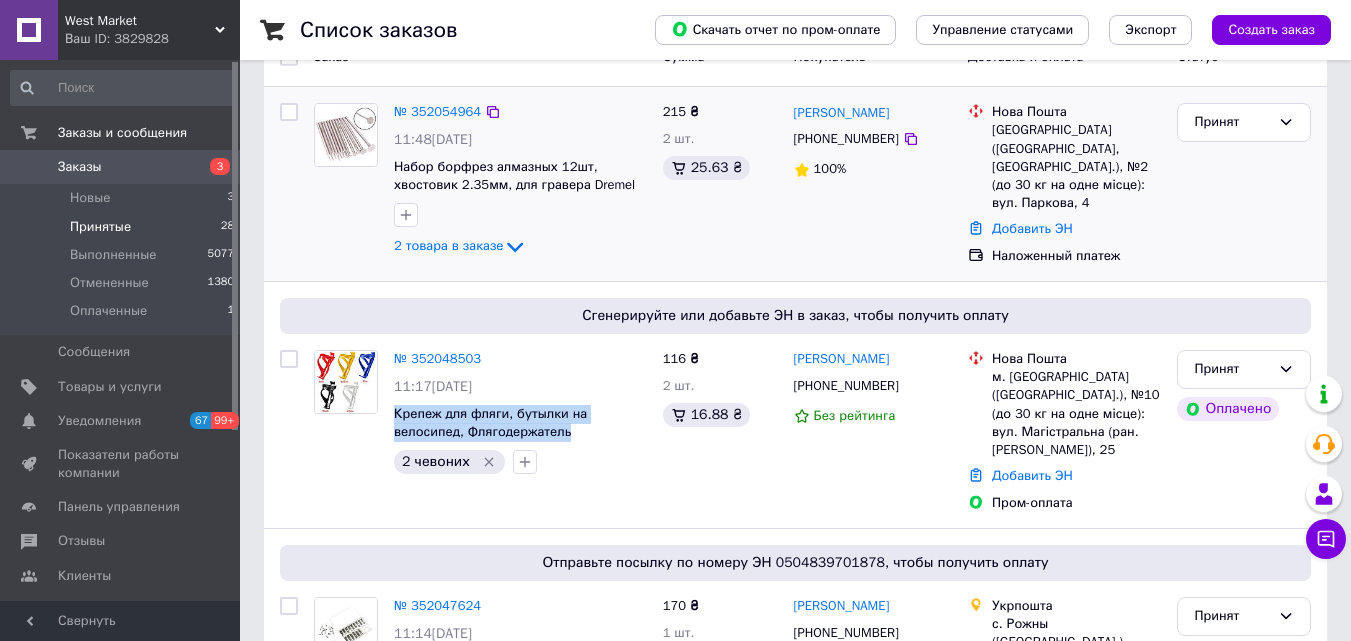 scroll, scrollTop: 0, scrollLeft: 0, axis: both 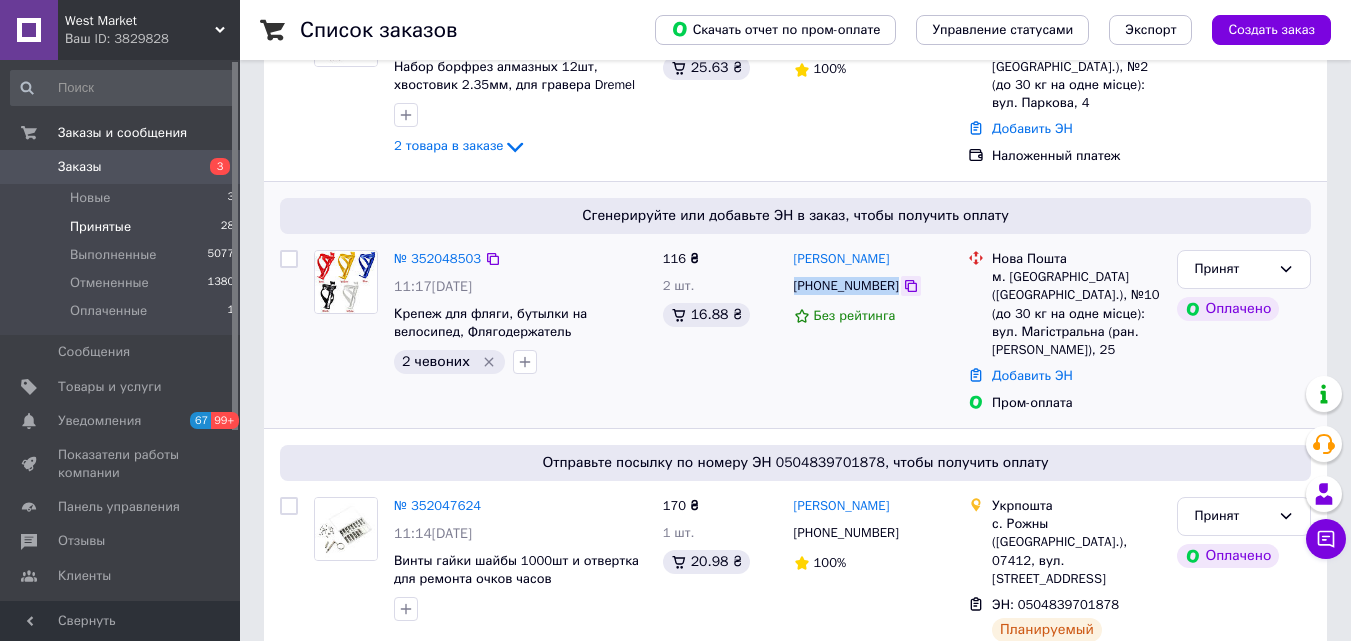 drag, startPoint x: 796, startPoint y: 302, endPoint x: 889, endPoint y: 309, distance: 93.26307 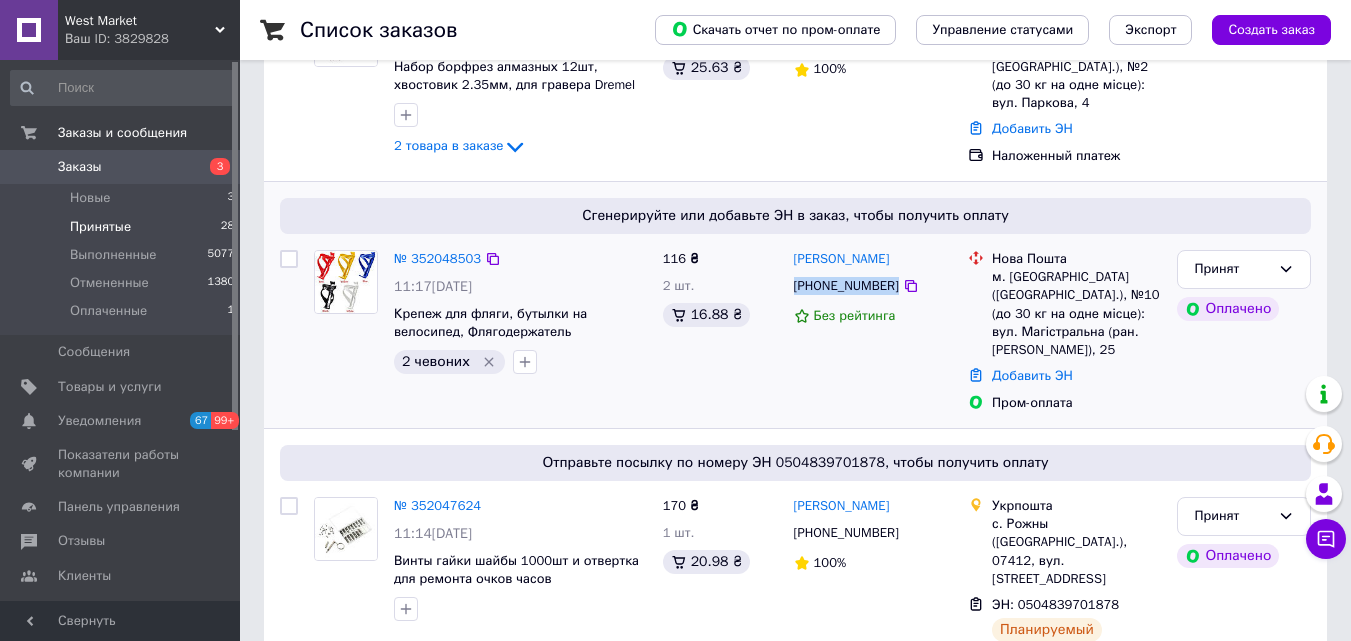 copy on "[PHONE_NUMBER]" 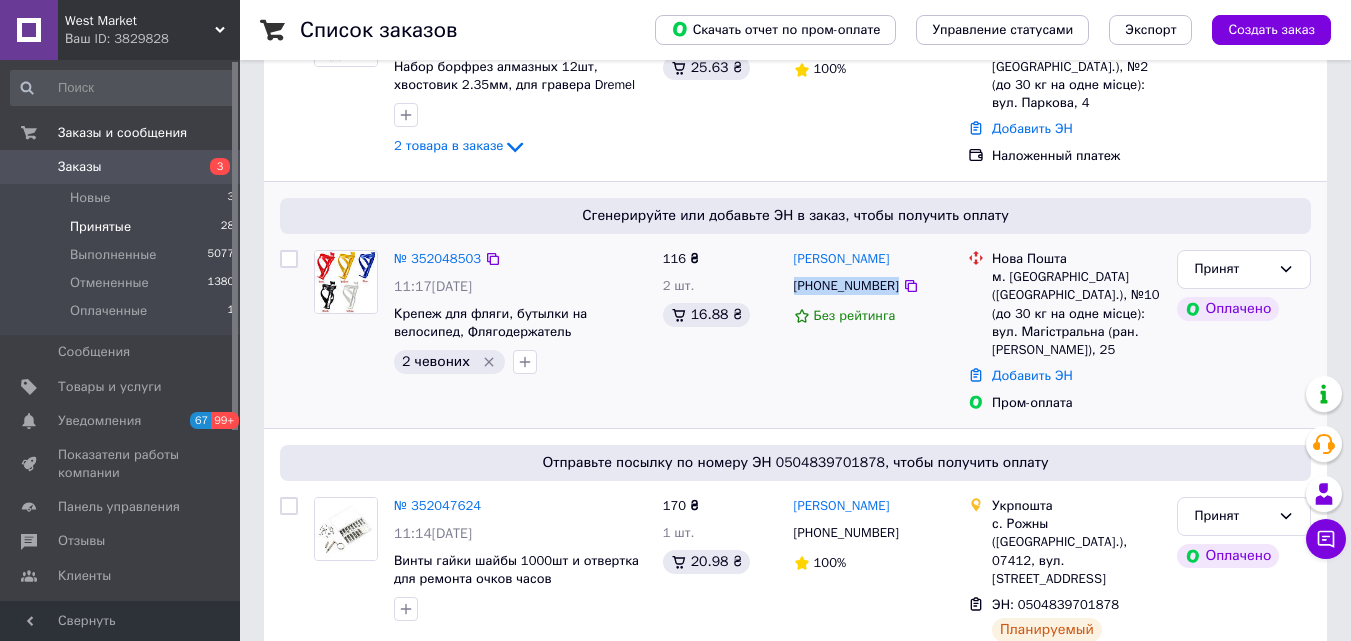 click at bounding box center (346, 282) 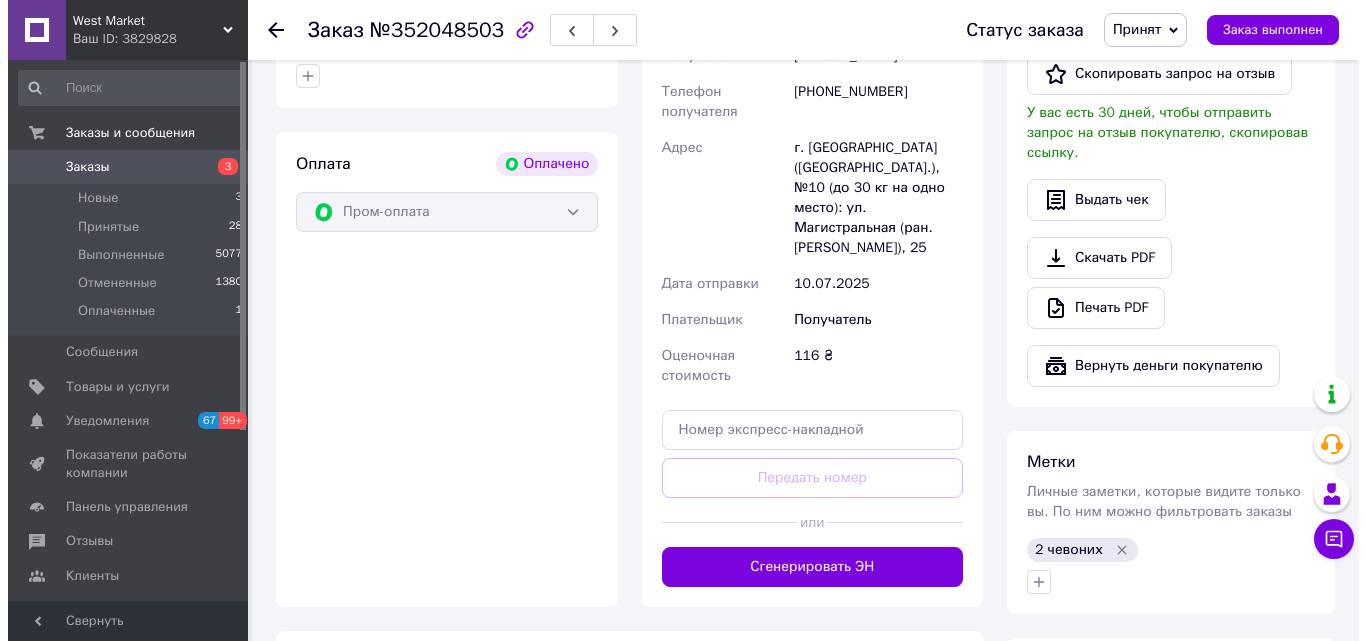 scroll, scrollTop: 500, scrollLeft: 0, axis: vertical 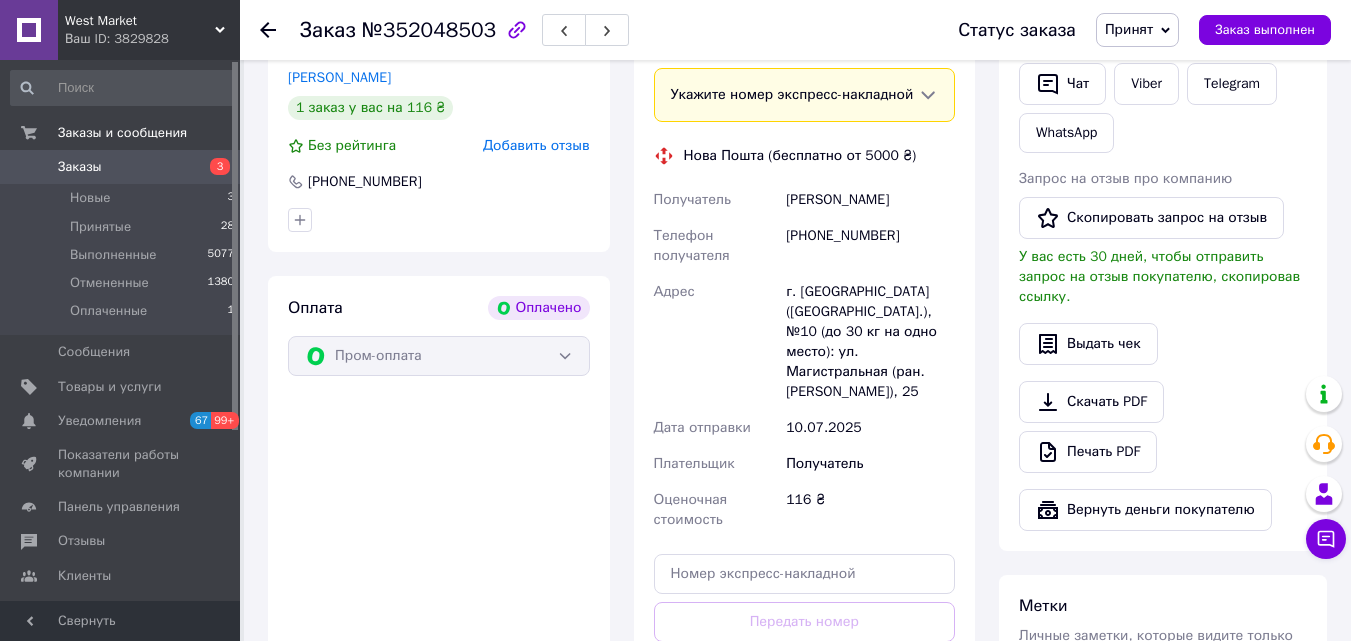 click on "Редактировать" at bounding box center (906, 40) 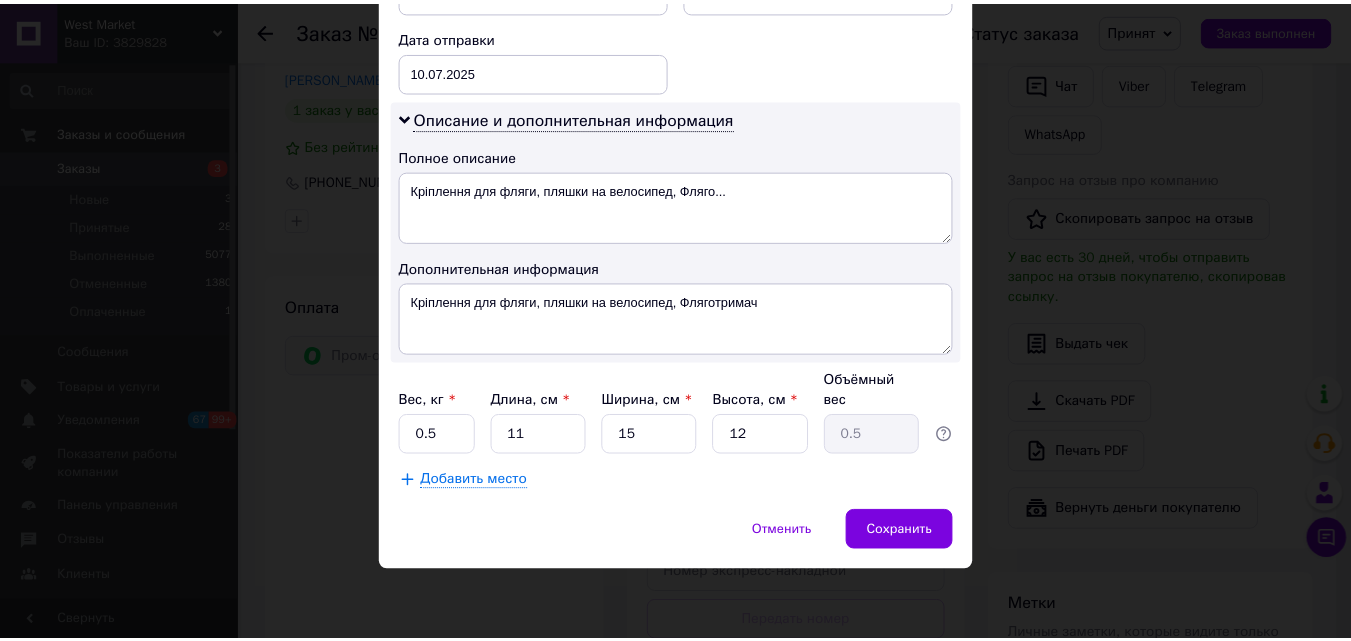 scroll, scrollTop: 1259, scrollLeft: 0, axis: vertical 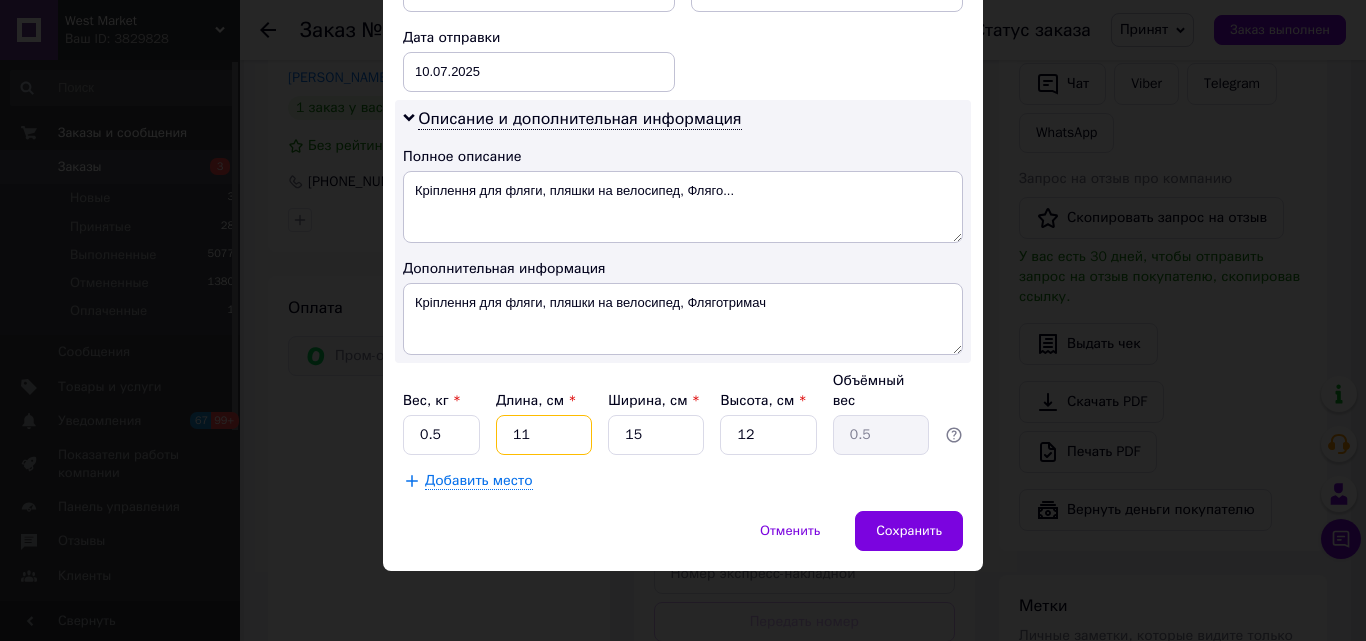 click on "11" at bounding box center [544, 435] 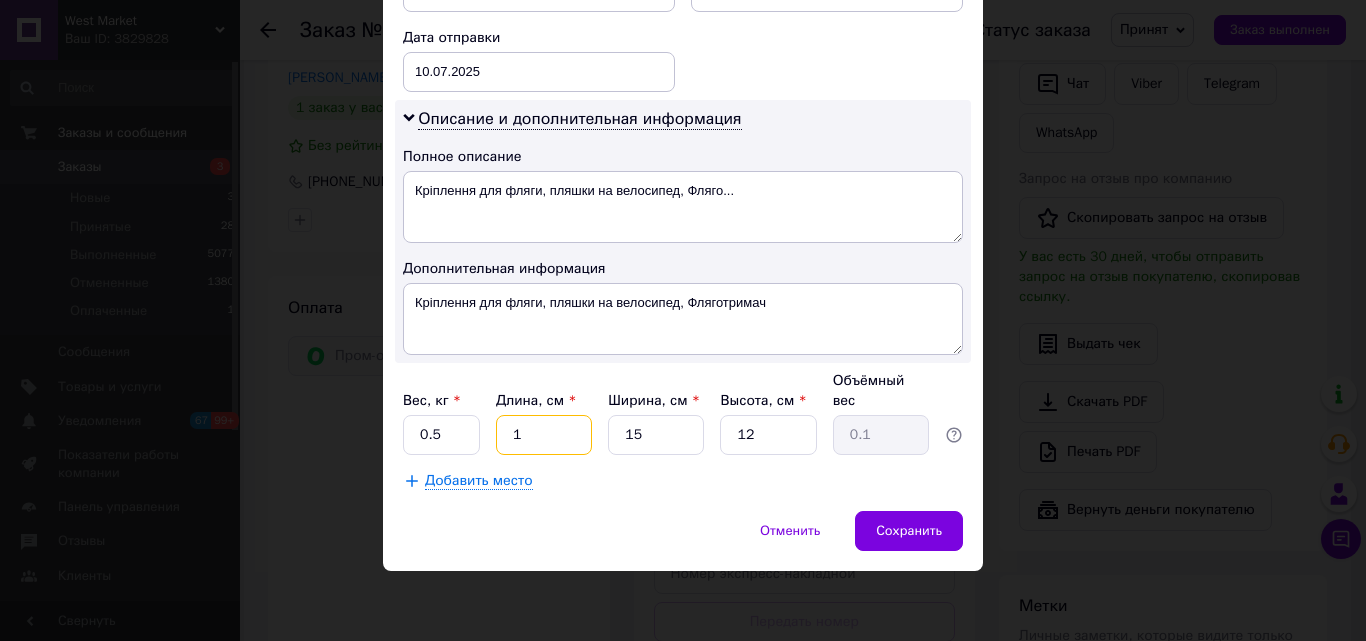 type on "1" 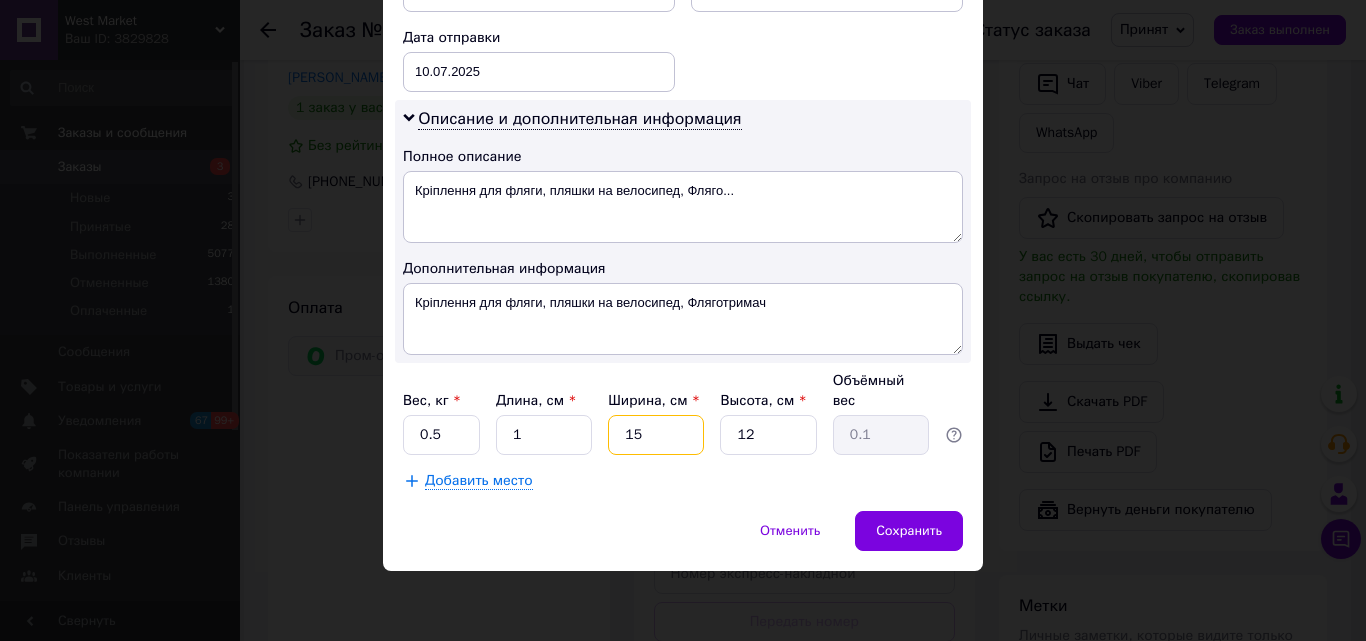 click on "15" at bounding box center [656, 435] 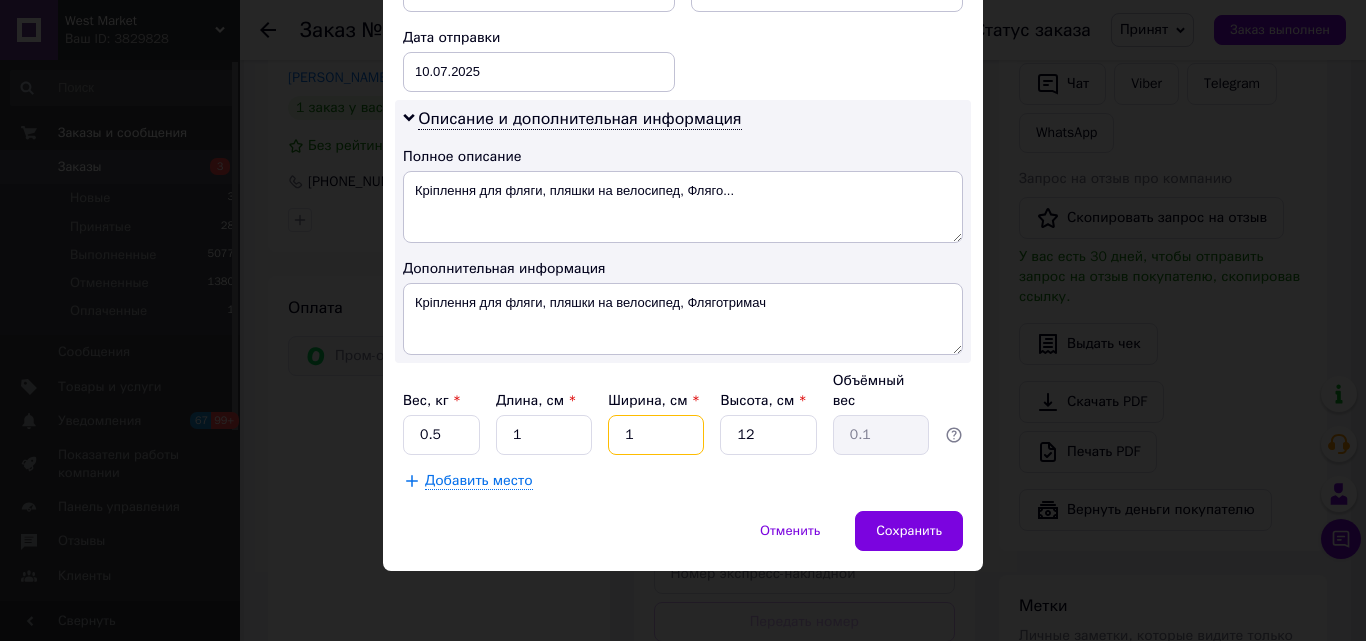 type on "1" 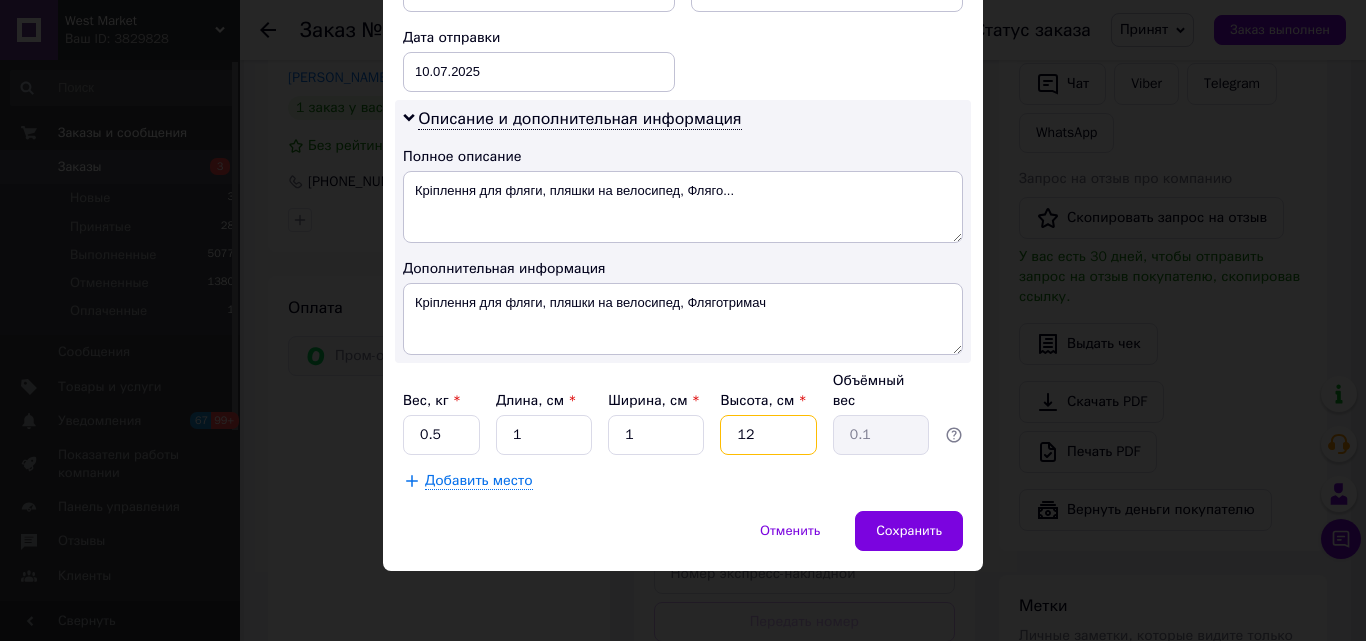 click on "12" at bounding box center (768, 435) 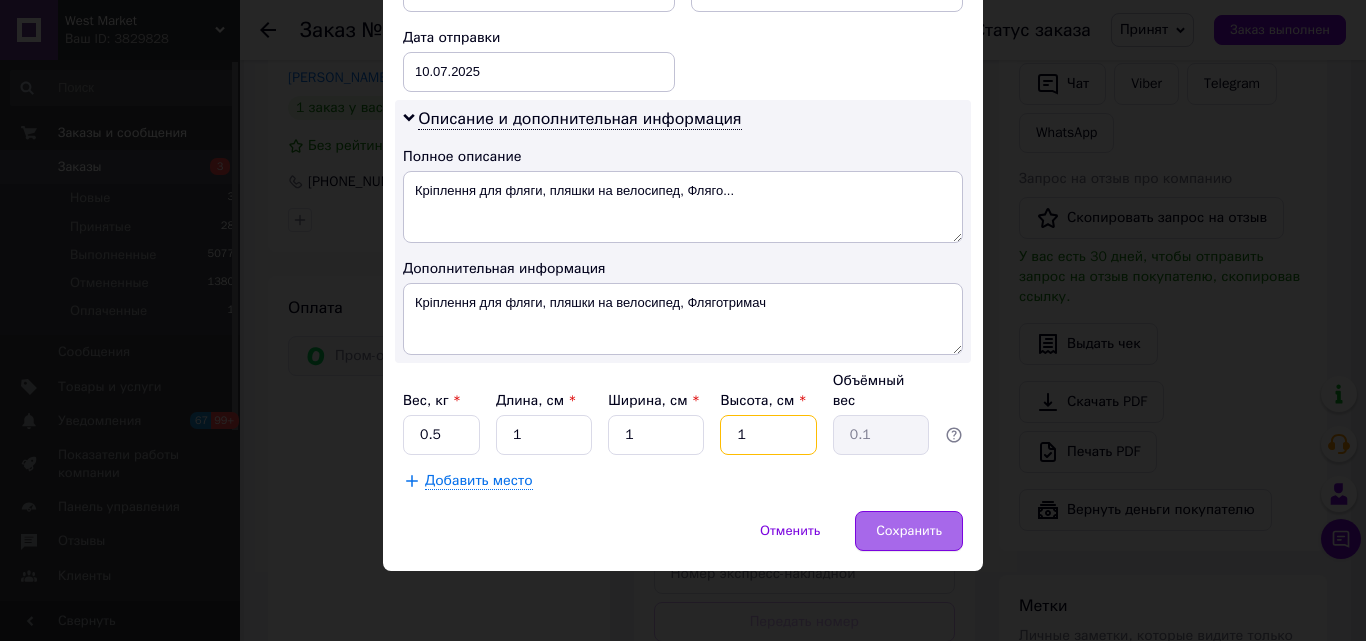 type on "1" 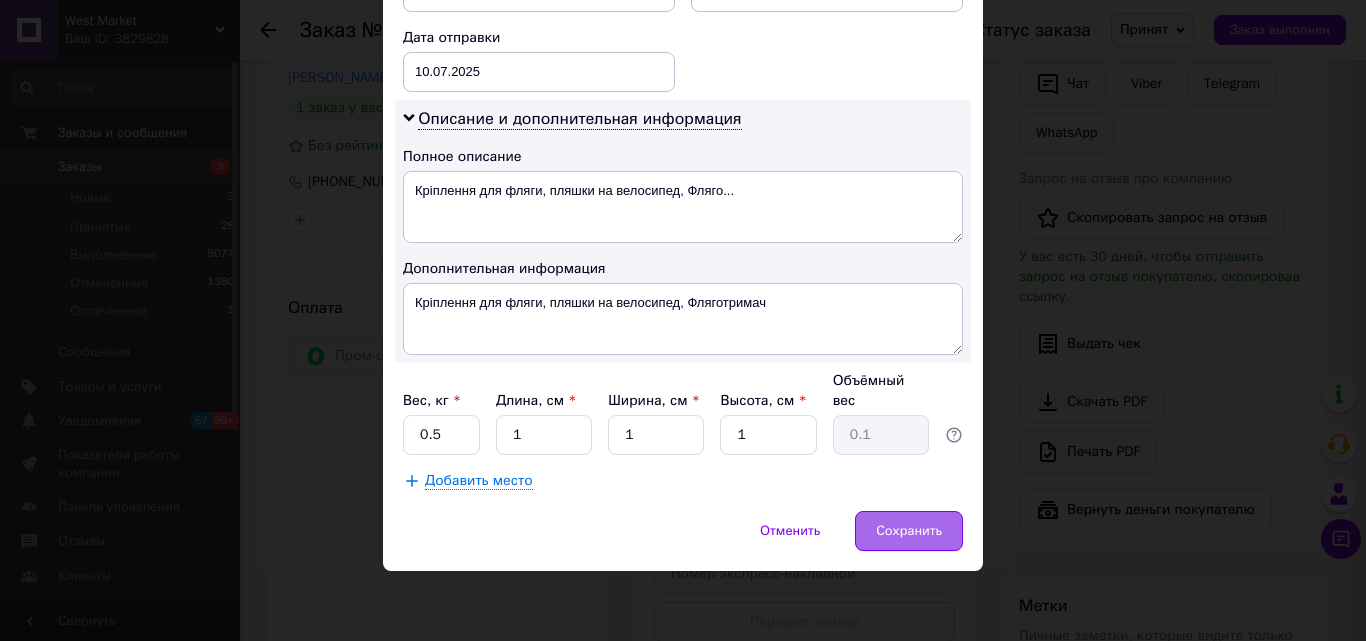click on "Сохранить" at bounding box center (909, 531) 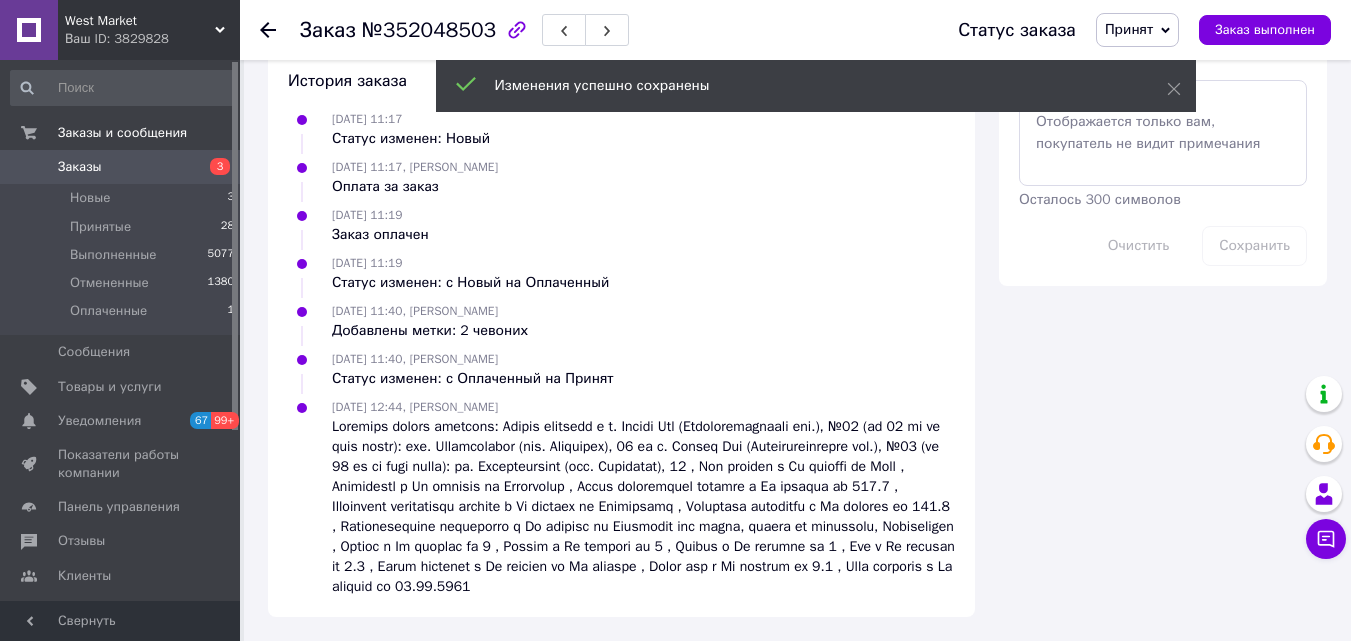 scroll, scrollTop: 1700, scrollLeft: 0, axis: vertical 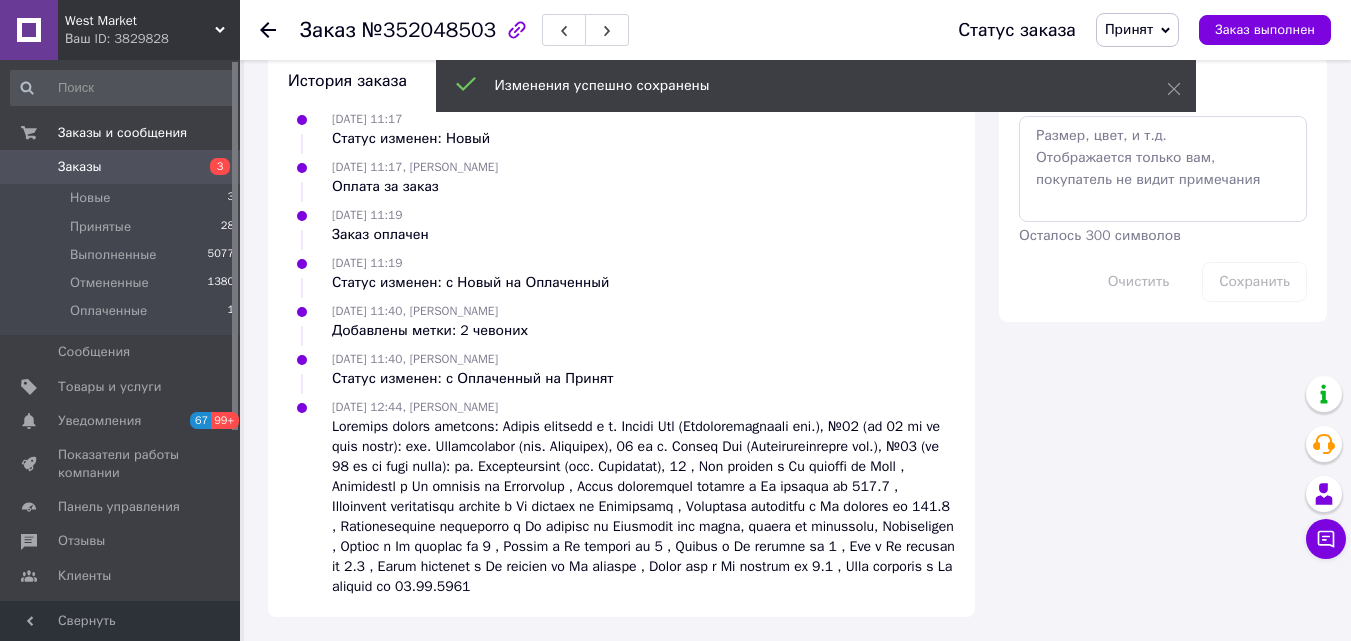 click on "Сгенерировать ЭН" at bounding box center (805, -14) 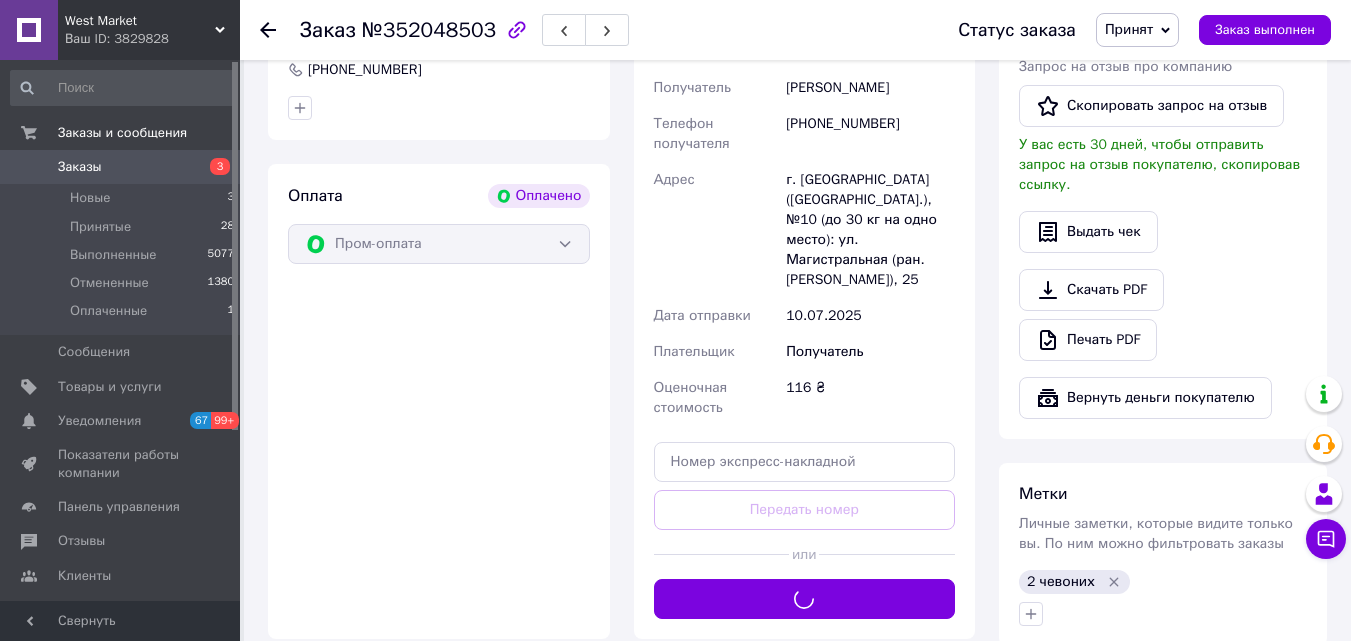 scroll, scrollTop: 600, scrollLeft: 0, axis: vertical 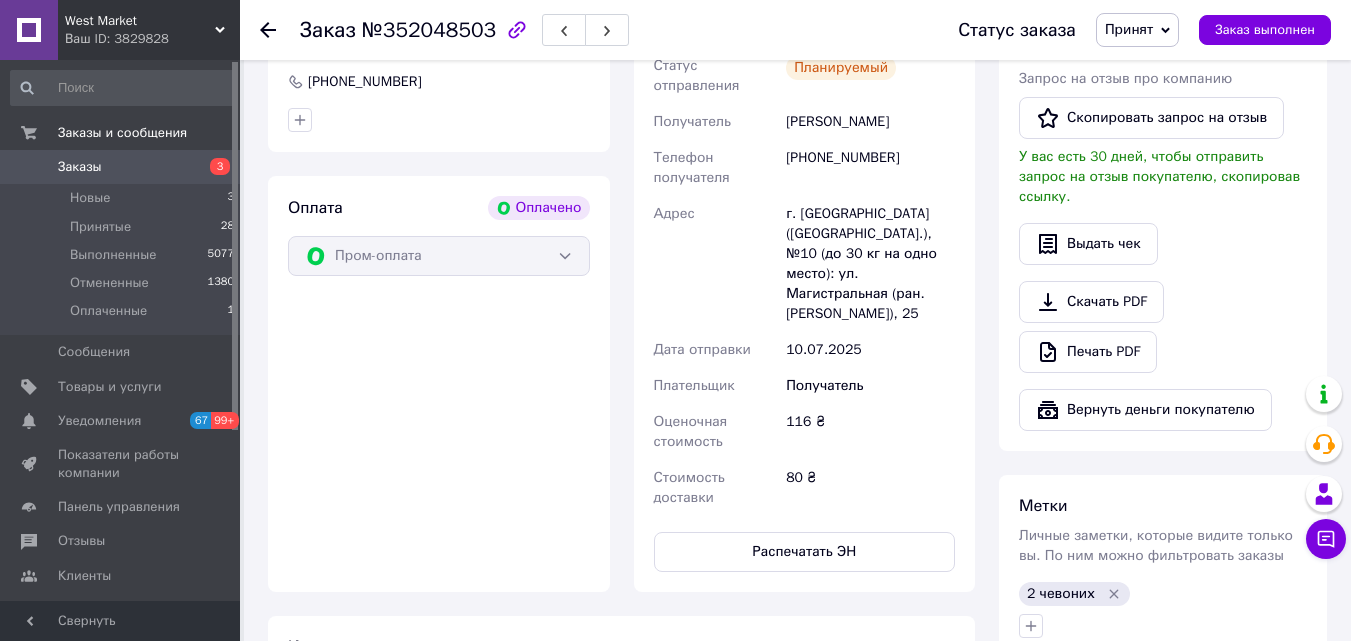 drag, startPoint x: 788, startPoint y: 260, endPoint x: 957, endPoint y: 260, distance: 169 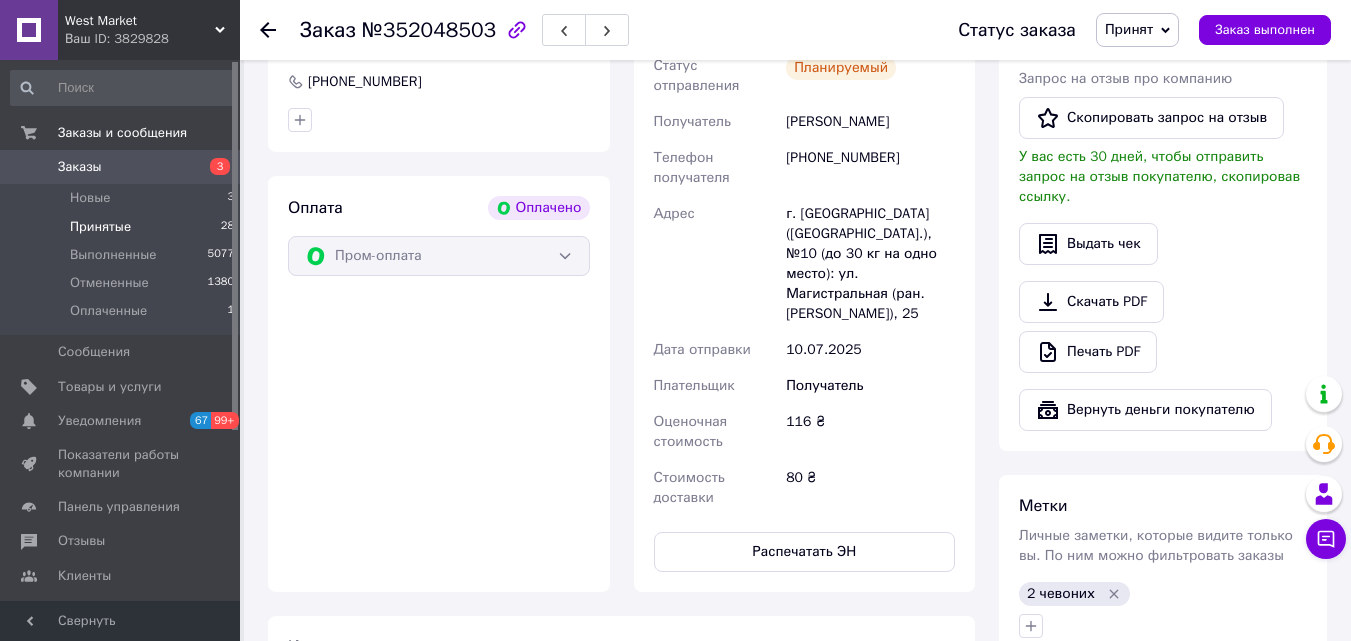 click on "Принятые 28" at bounding box center (123, 227) 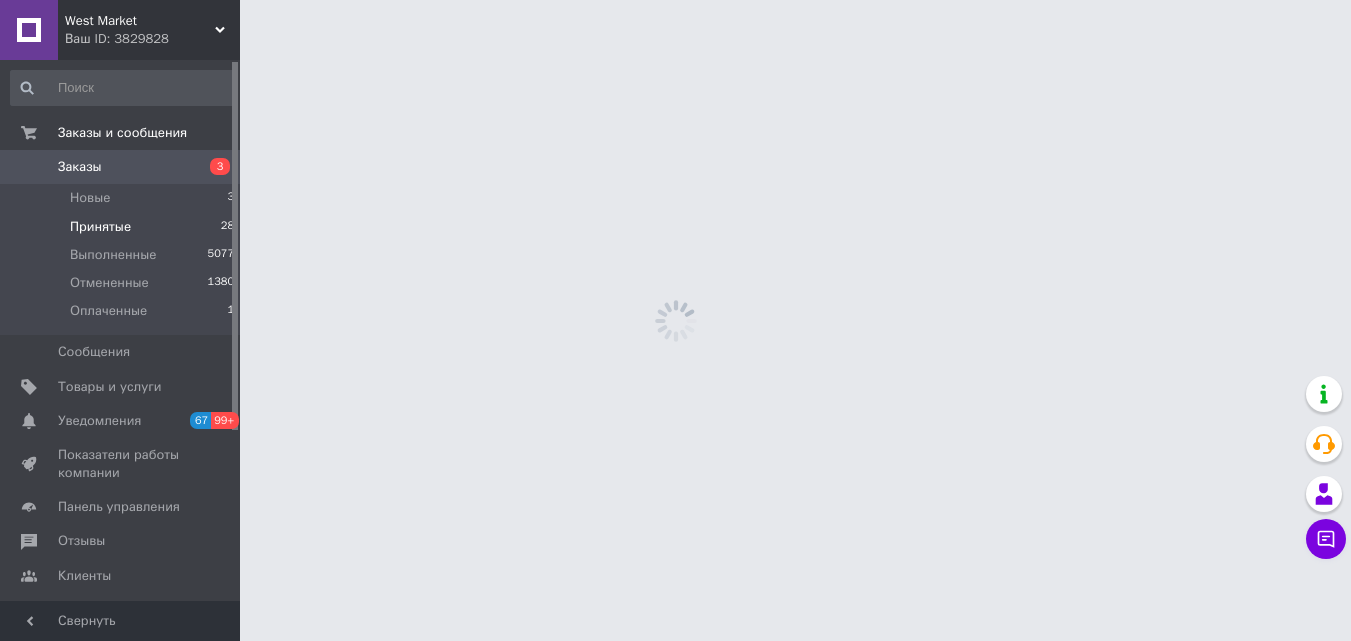 scroll, scrollTop: 0, scrollLeft: 0, axis: both 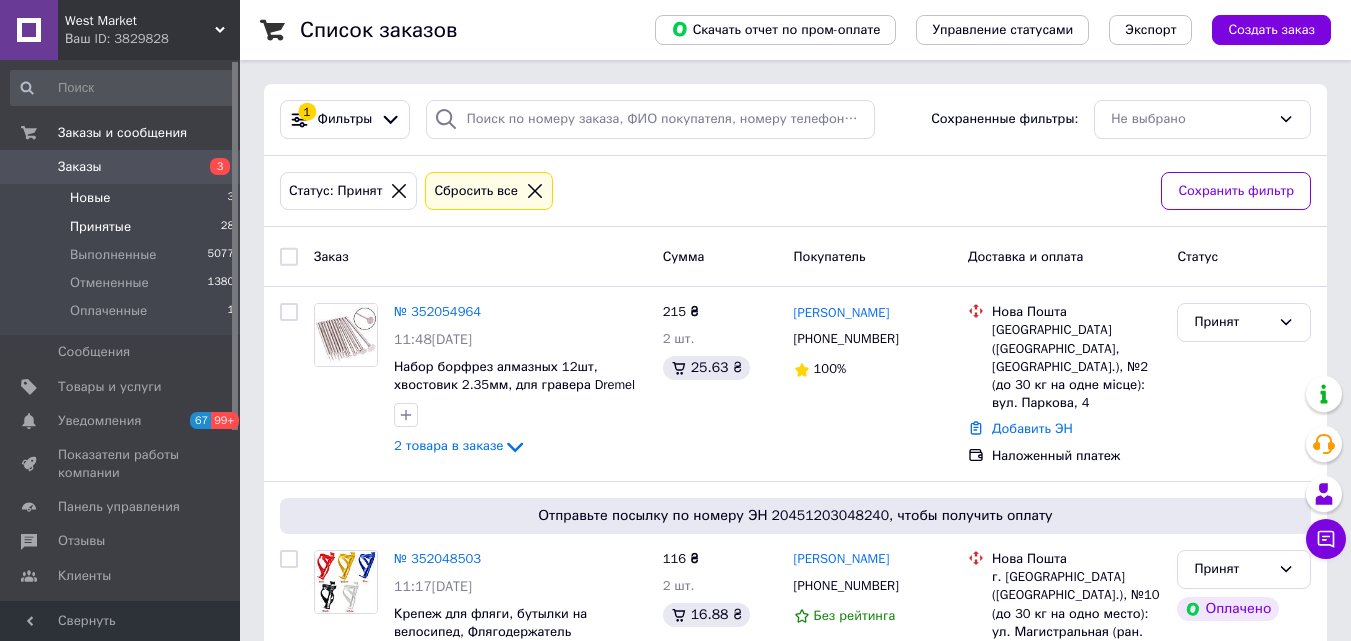click on "Новые 3" at bounding box center (123, 198) 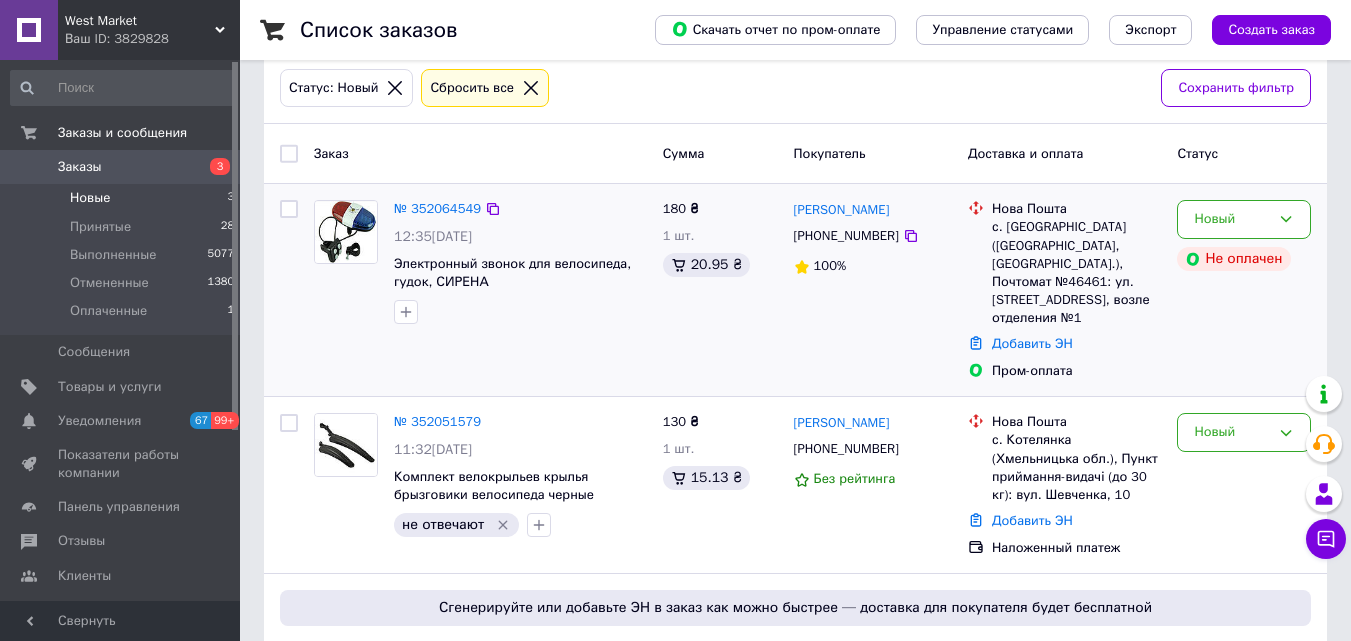 scroll, scrollTop: 300, scrollLeft: 0, axis: vertical 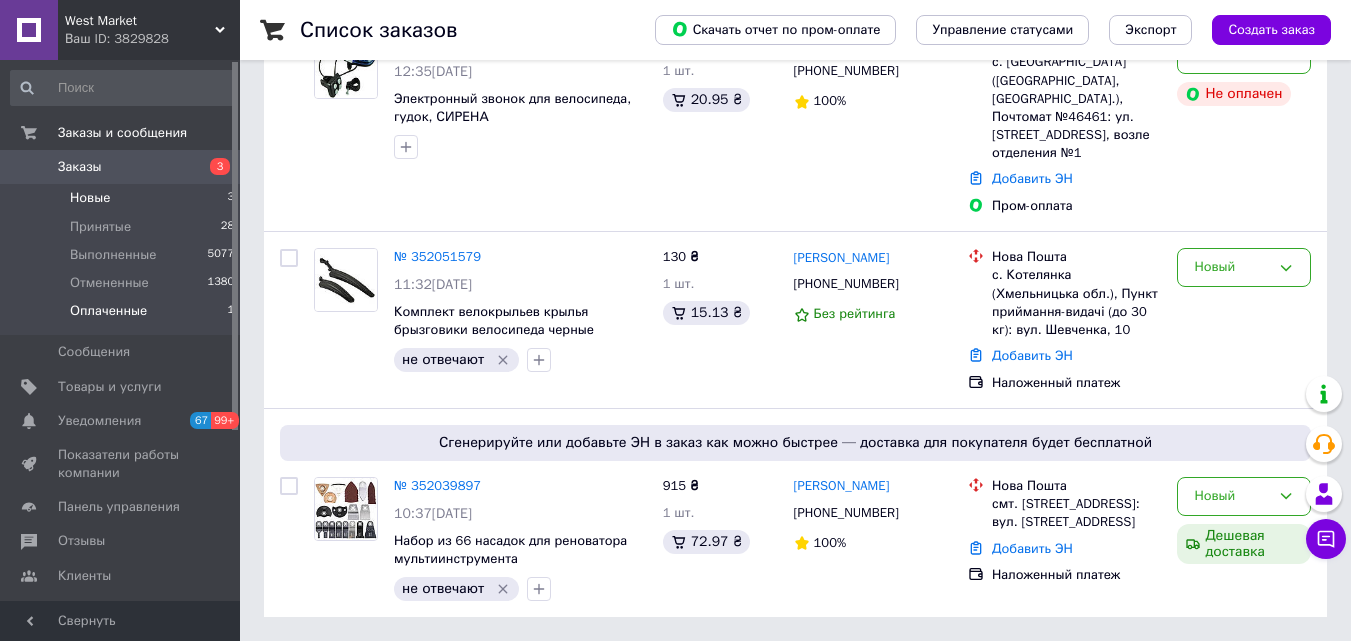 click on "Оплаченные 1" at bounding box center (123, 316) 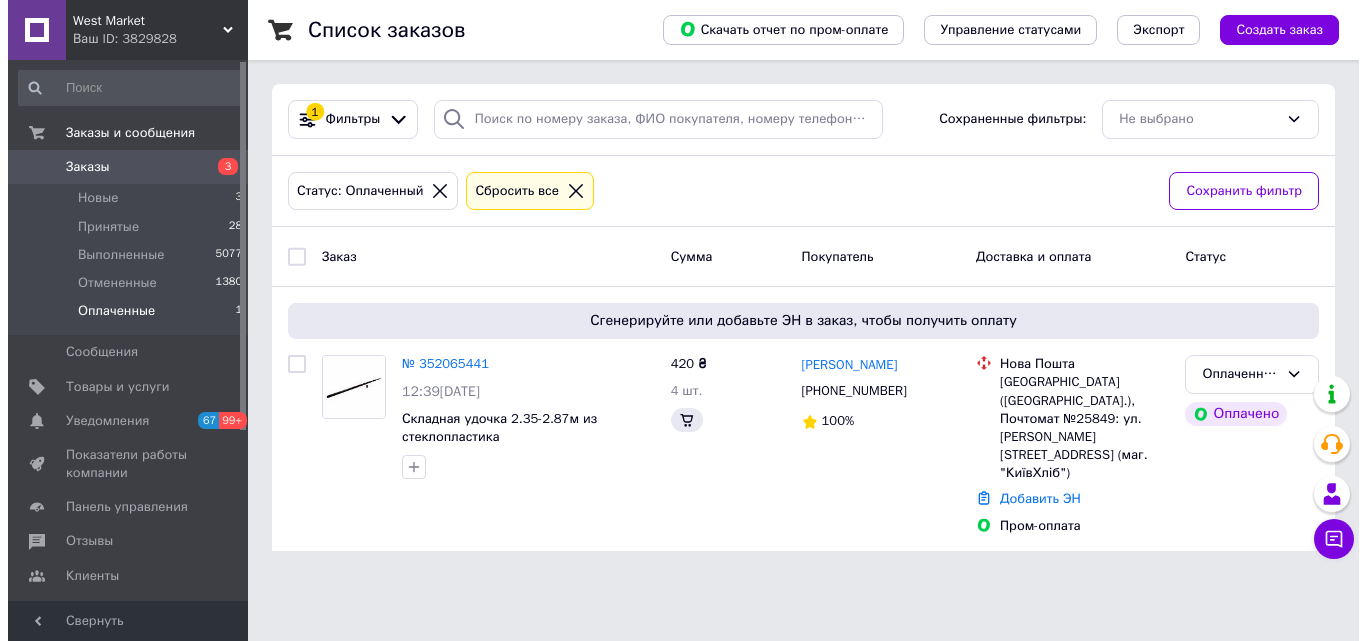 scroll, scrollTop: 0, scrollLeft: 0, axis: both 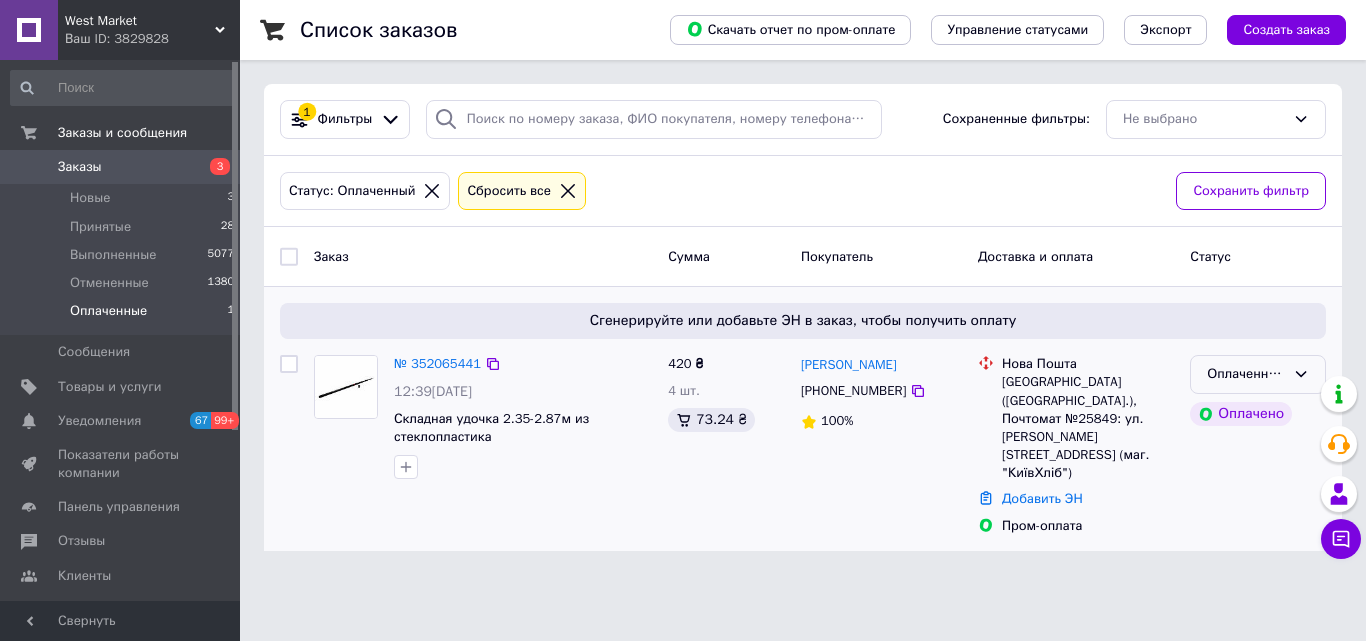 click on "Оплаченный" at bounding box center [1246, 374] 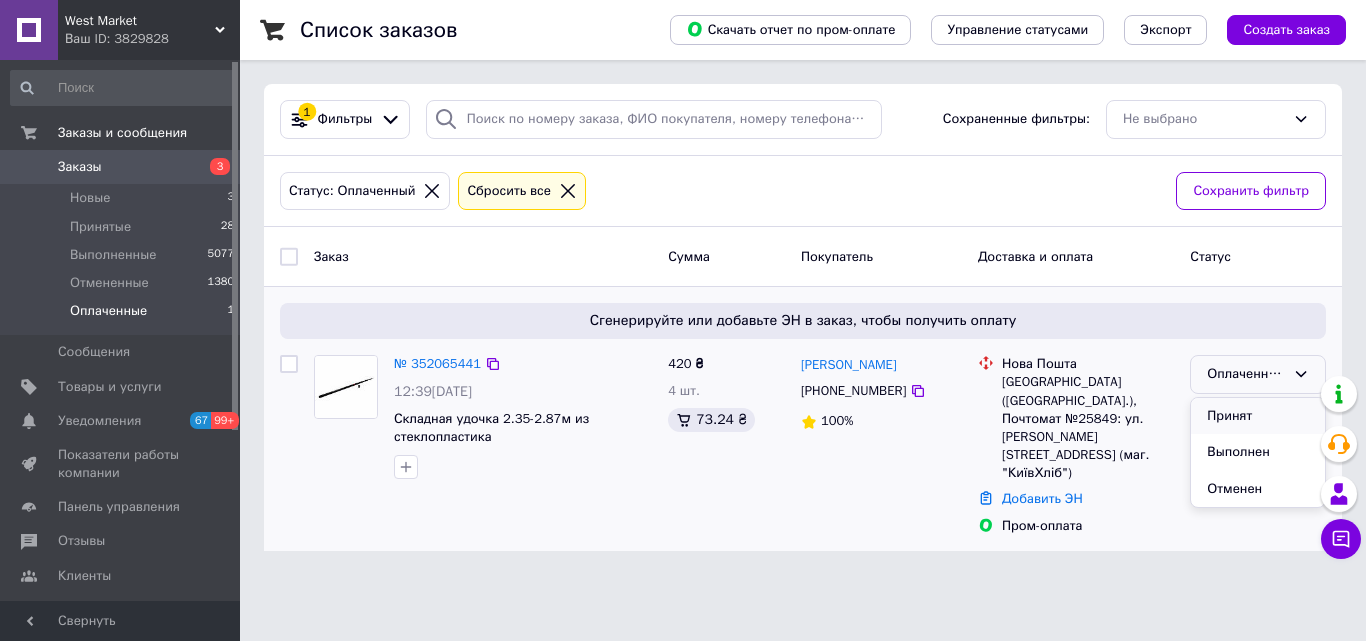 click on "Принят" at bounding box center [1258, 416] 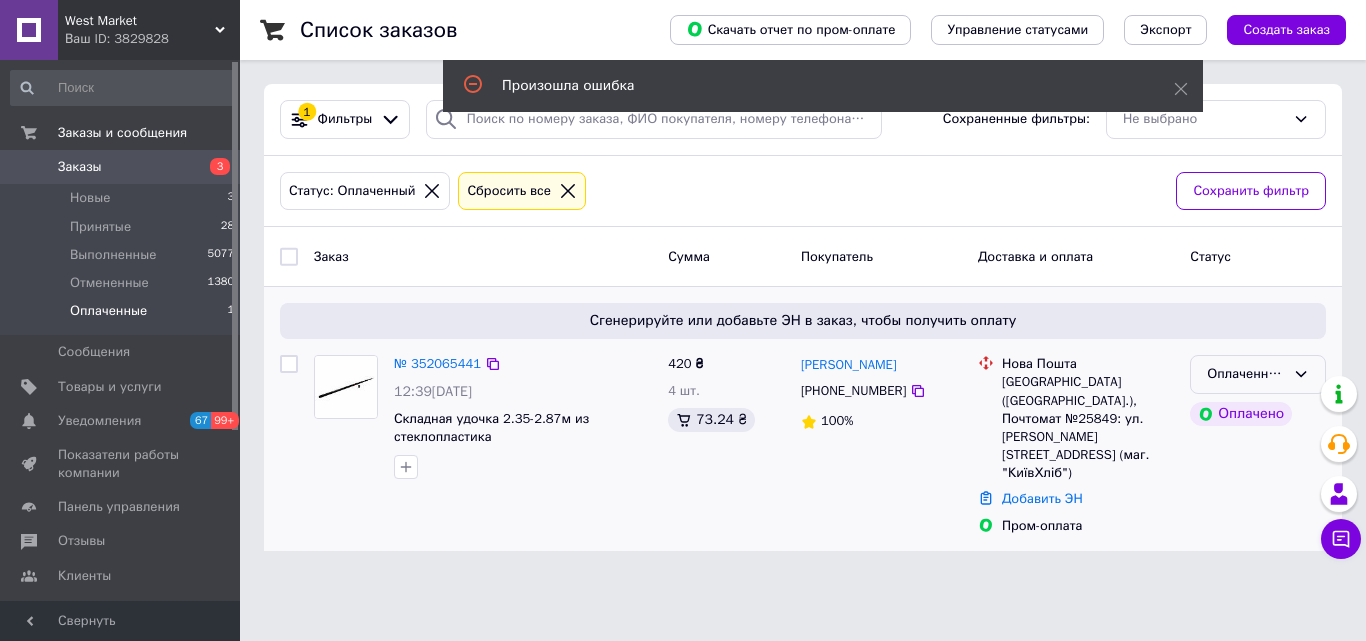 click on "Оплаченный" at bounding box center (1246, 374) 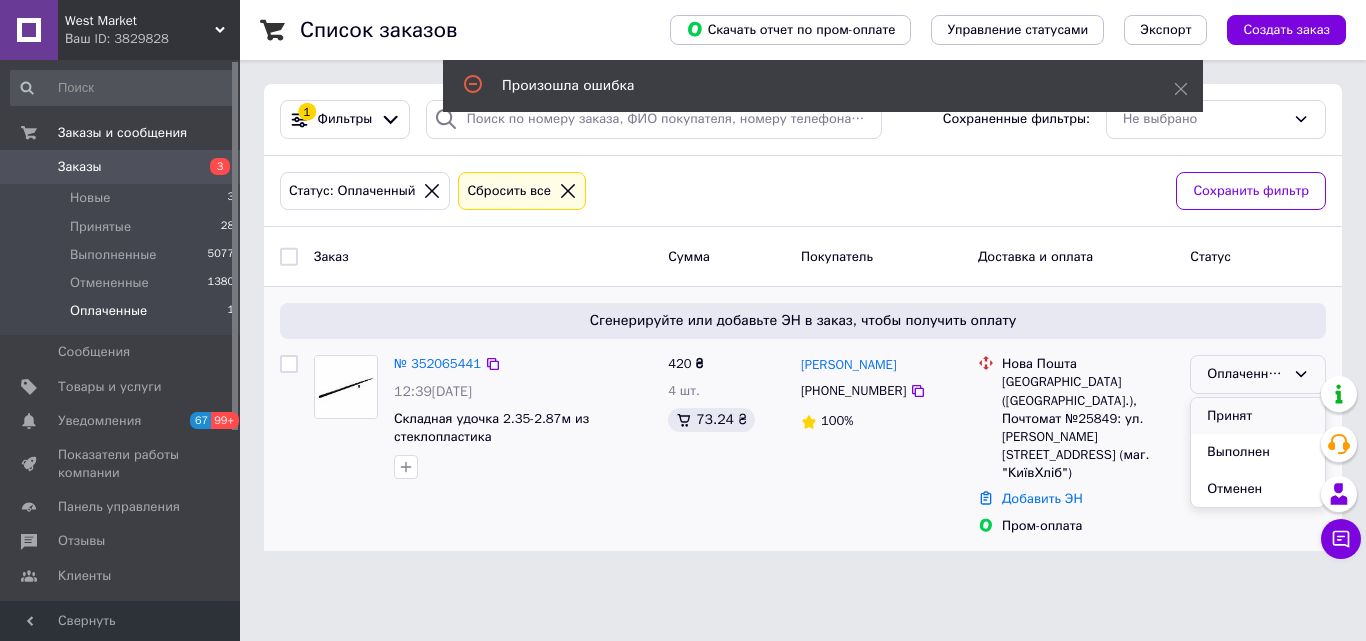 click on "Принят" at bounding box center [1258, 416] 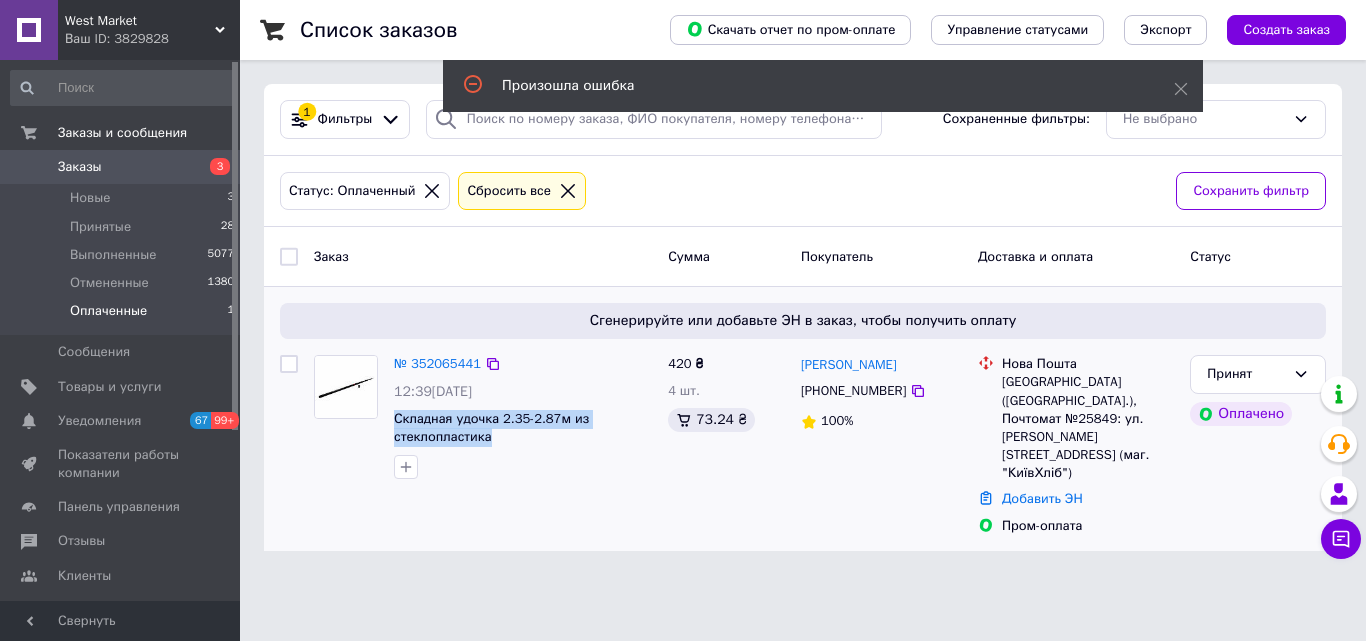 drag, startPoint x: 427, startPoint y: 447, endPoint x: 507, endPoint y: 457, distance: 80.622574 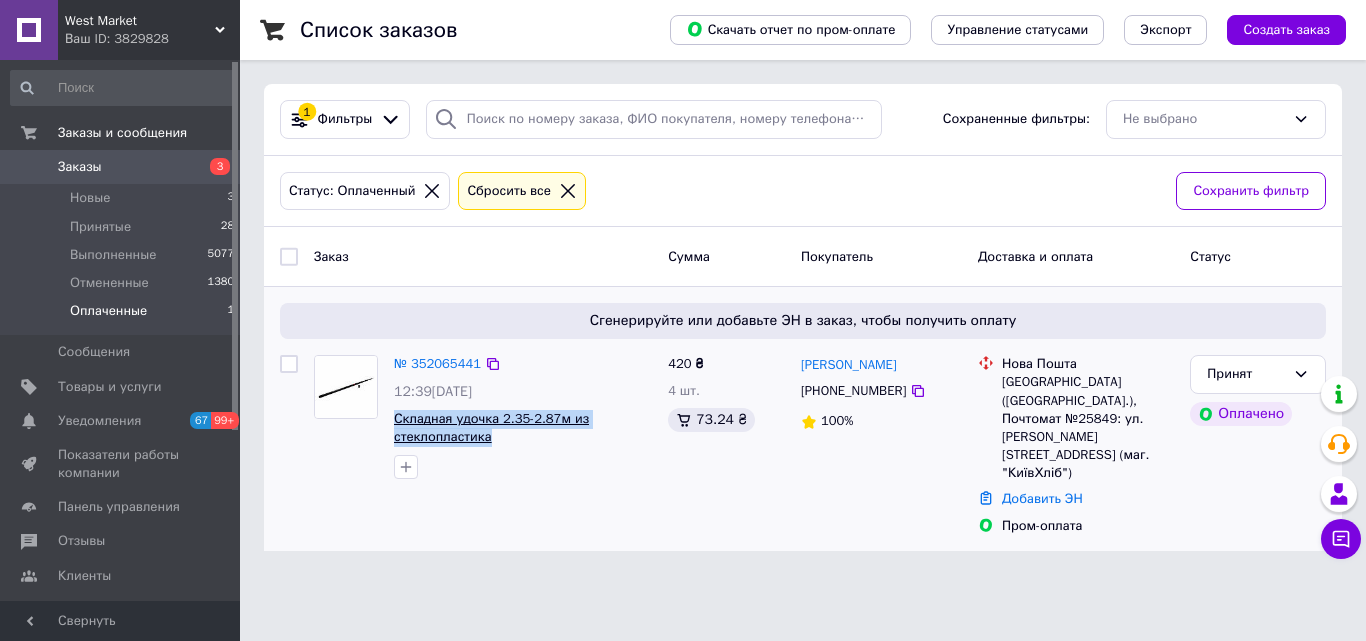 copy on "Складная удочка 2.35-2.87м из стеклопластика" 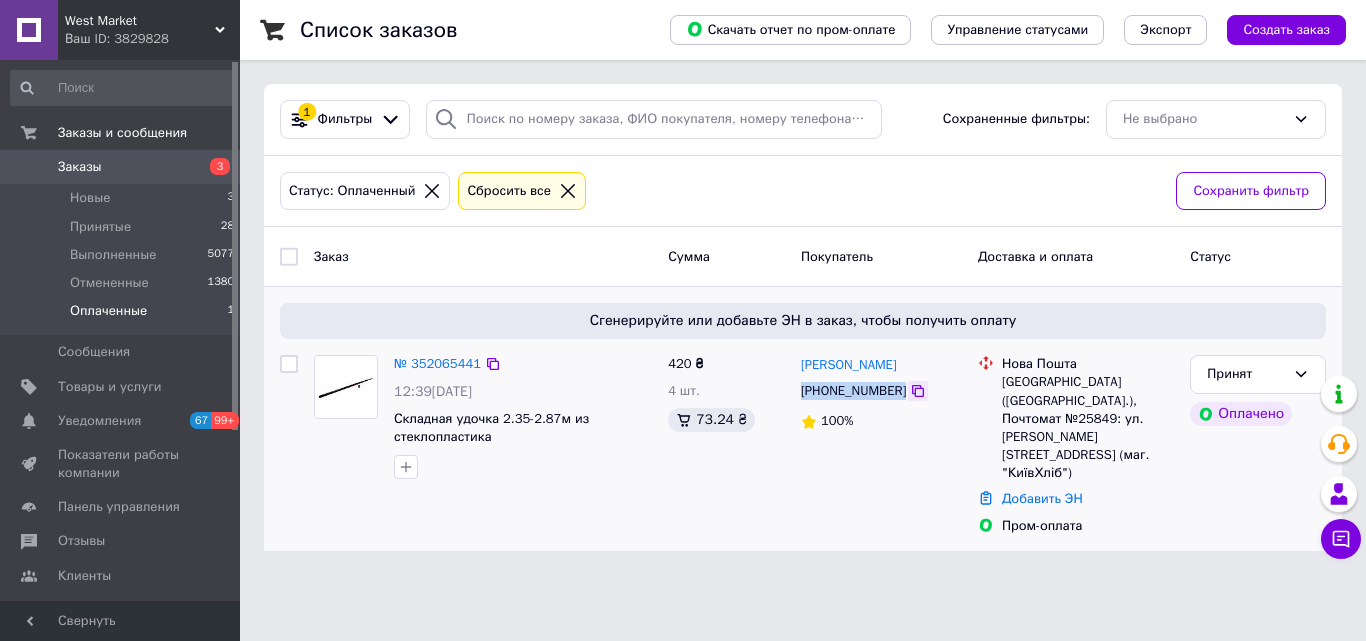 drag, startPoint x: 799, startPoint y: 405, endPoint x: 901, endPoint y: 405, distance: 102 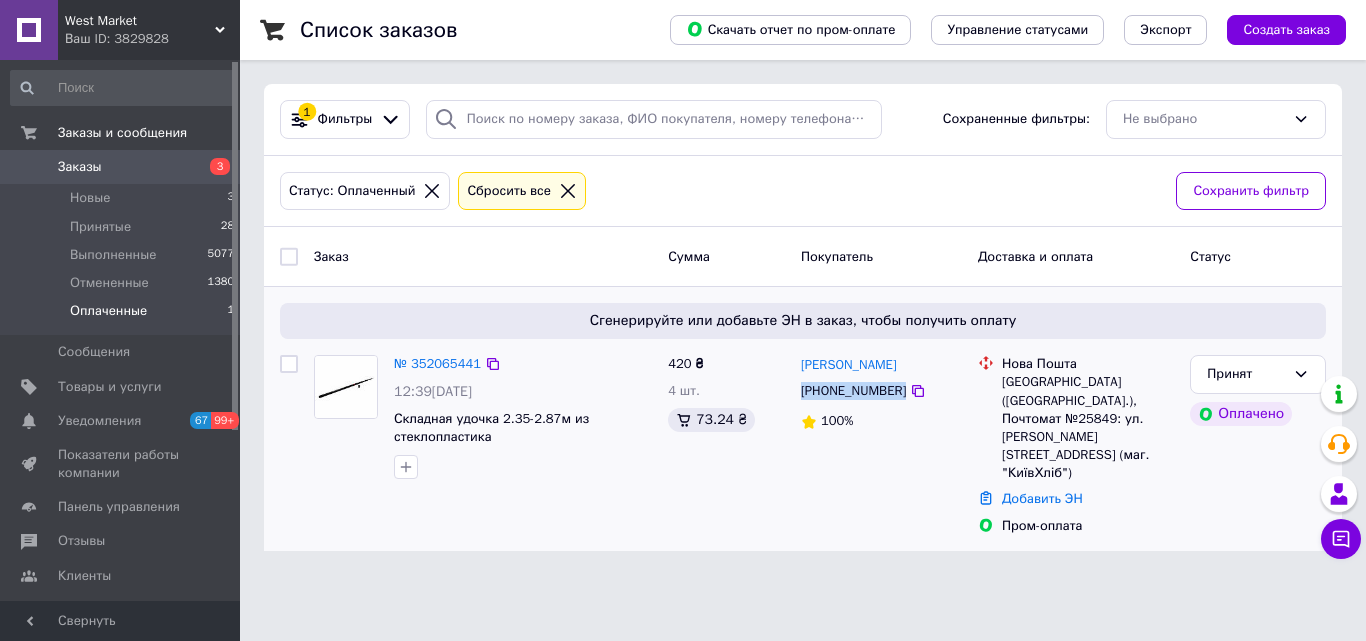 copy on "[PHONE_NUMBER]" 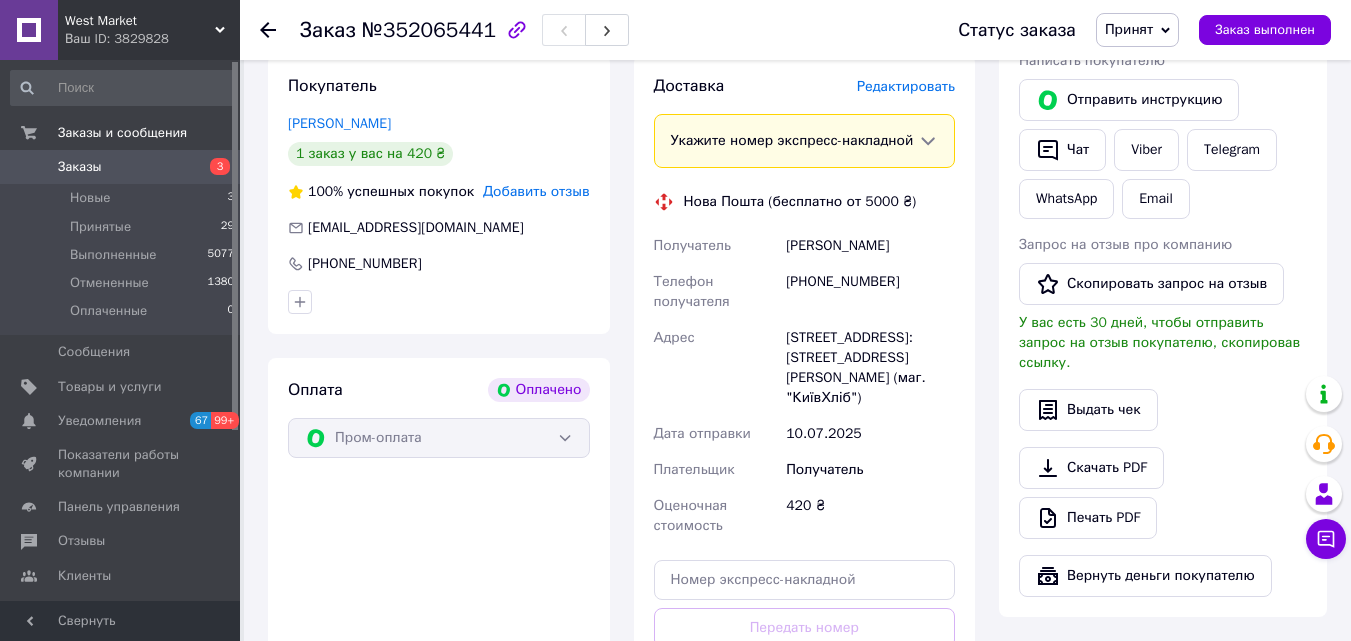 scroll, scrollTop: 500, scrollLeft: 0, axis: vertical 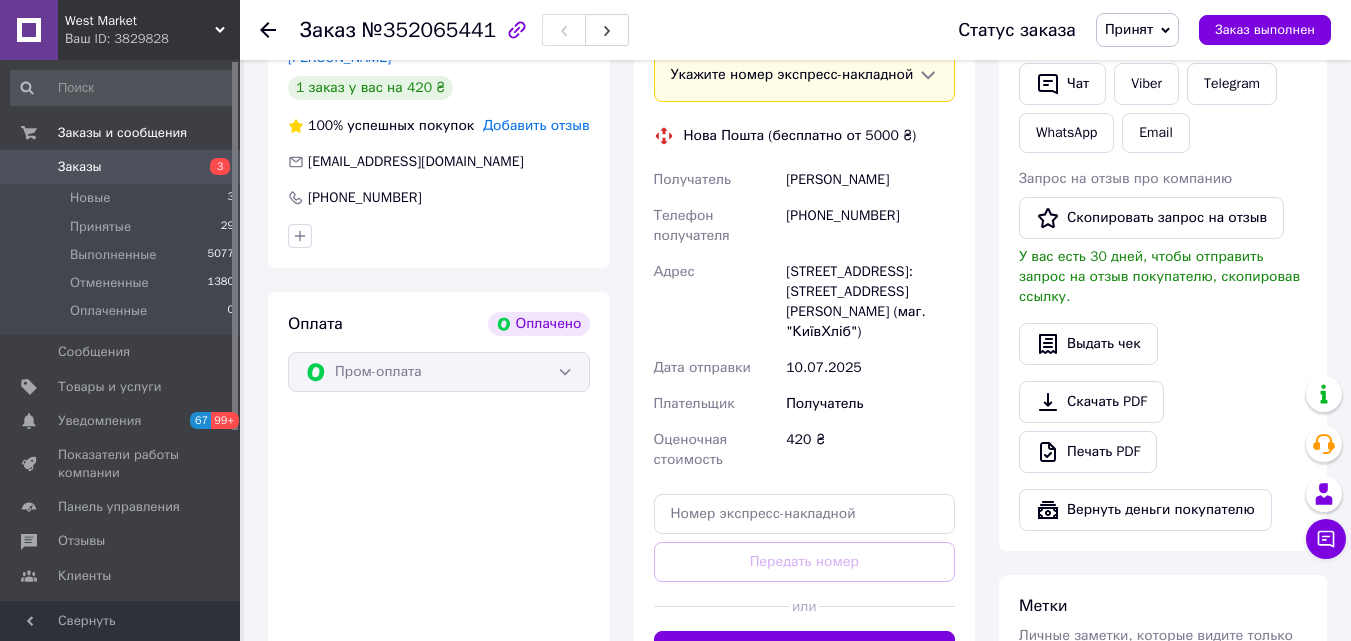 click on "Редактировать" at bounding box center [906, 20] 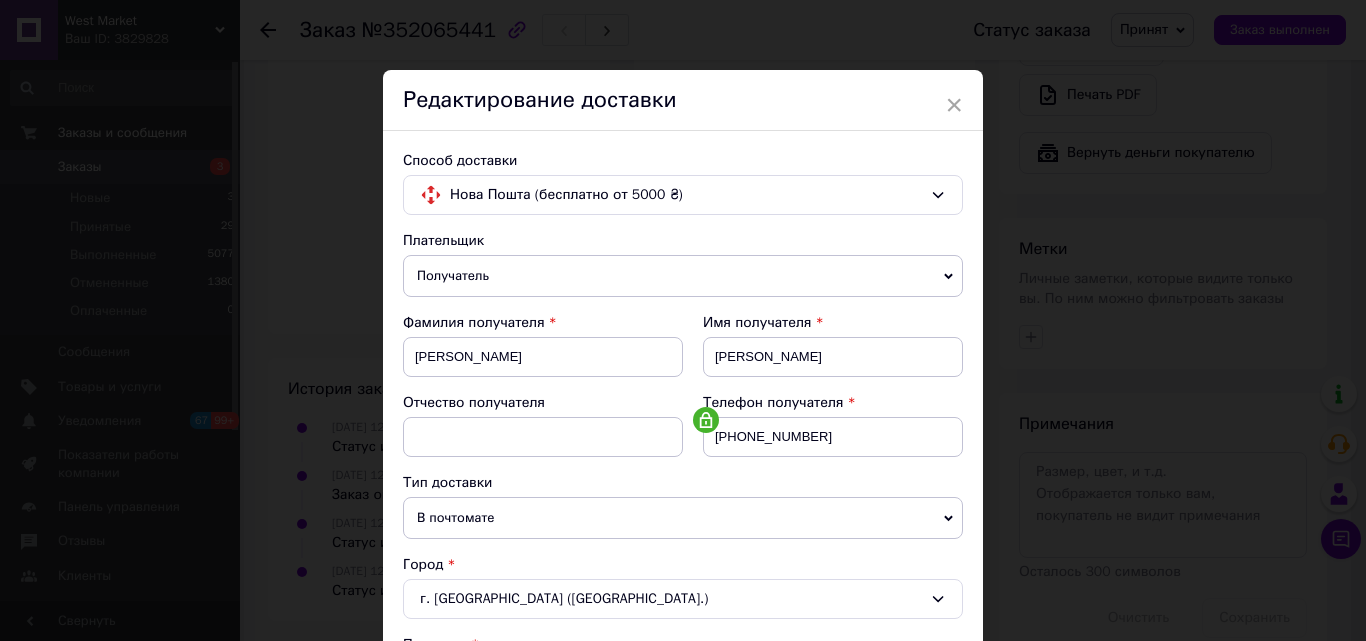 scroll, scrollTop: 900, scrollLeft: 0, axis: vertical 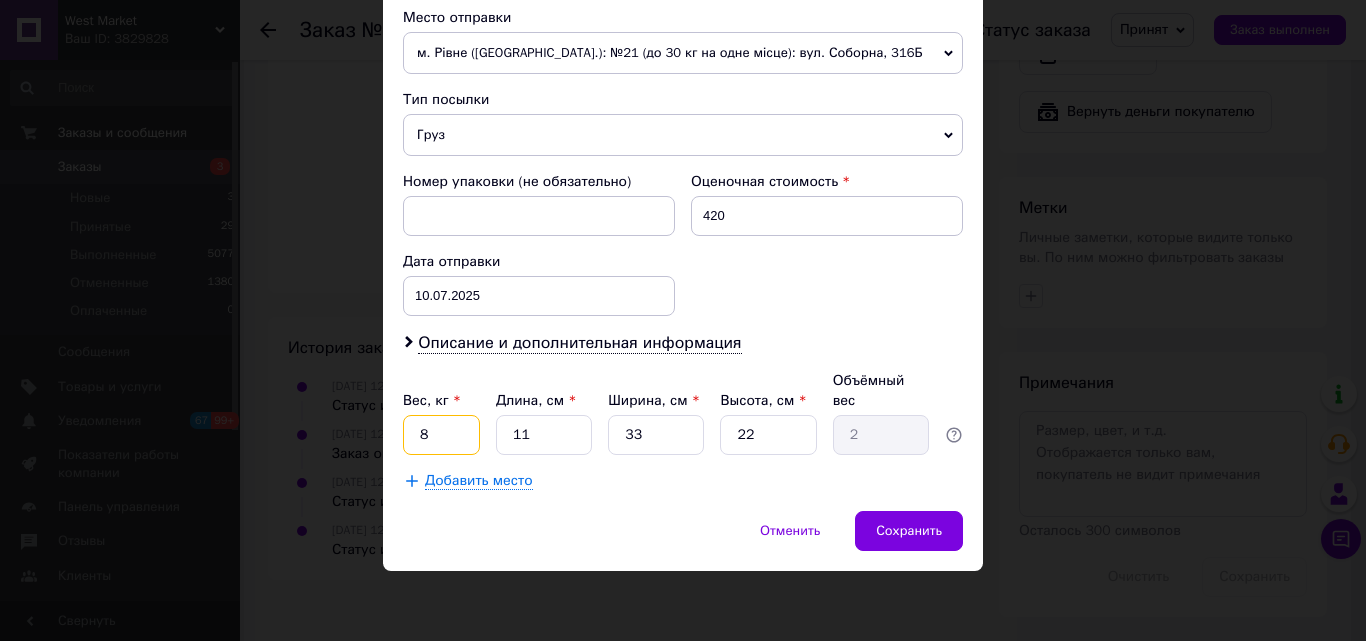 click on "8" at bounding box center [441, 435] 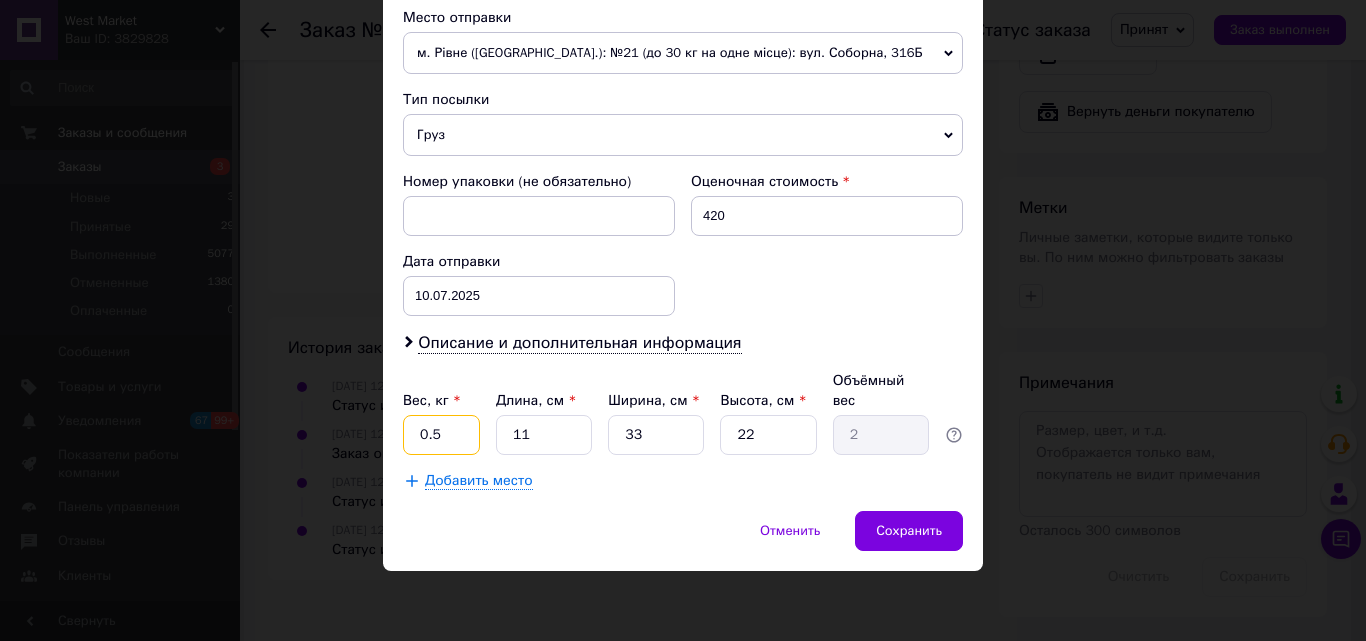 type on "0.5" 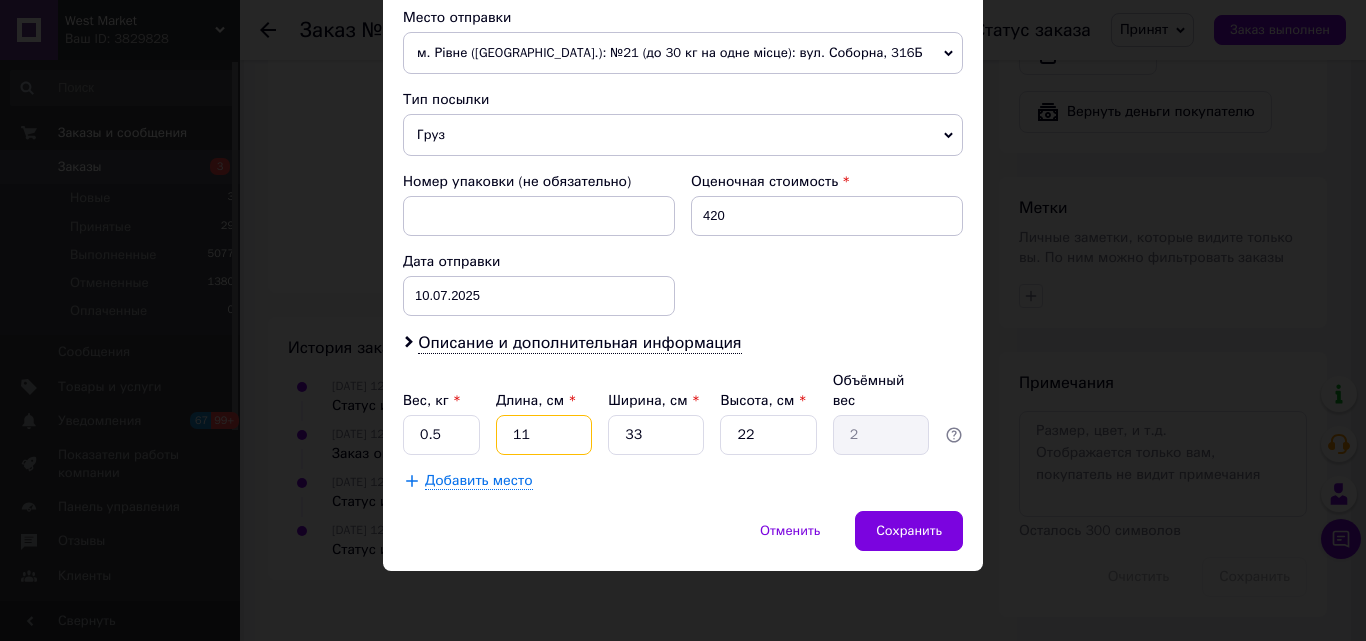 click on "11" at bounding box center [544, 435] 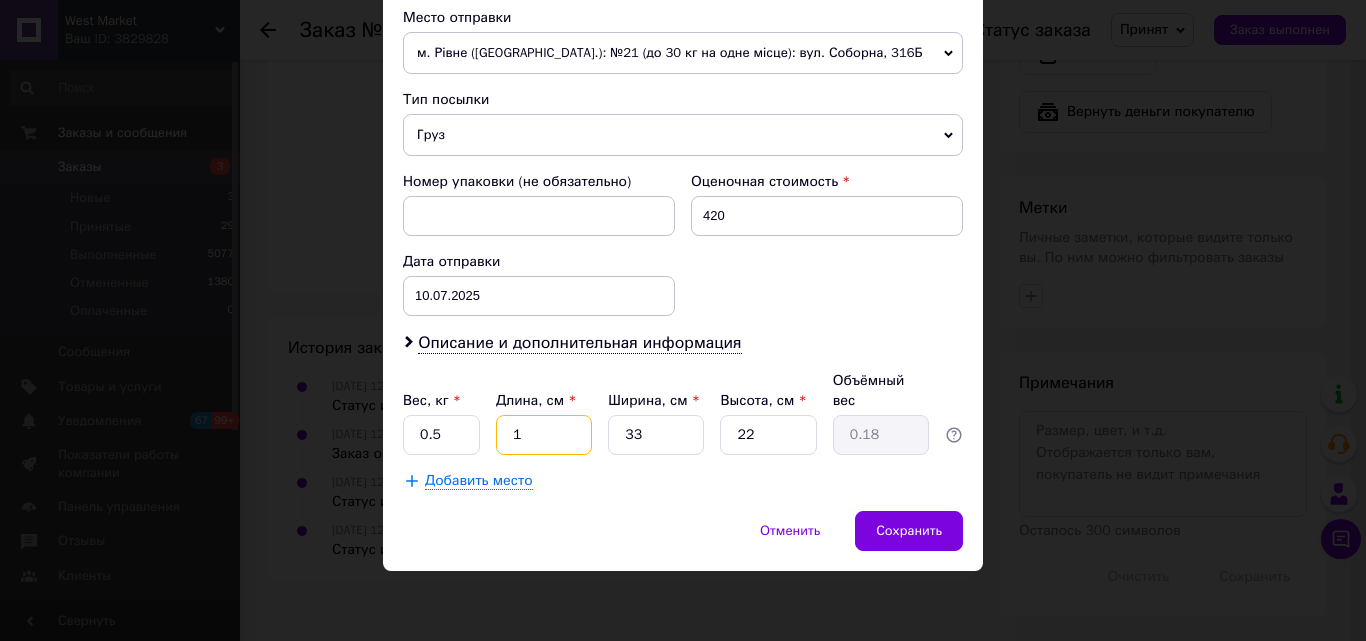 type on "1" 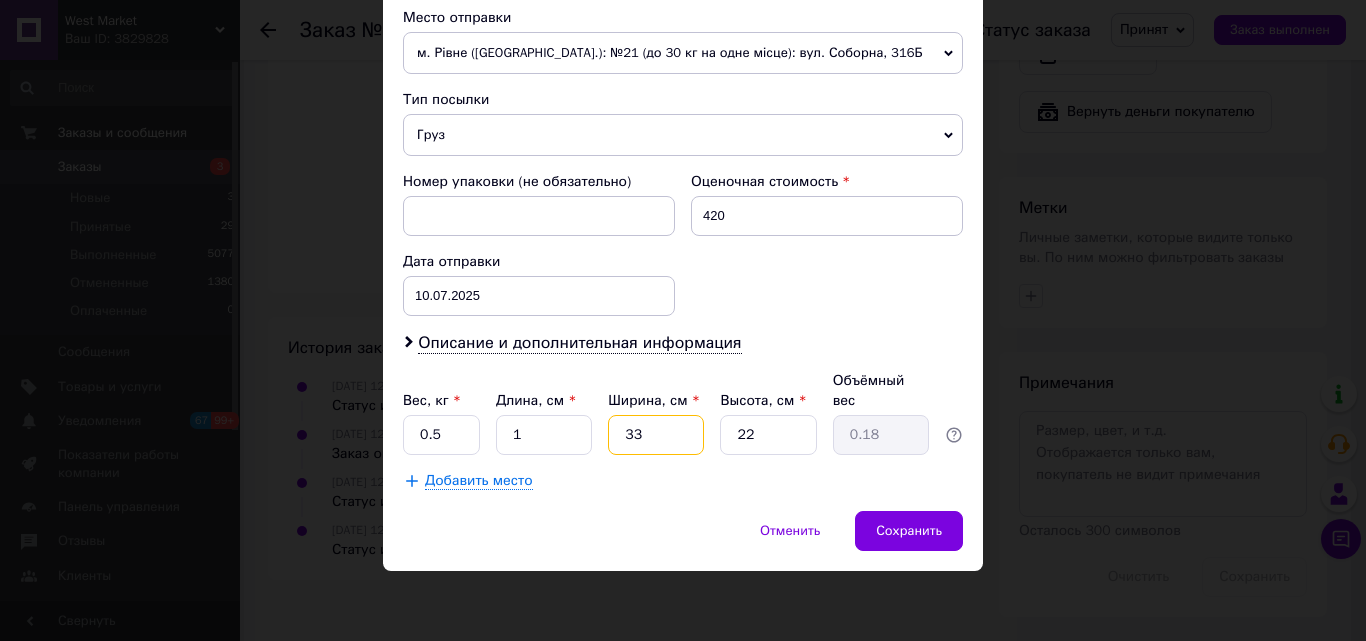 click on "33" at bounding box center (656, 435) 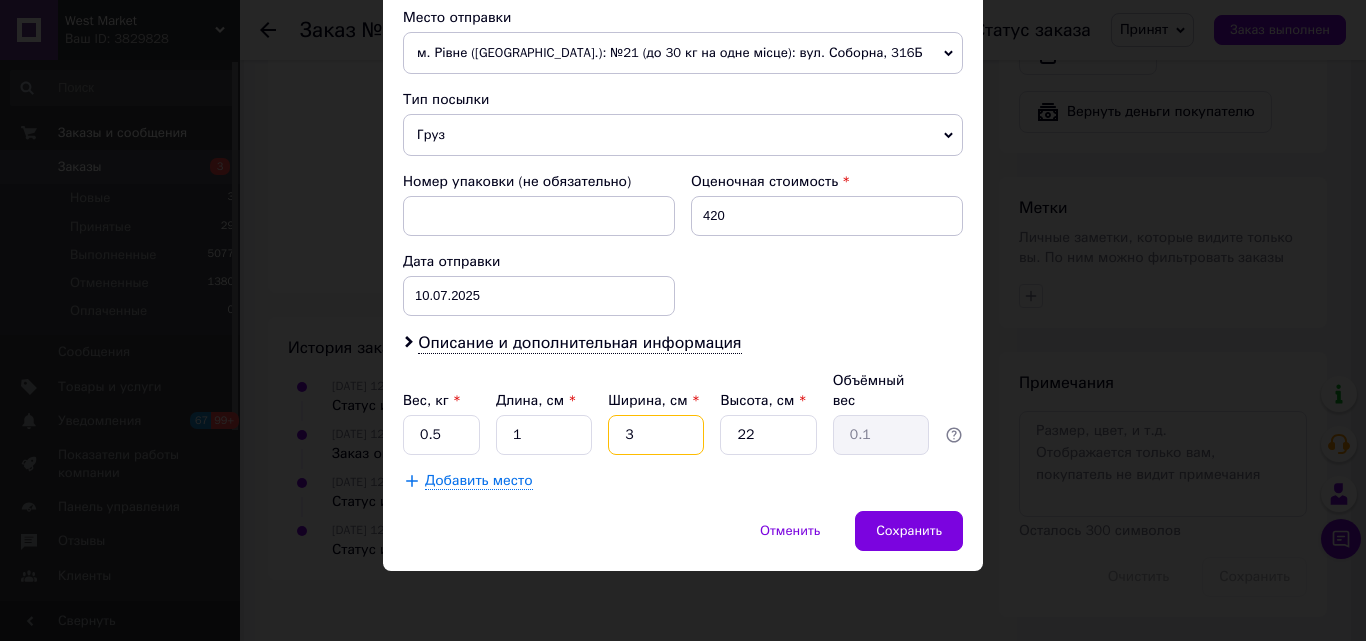 type 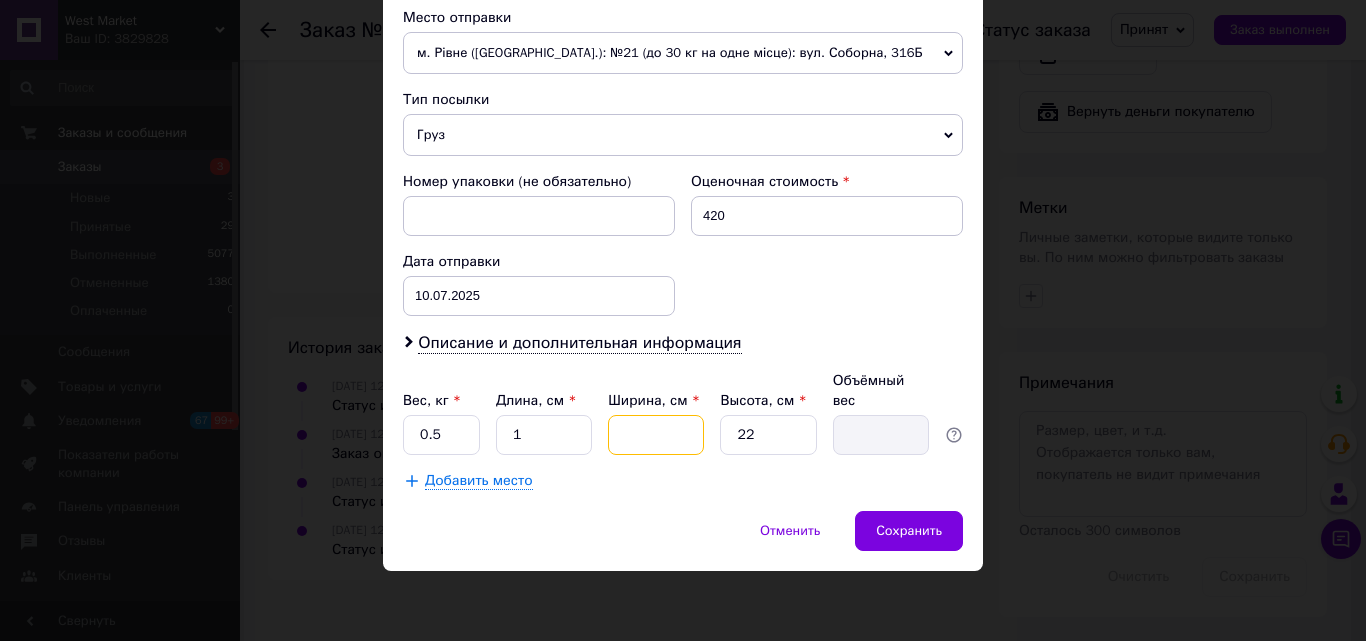 type on "1" 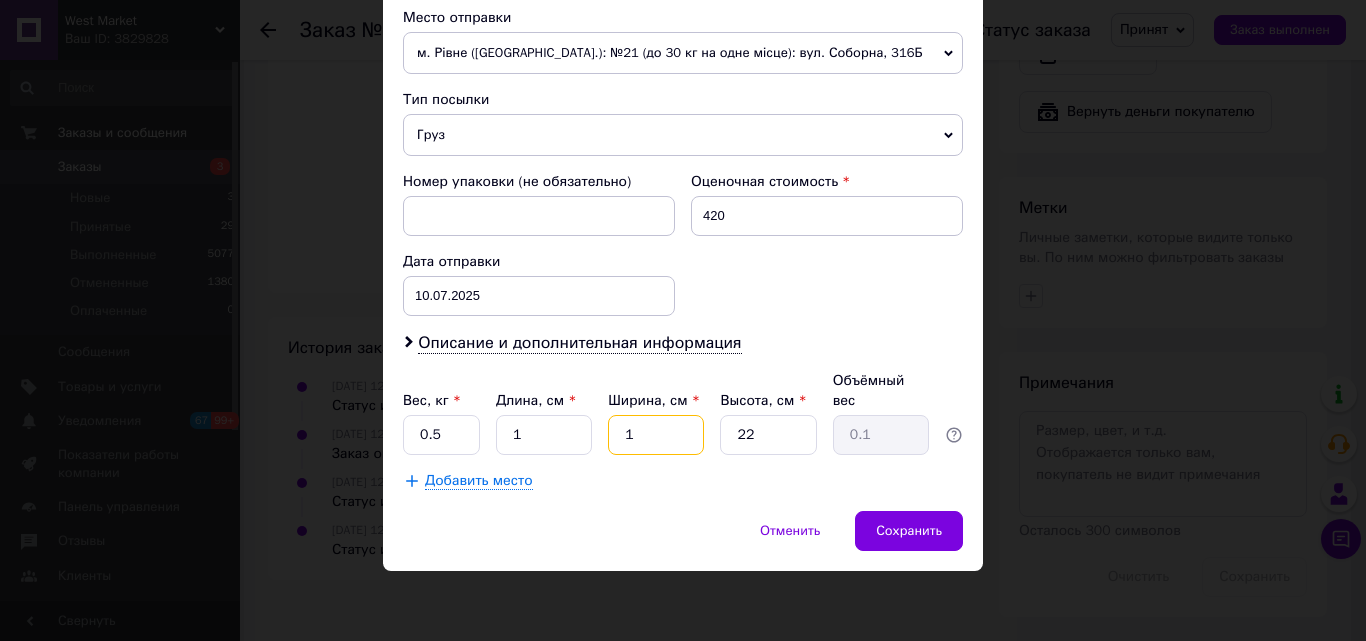type on "1" 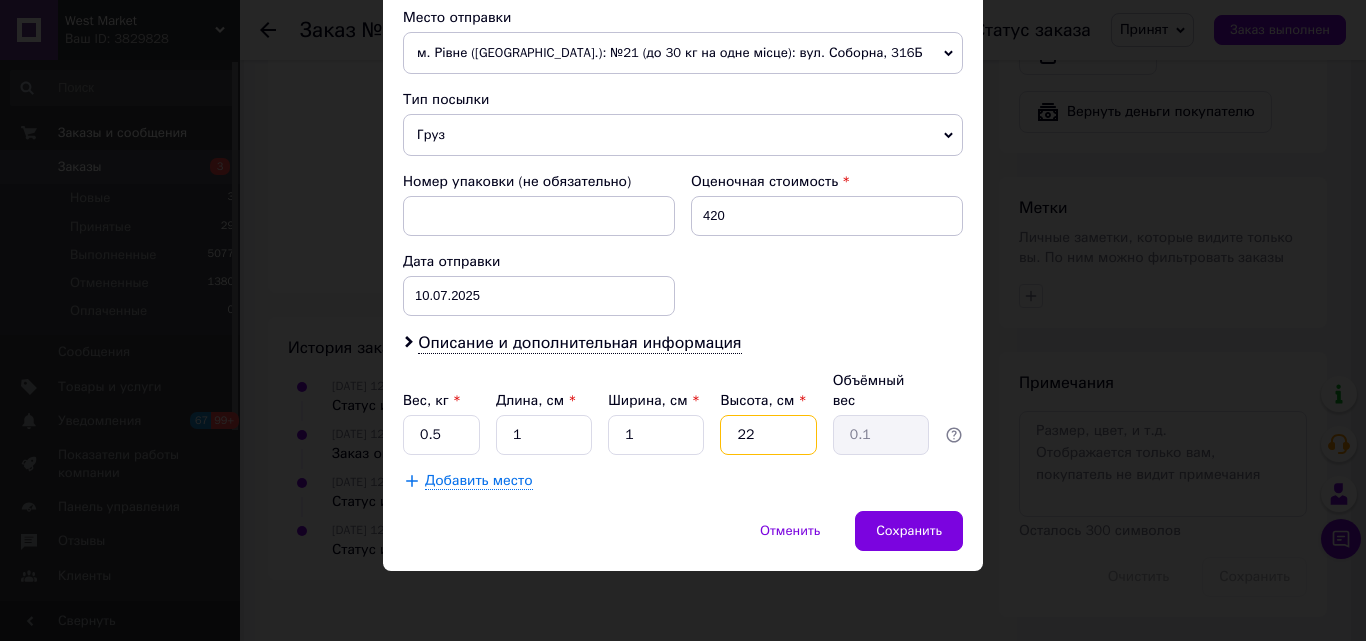click on "22" at bounding box center (768, 435) 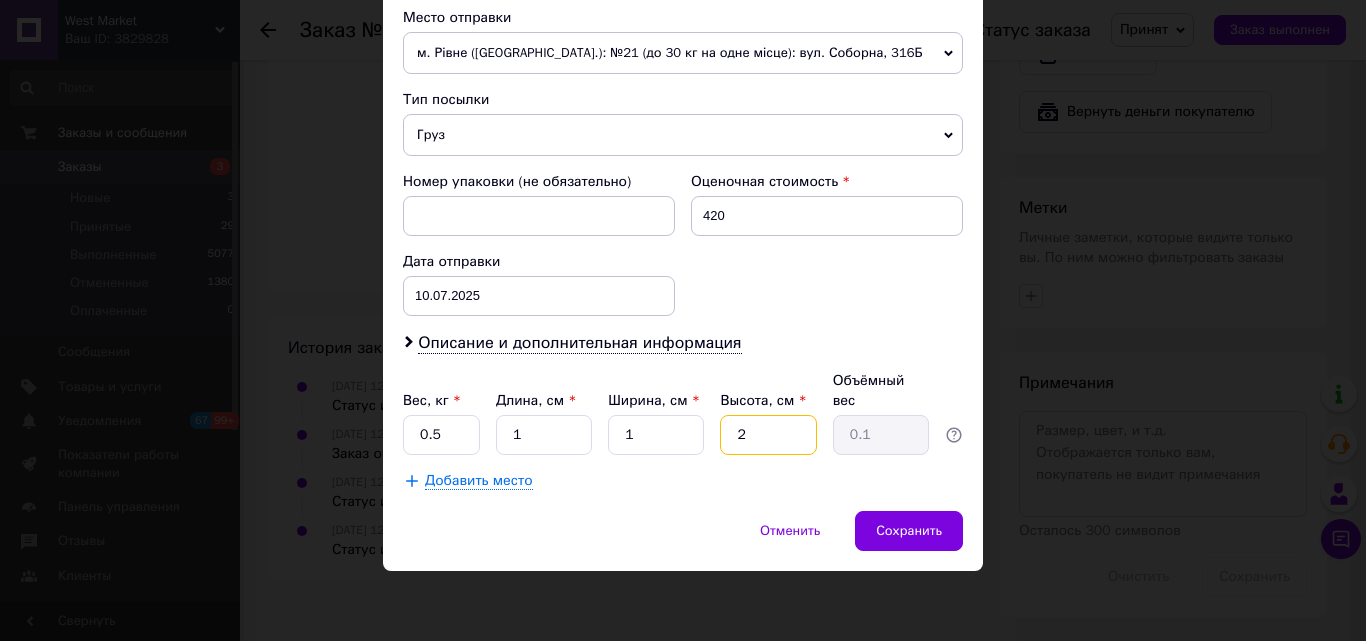 type 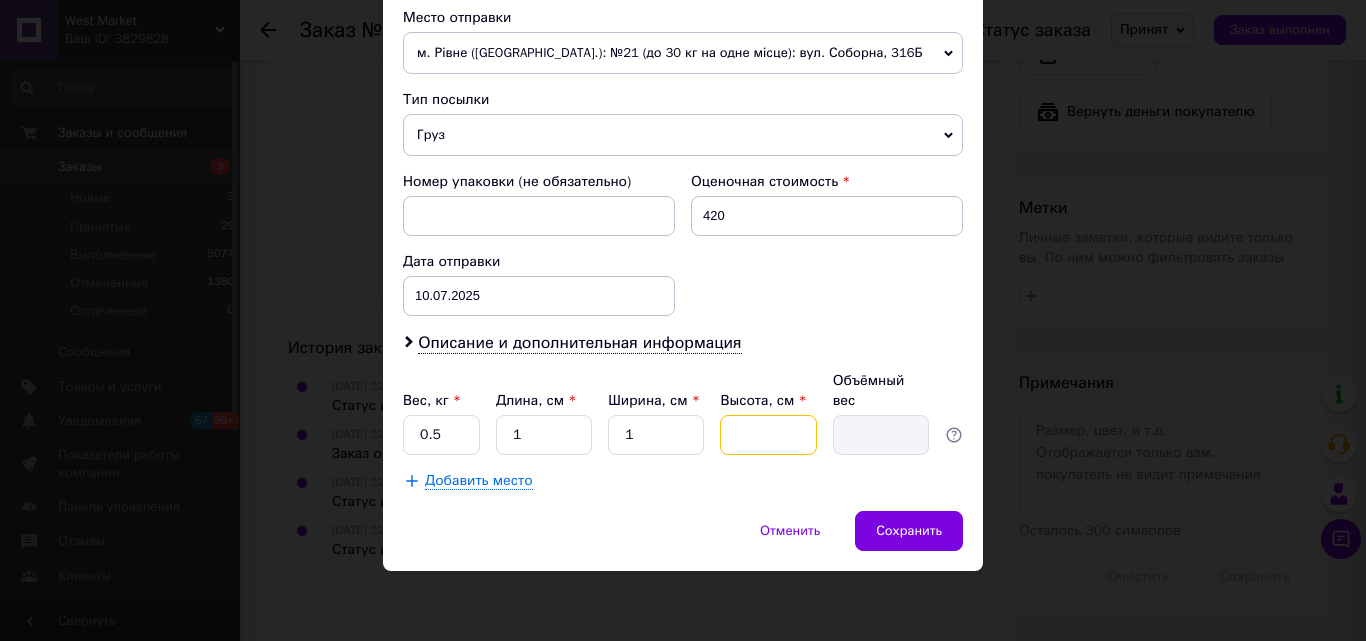 type on "1" 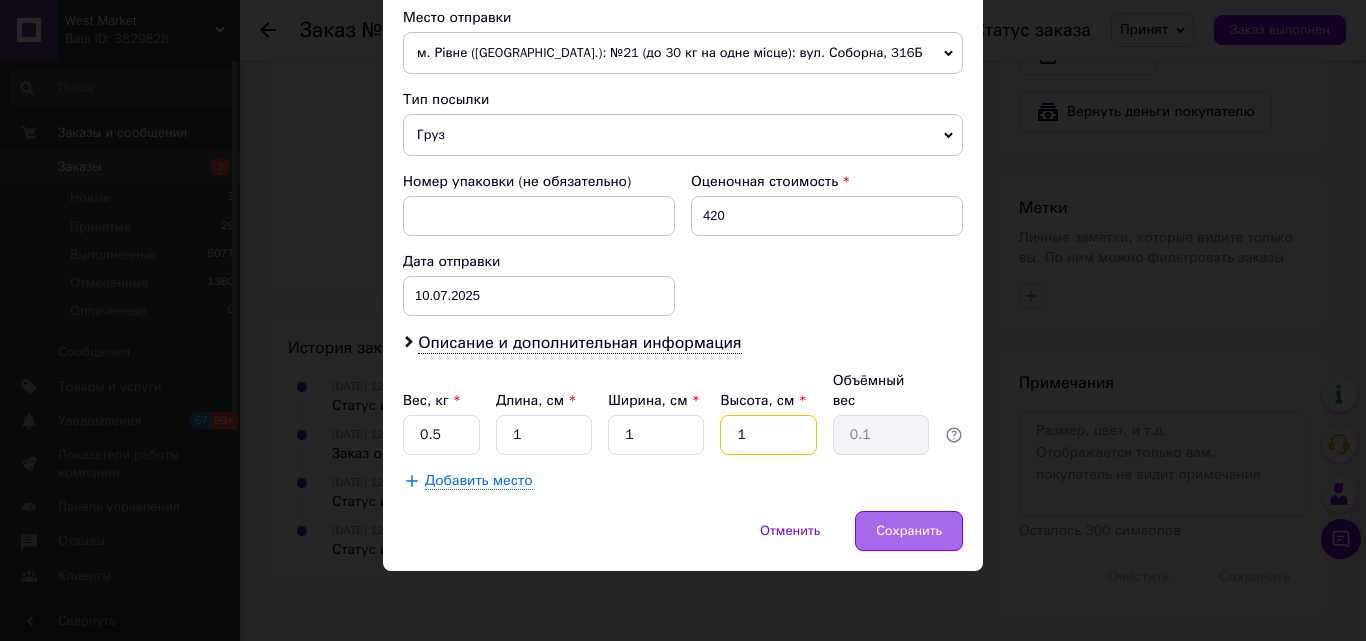type on "1" 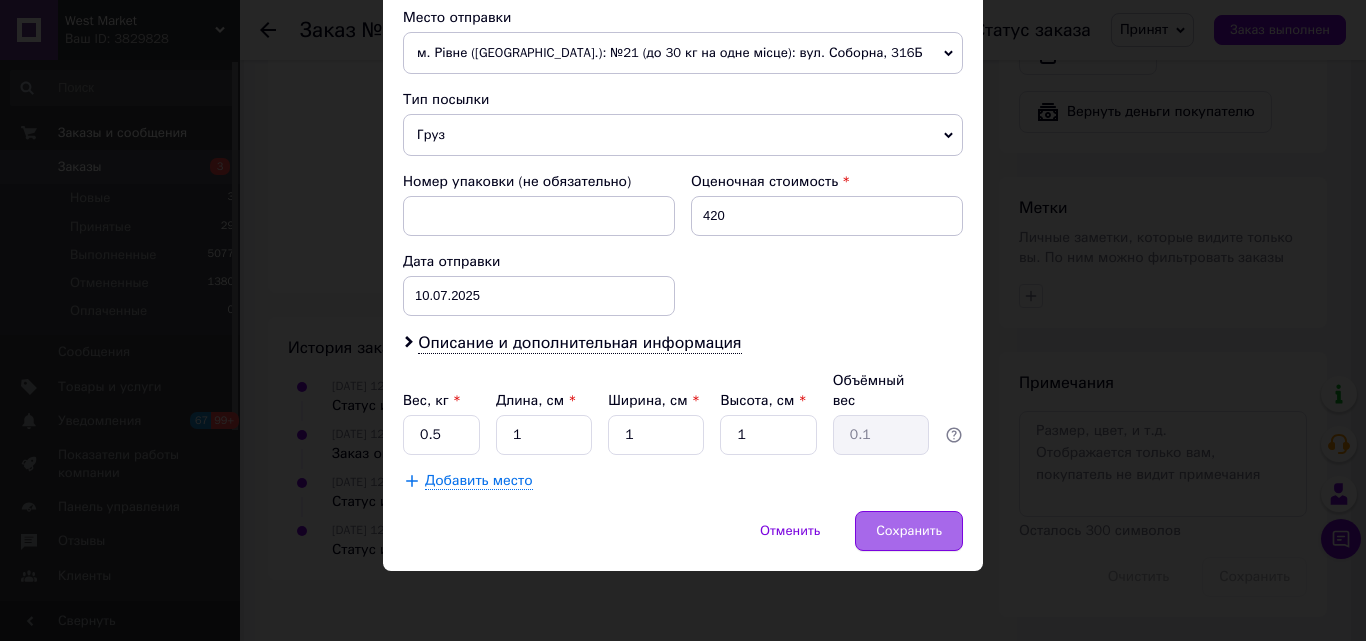 click on "Сохранить" at bounding box center [909, 531] 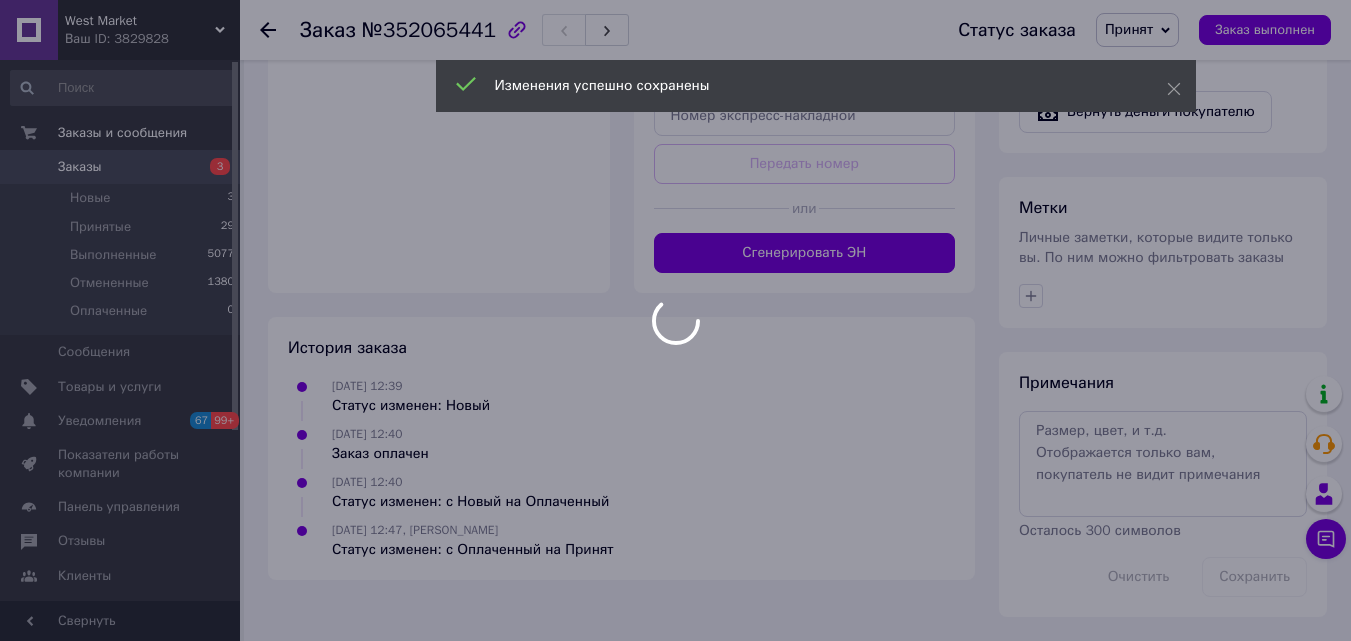 scroll, scrollTop: 1200, scrollLeft: 0, axis: vertical 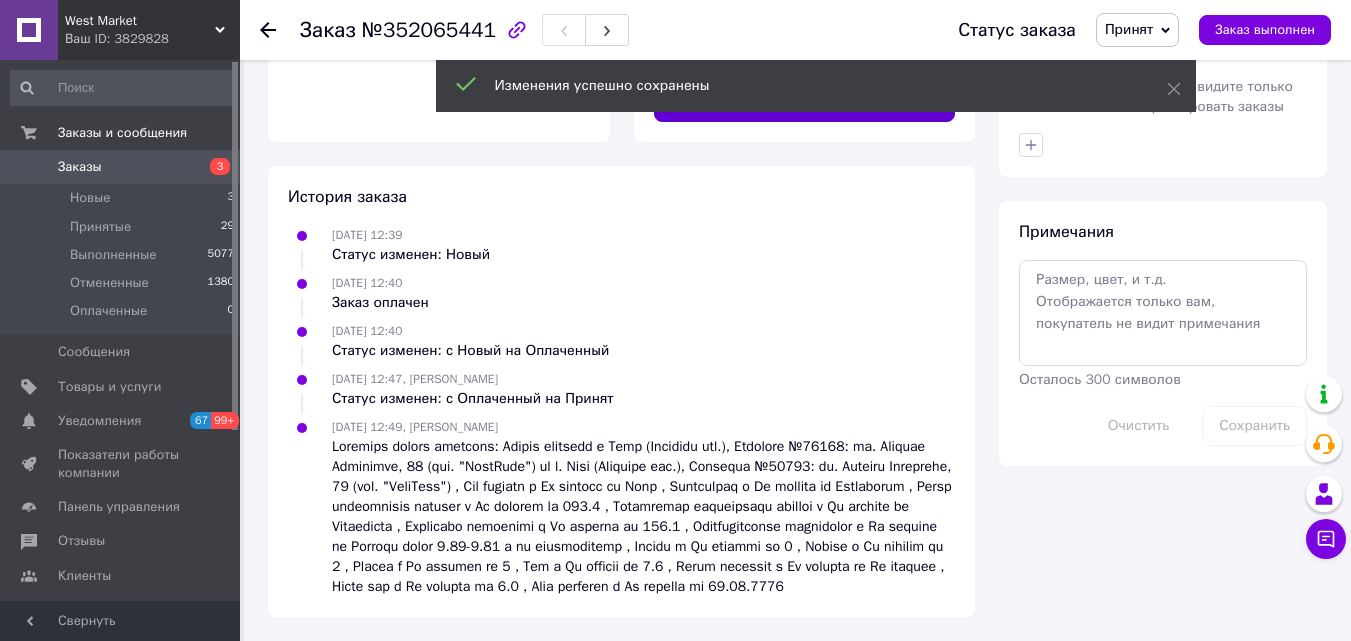 click on "Сгенерировать ЭН" at bounding box center [805, 102] 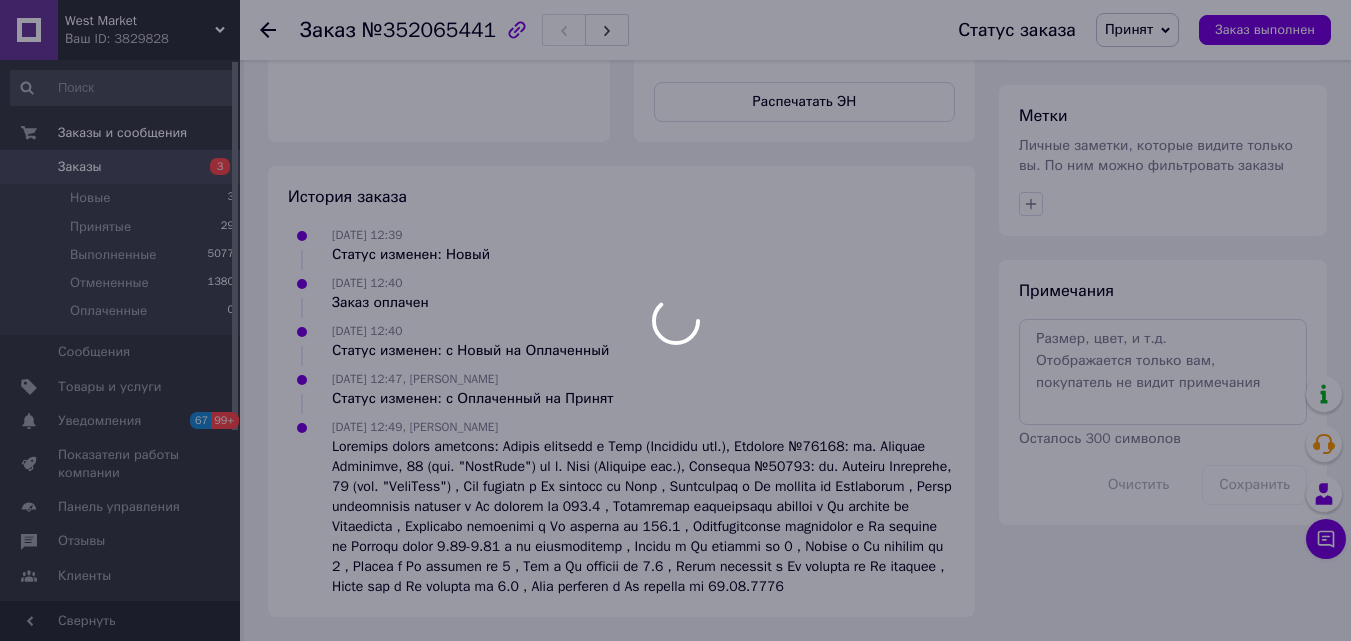 scroll, scrollTop: 1000, scrollLeft: 0, axis: vertical 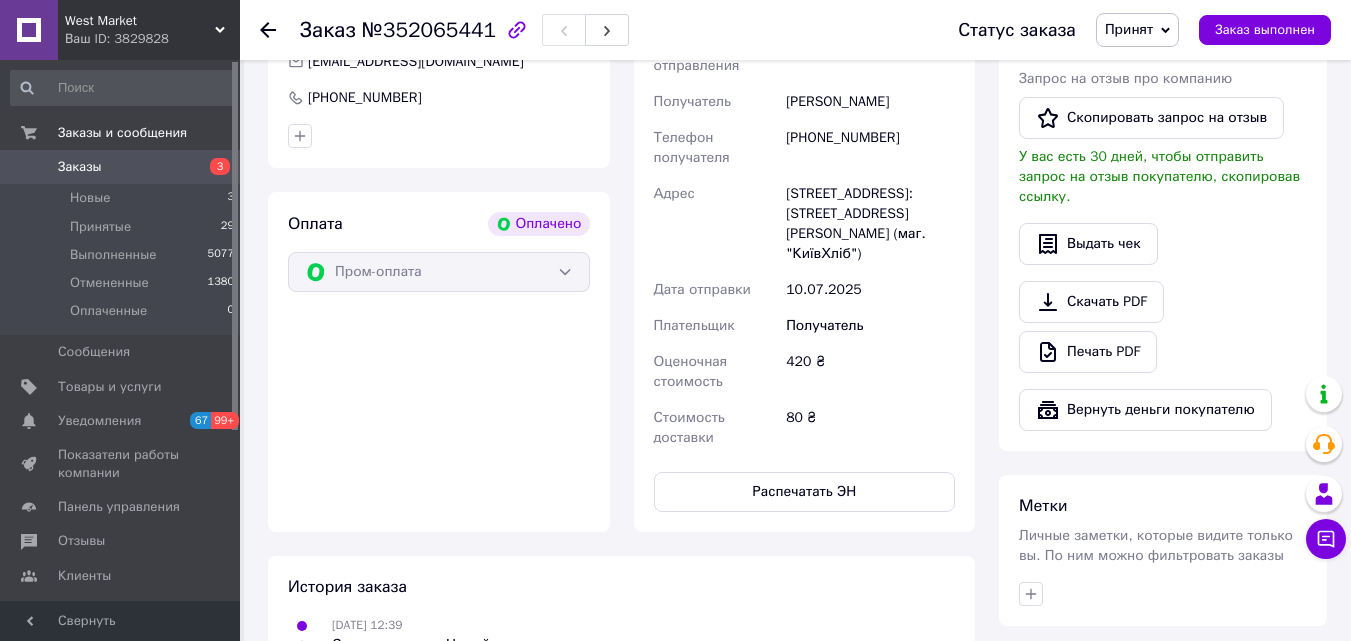 drag, startPoint x: 785, startPoint y: 225, endPoint x: 944, endPoint y: 224, distance: 159.00314 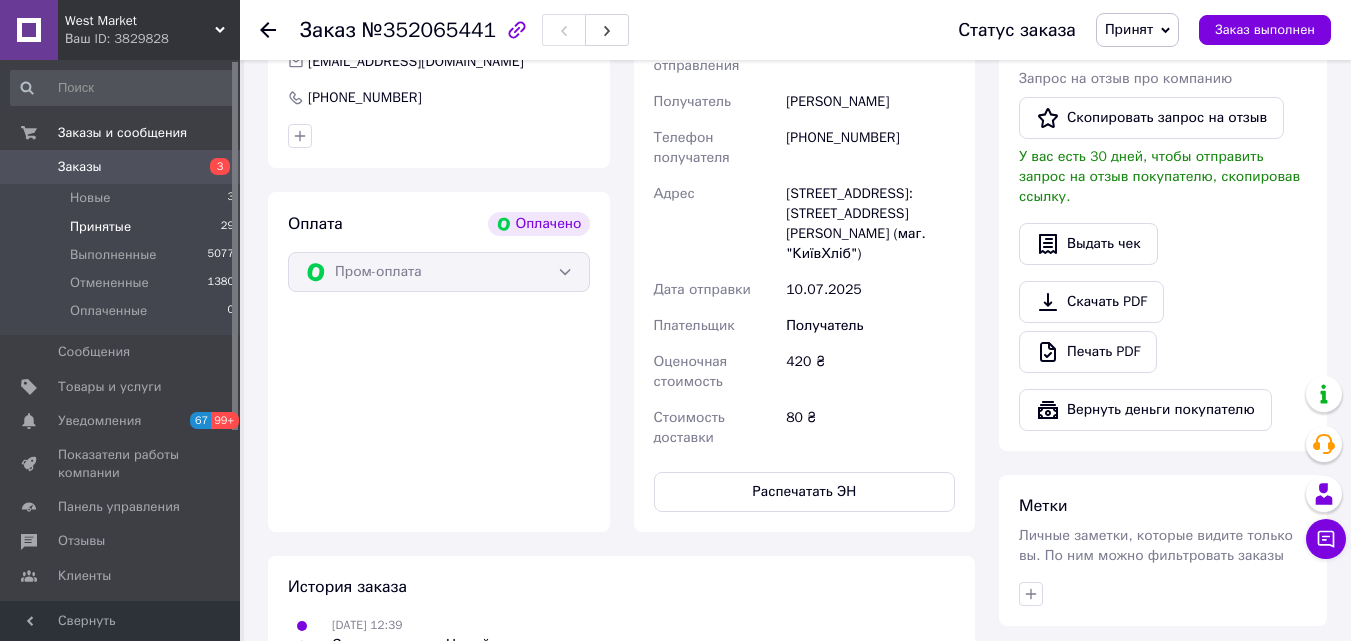 click on "Принятые 29" at bounding box center [123, 227] 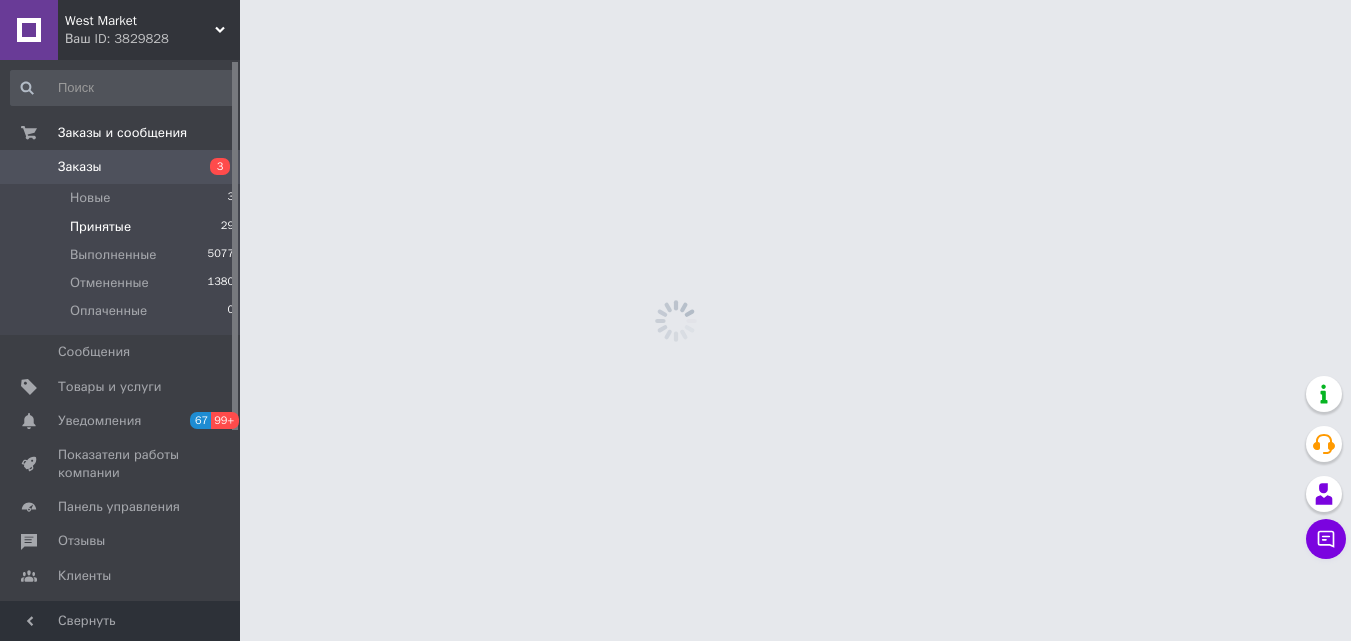 scroll, scrollTop: 0, scrollLeft: 0, axis: both 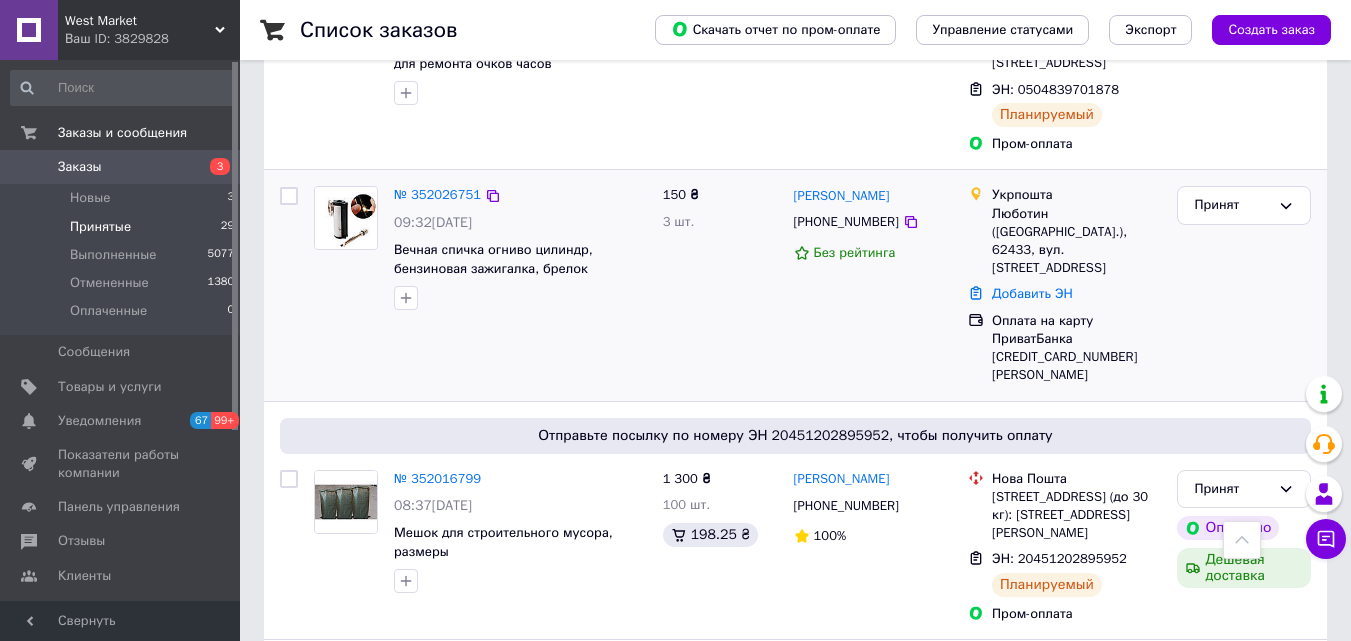 click at bounding box center (346, 218) 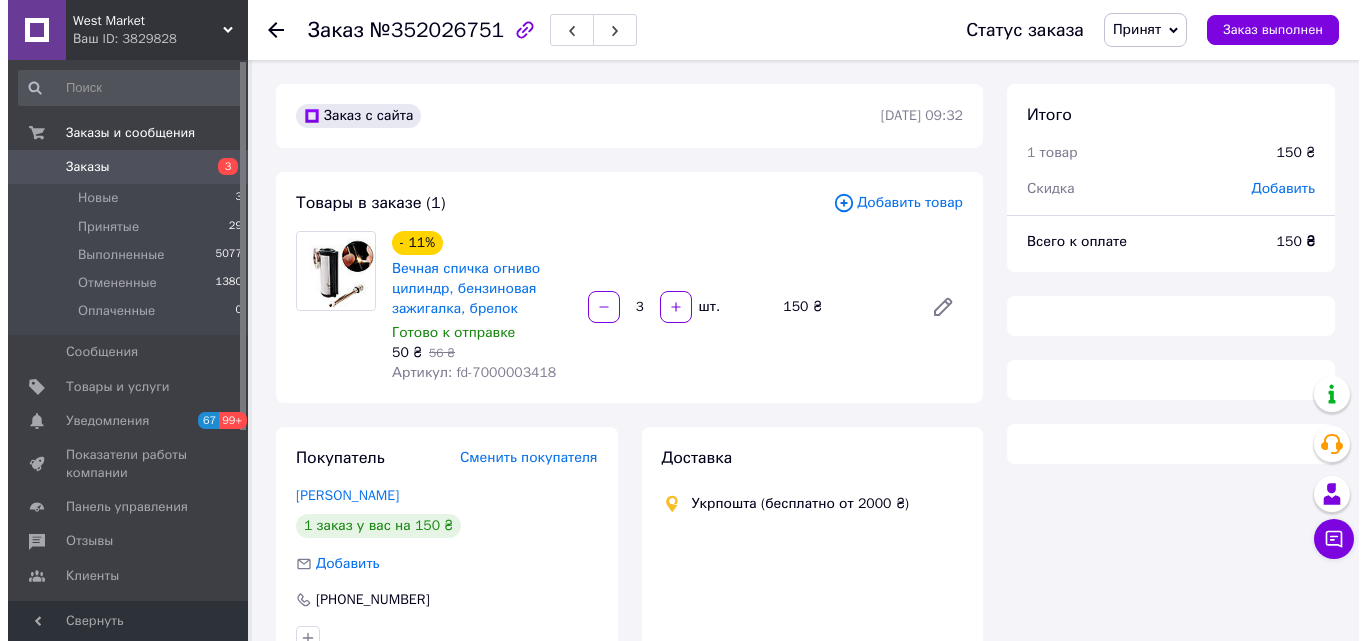 scroll, scrollTop: 400, scrollLeft: 0, axis: vertical 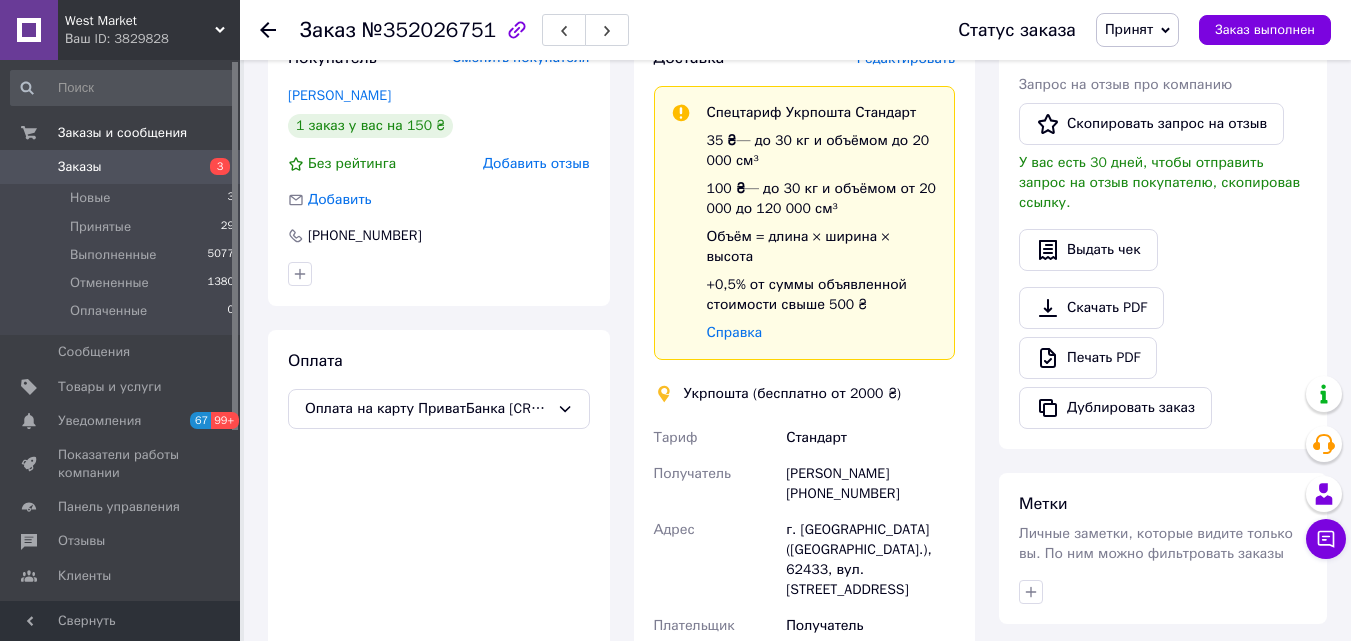 click on "Редактировать" at bounding box center (906, 58) 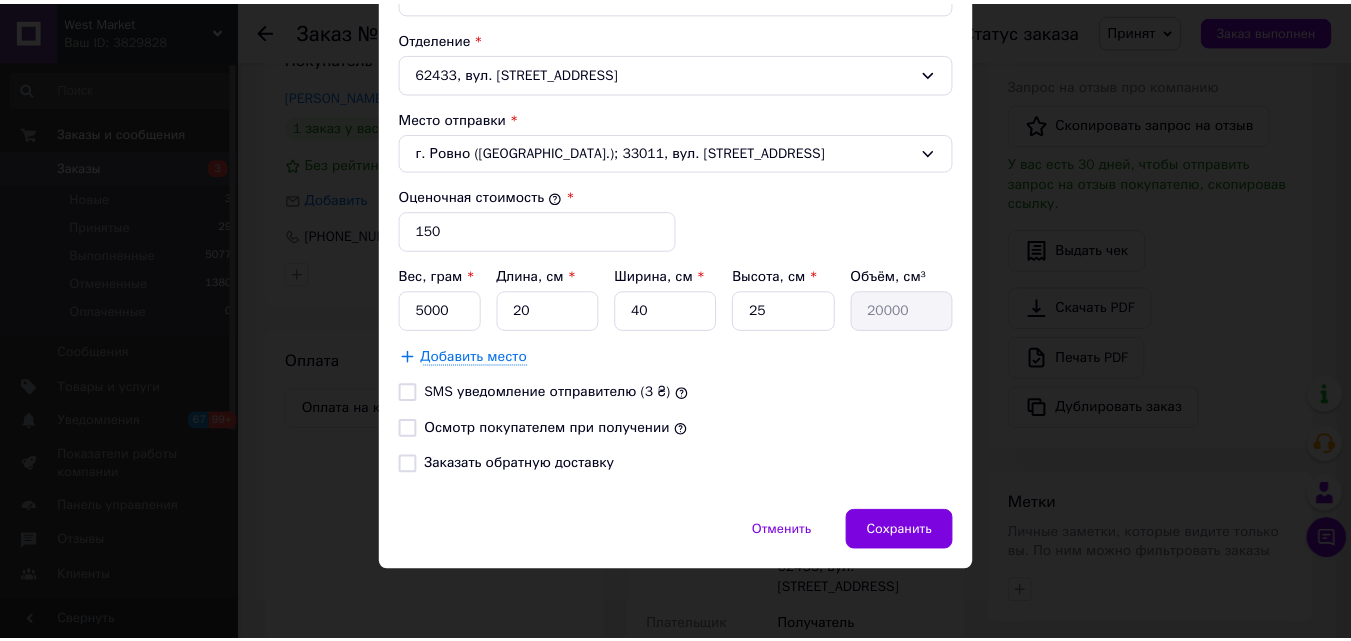 scroll, scrollTop: 986, scrollLeft: 0, axis: vertical 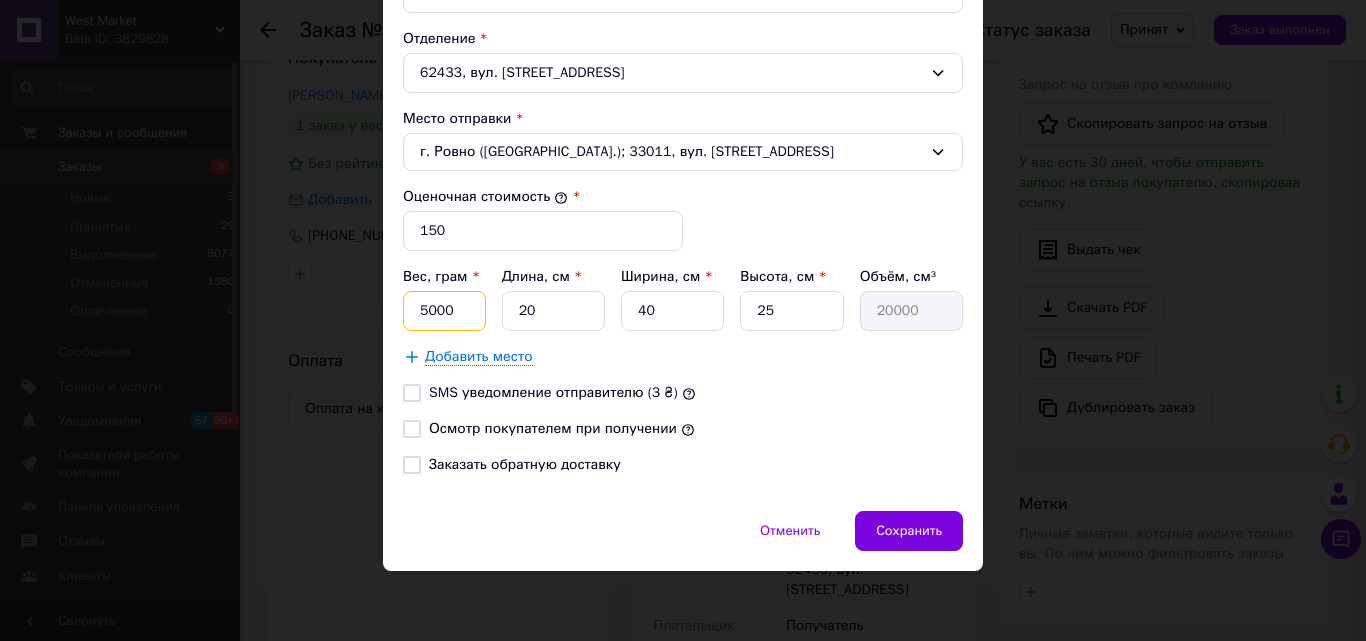 click on "5000" at bounding box center (444, 311) 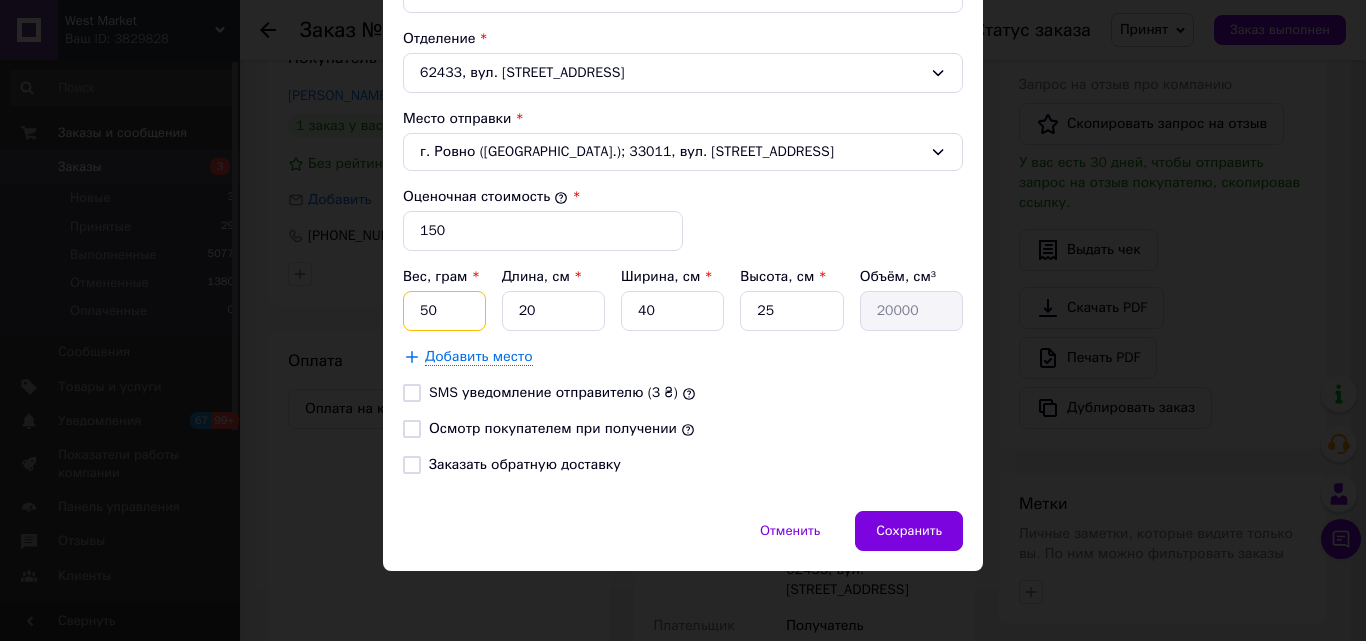 type on "5" 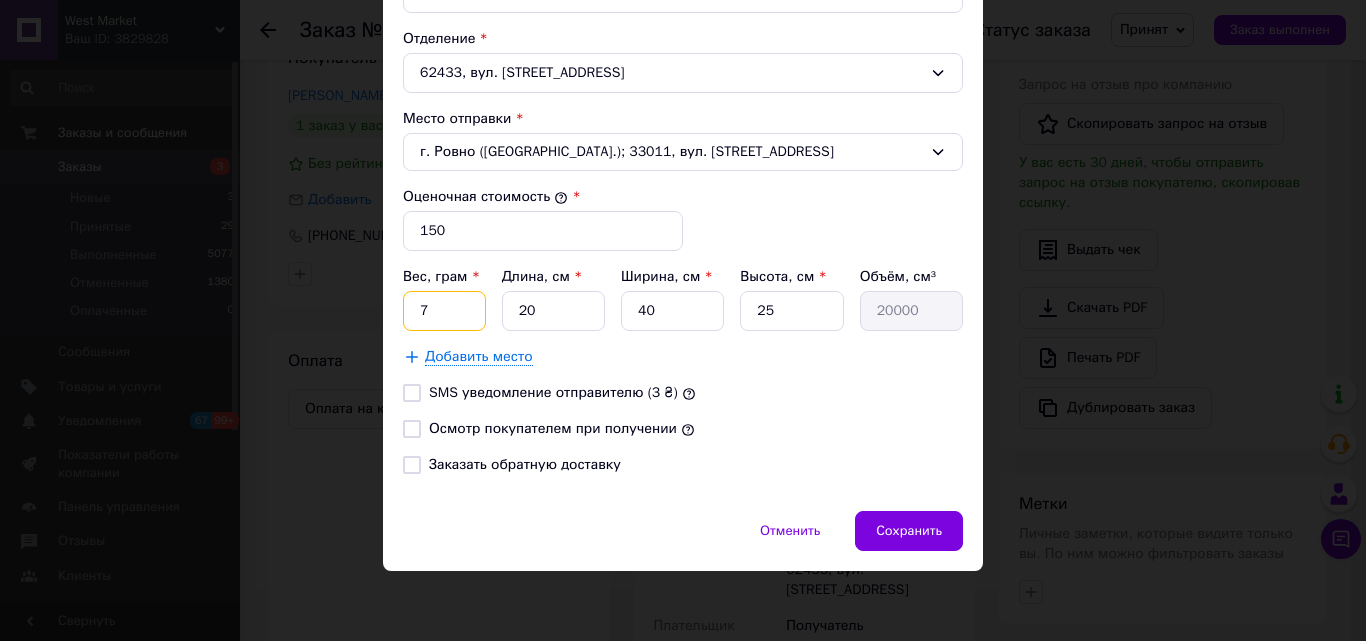 type on "7" 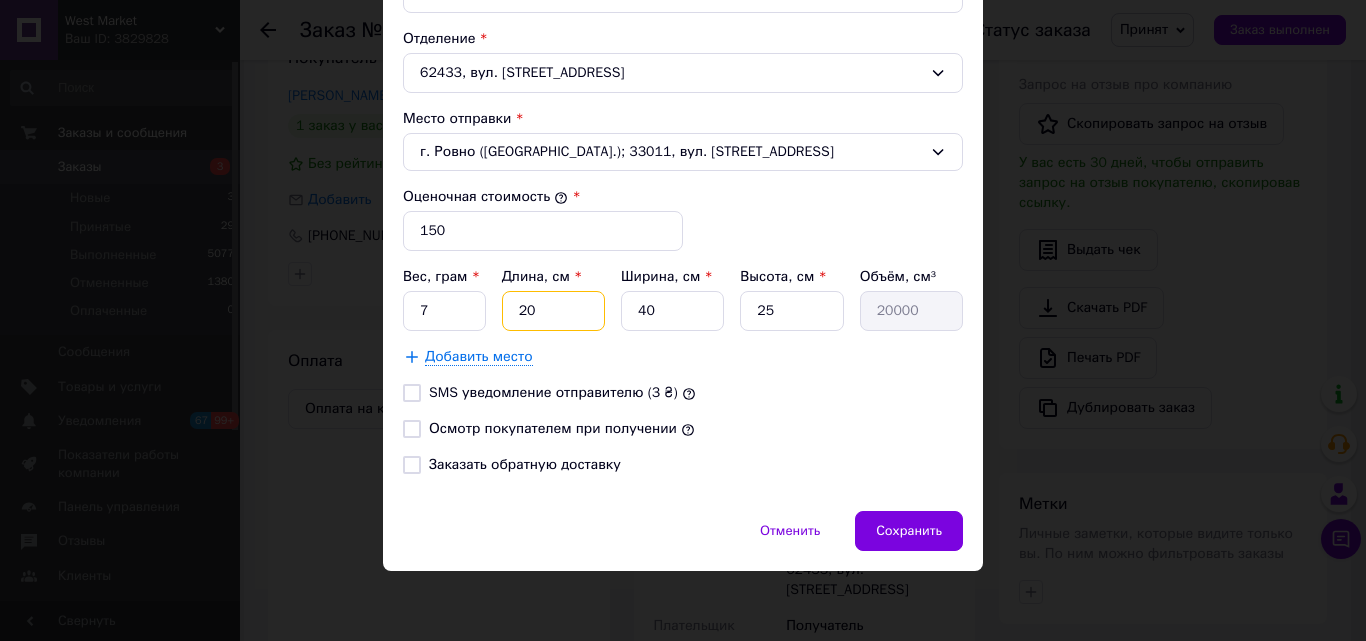 click on "20" at bounding box center (553, 311) 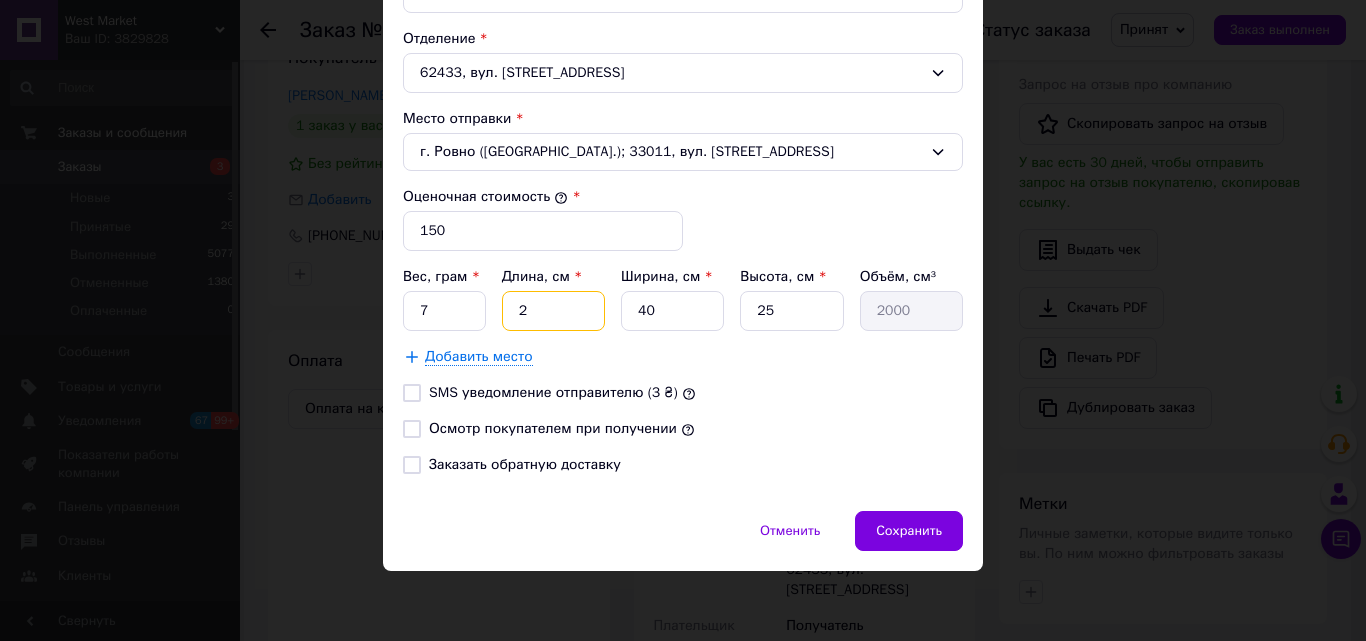type 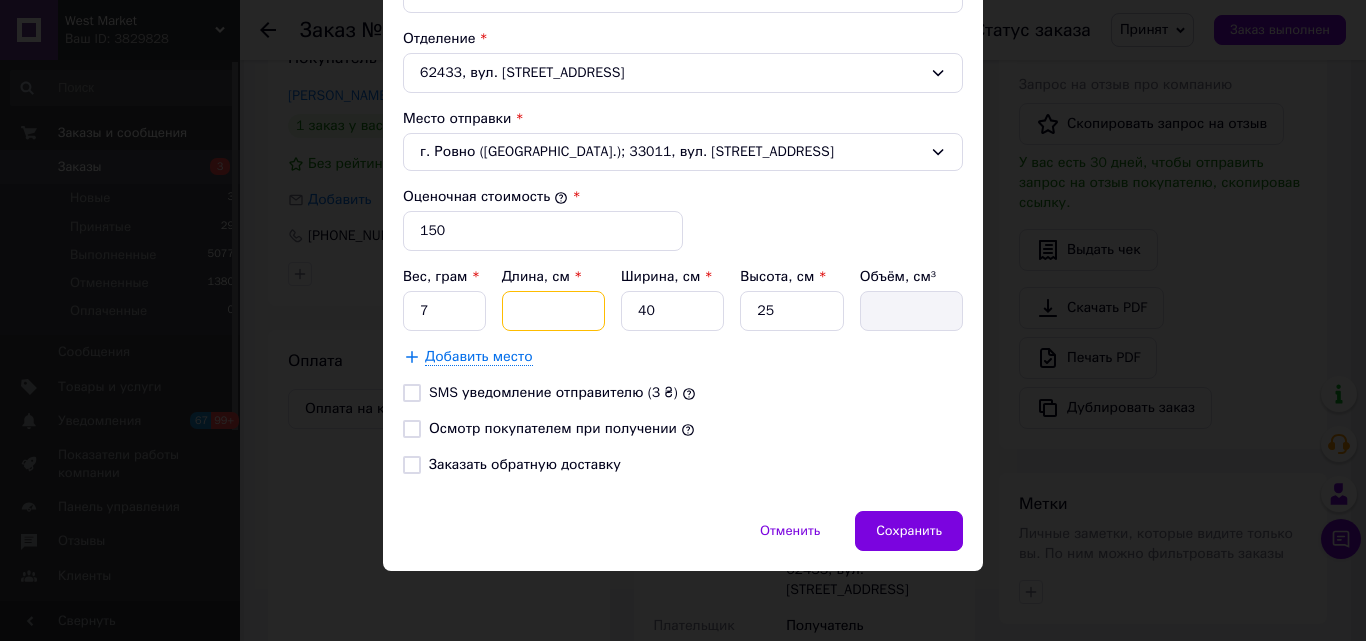 type on "4" 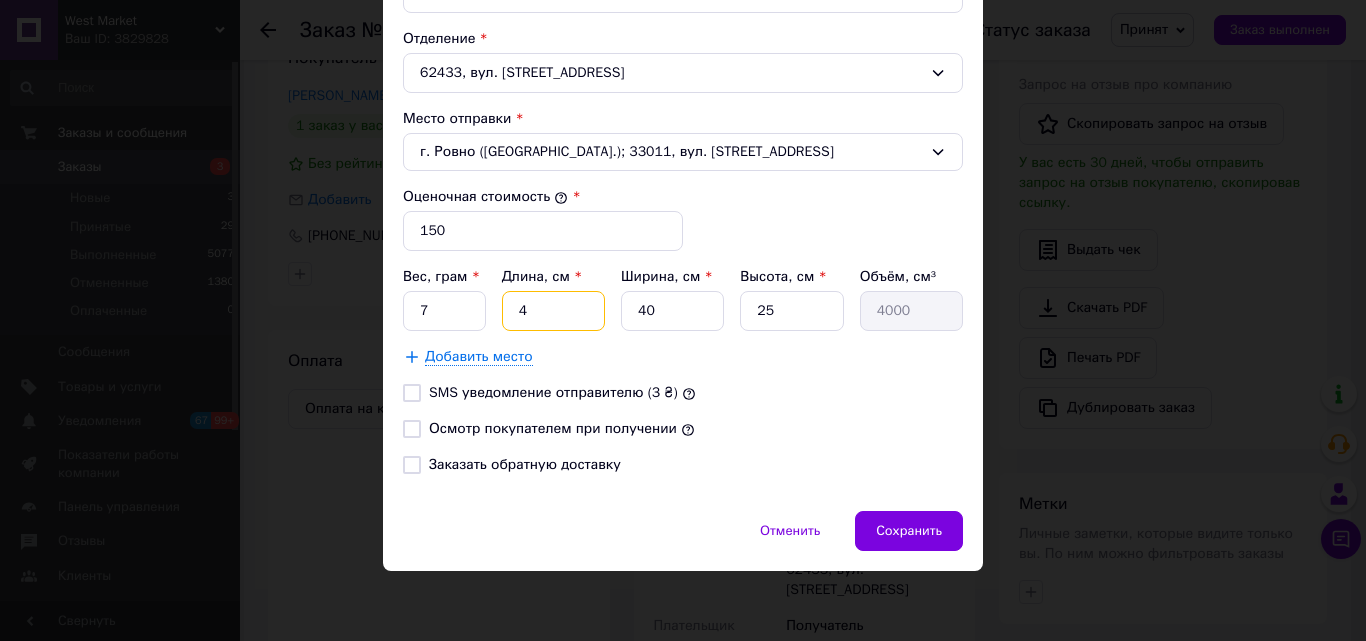 type on "4" 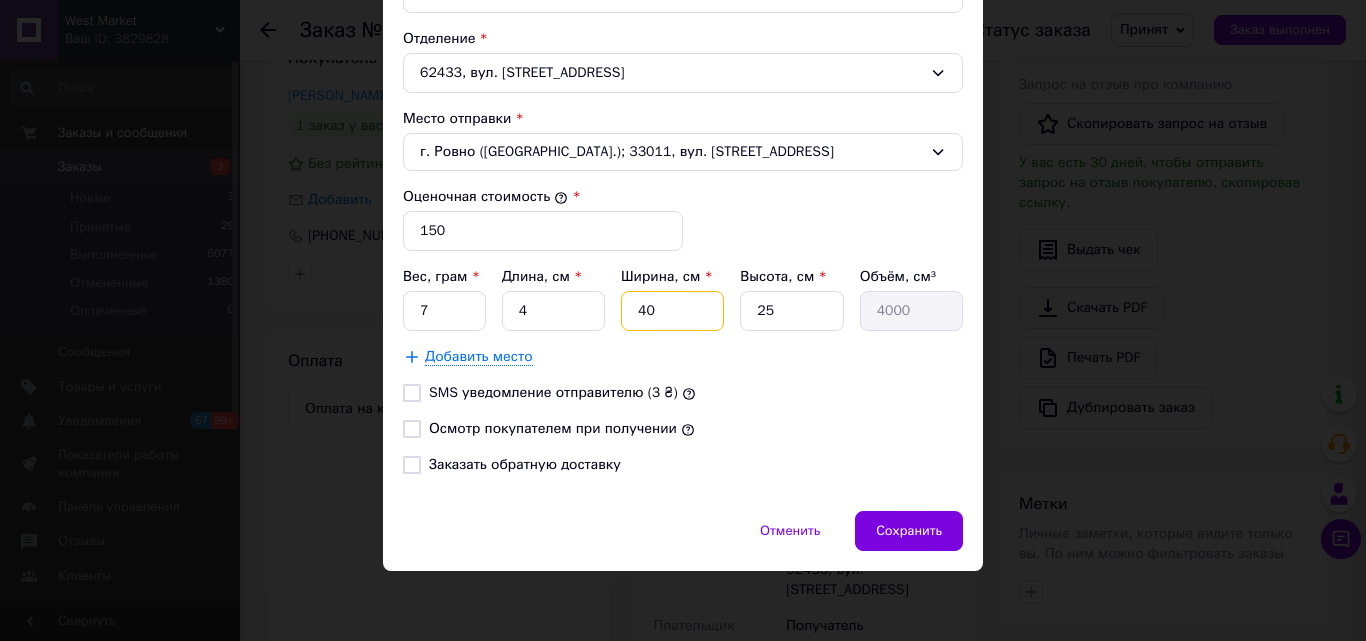 click on "40" at bounding box center [672, 311] 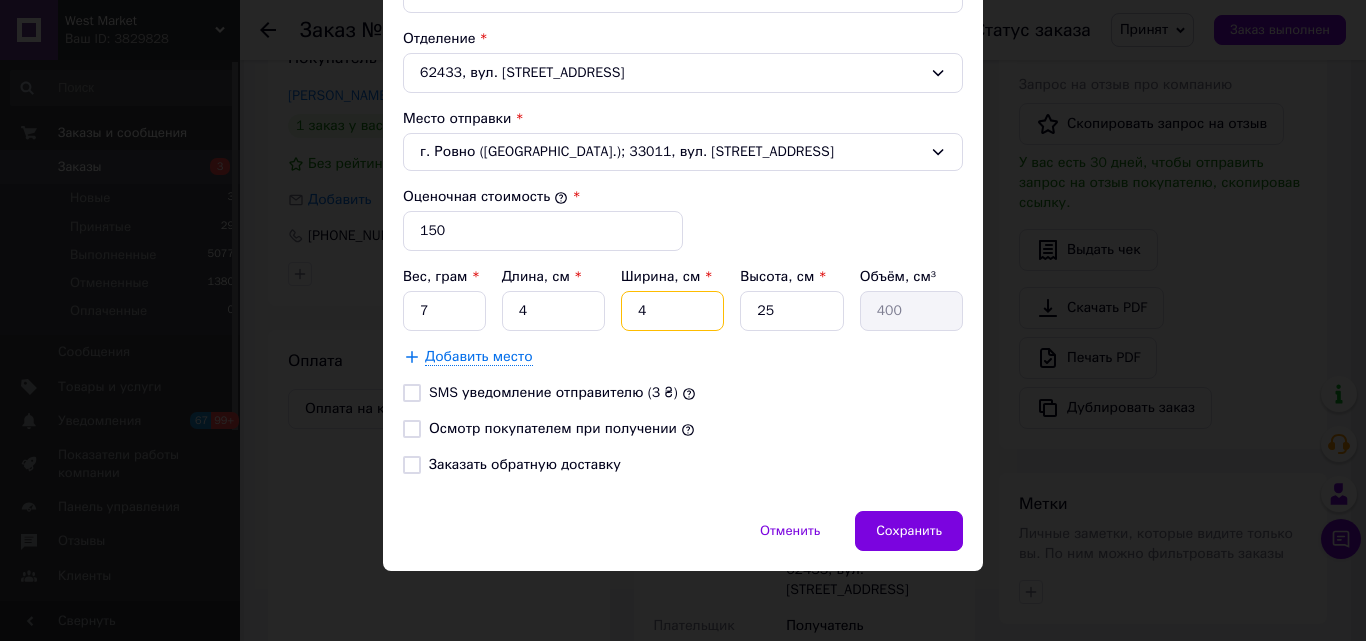 type on "4" 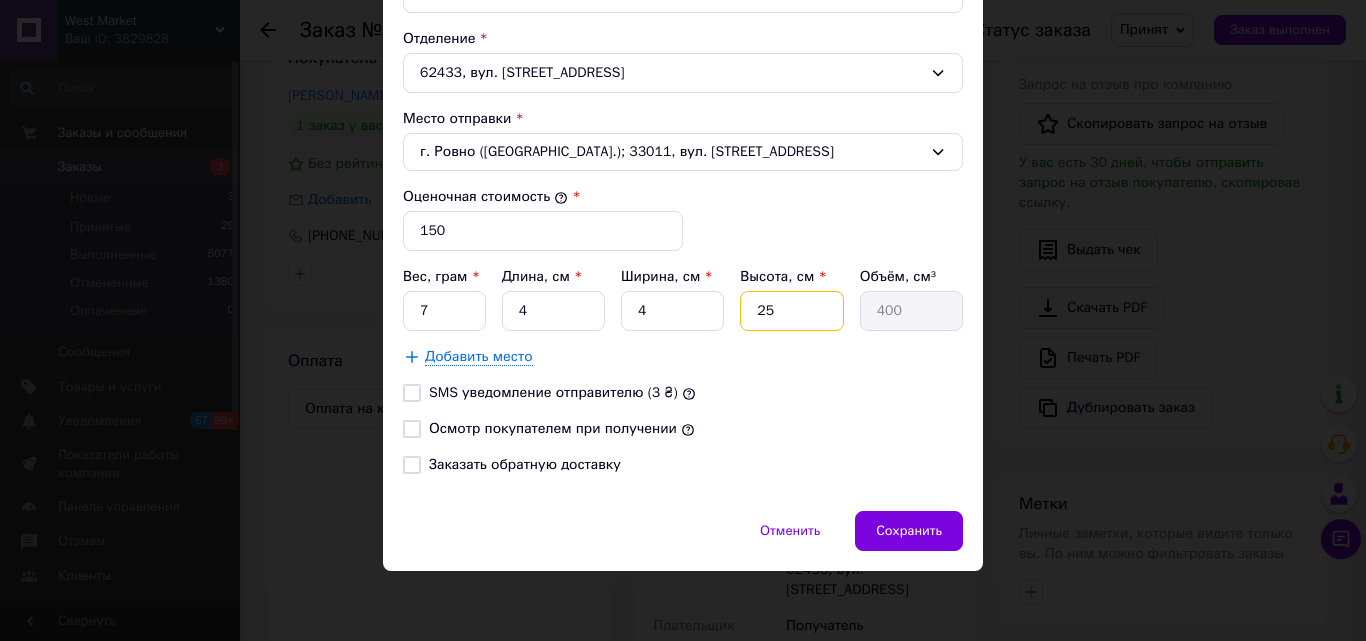click on "25" at bounding box center (791, 311) 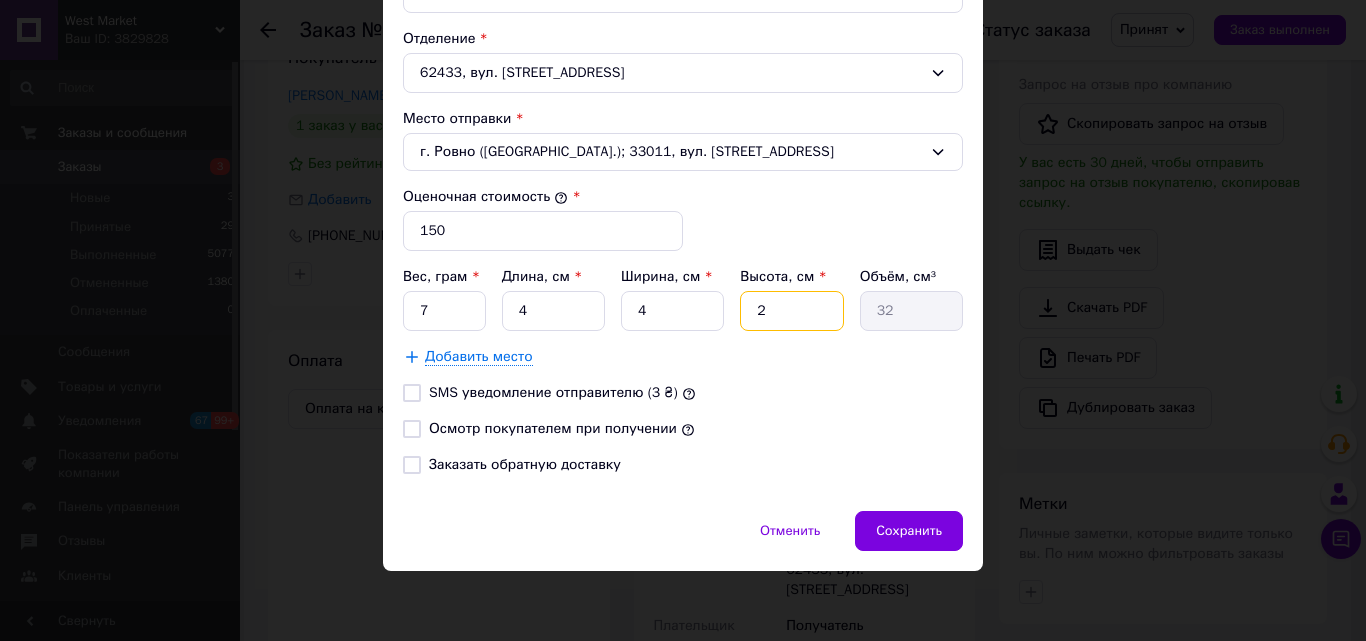 type 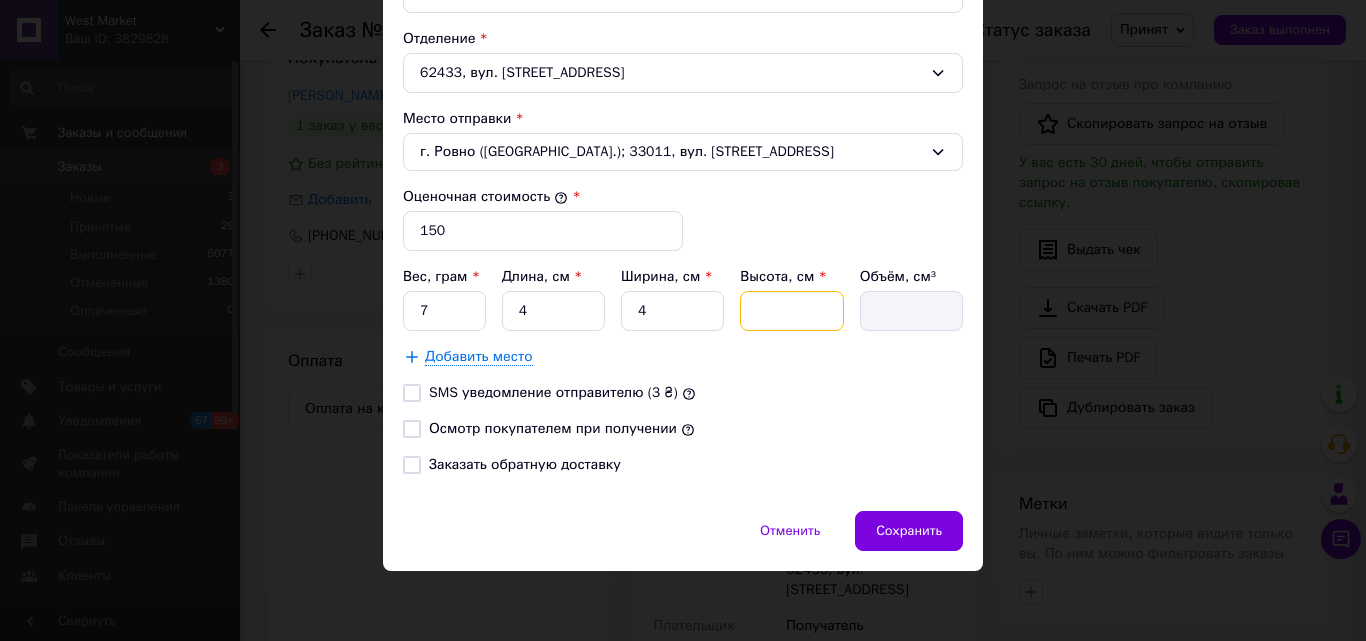 type on "3" 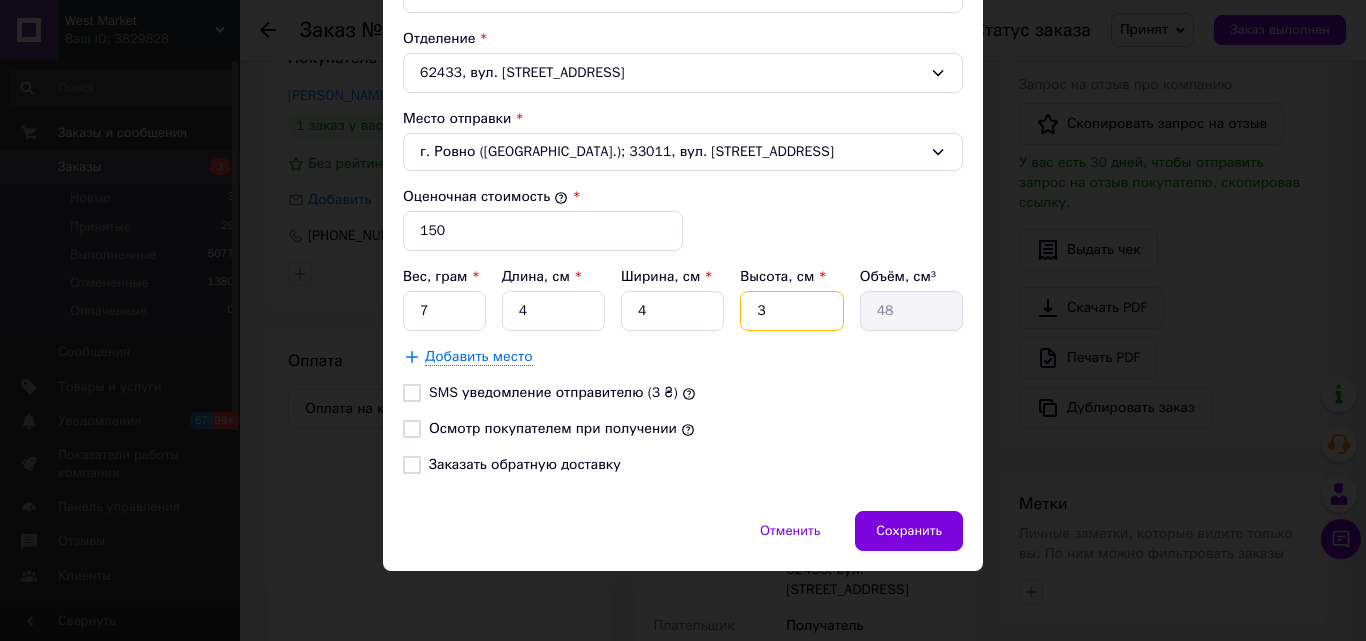 type on "3" 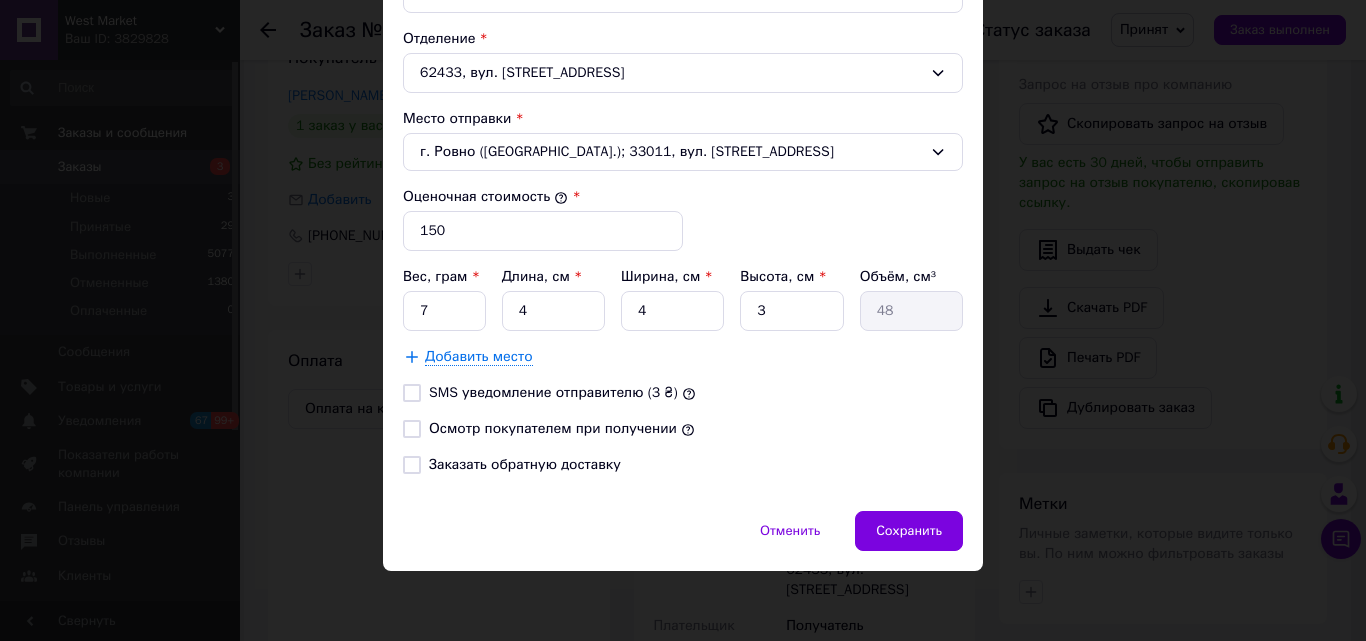 click at bounding box center [412, 393] 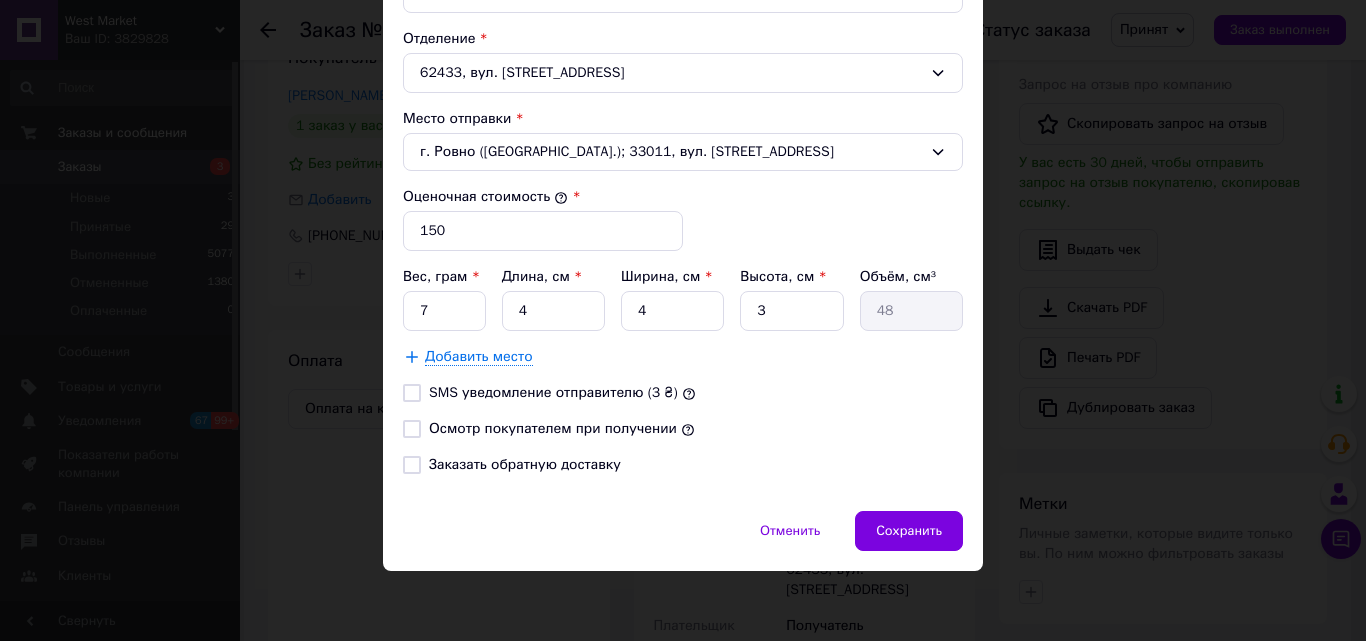 click on "SMS уведомление отправителю (3 ₴)" at bounding box center (412, 393) 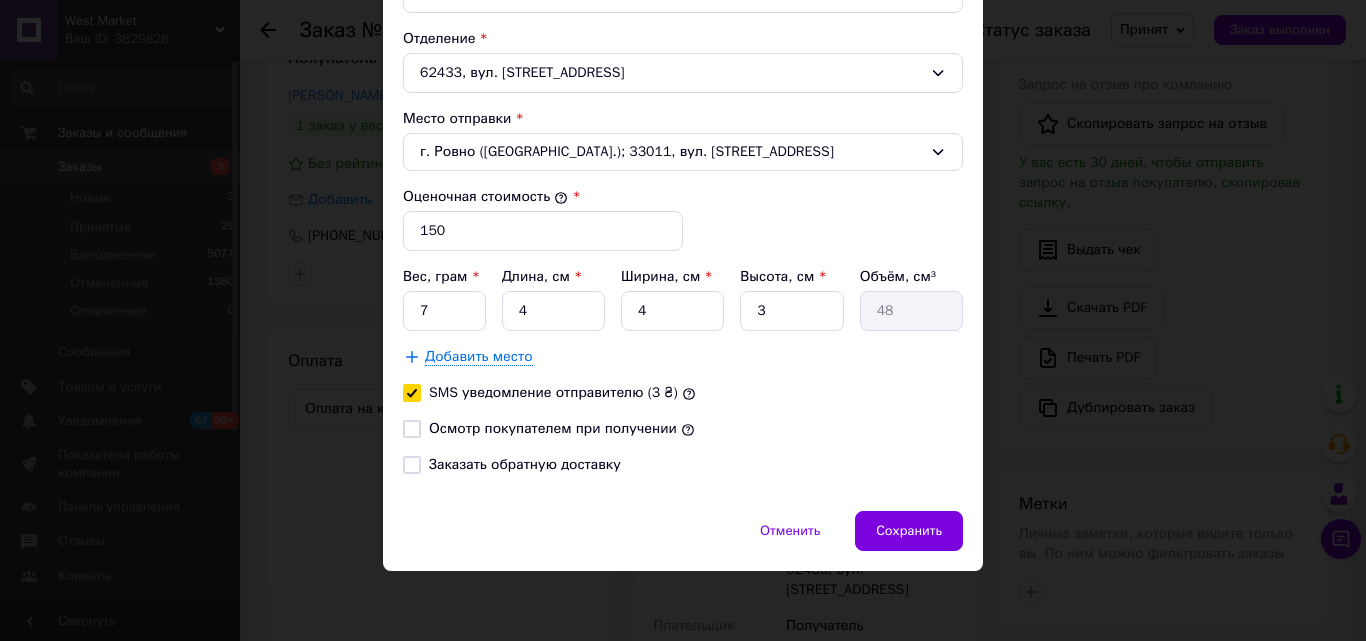 checkbox on "true" 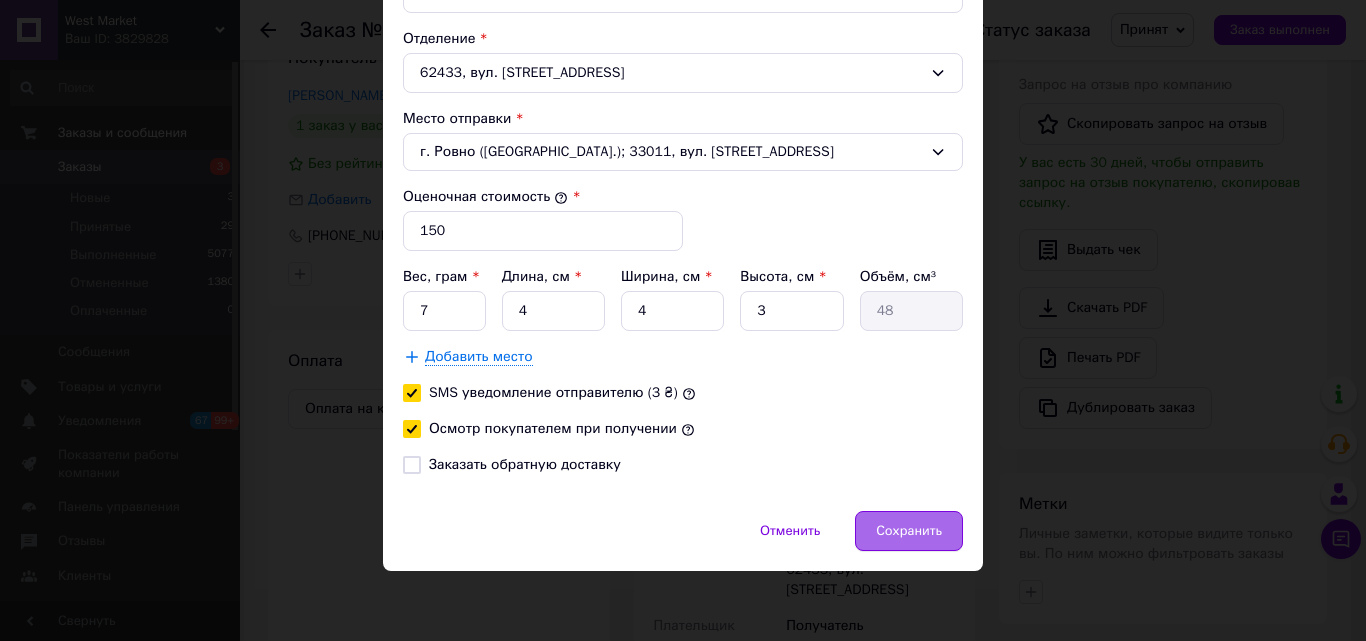 click on "Сохранить" at bounding box center [909, 531] 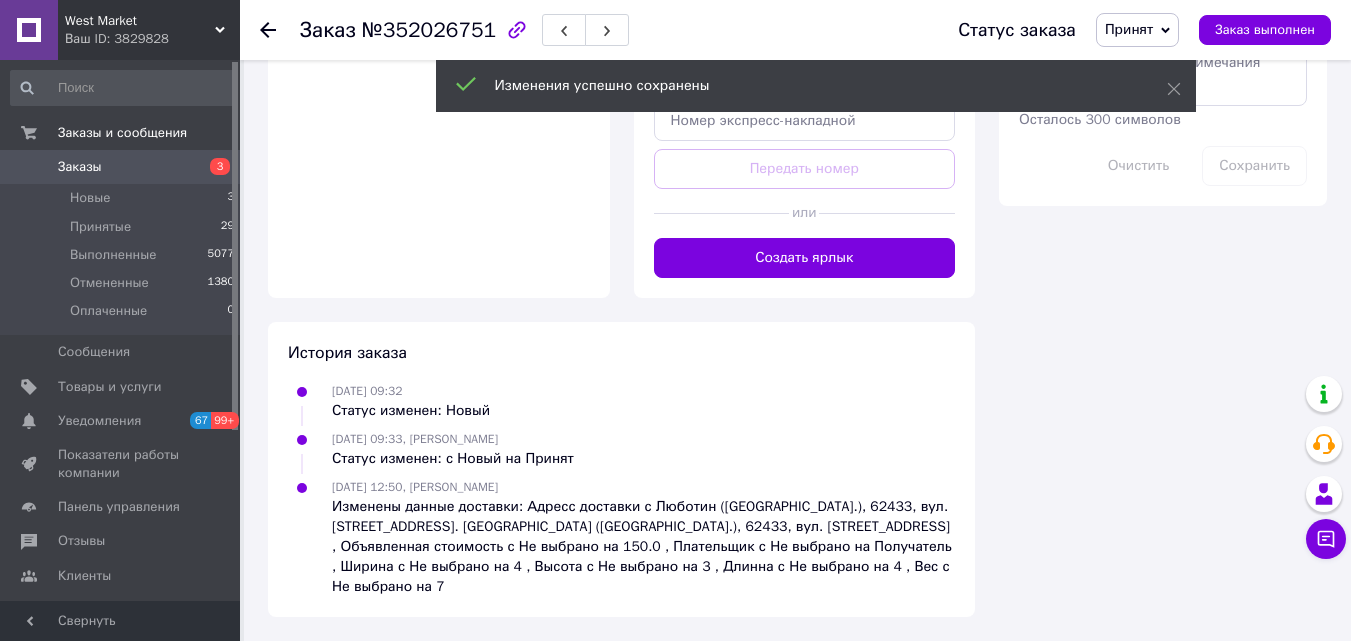 scroll, scrollTop: 1700, scrollLeft: 0, axis: vertical 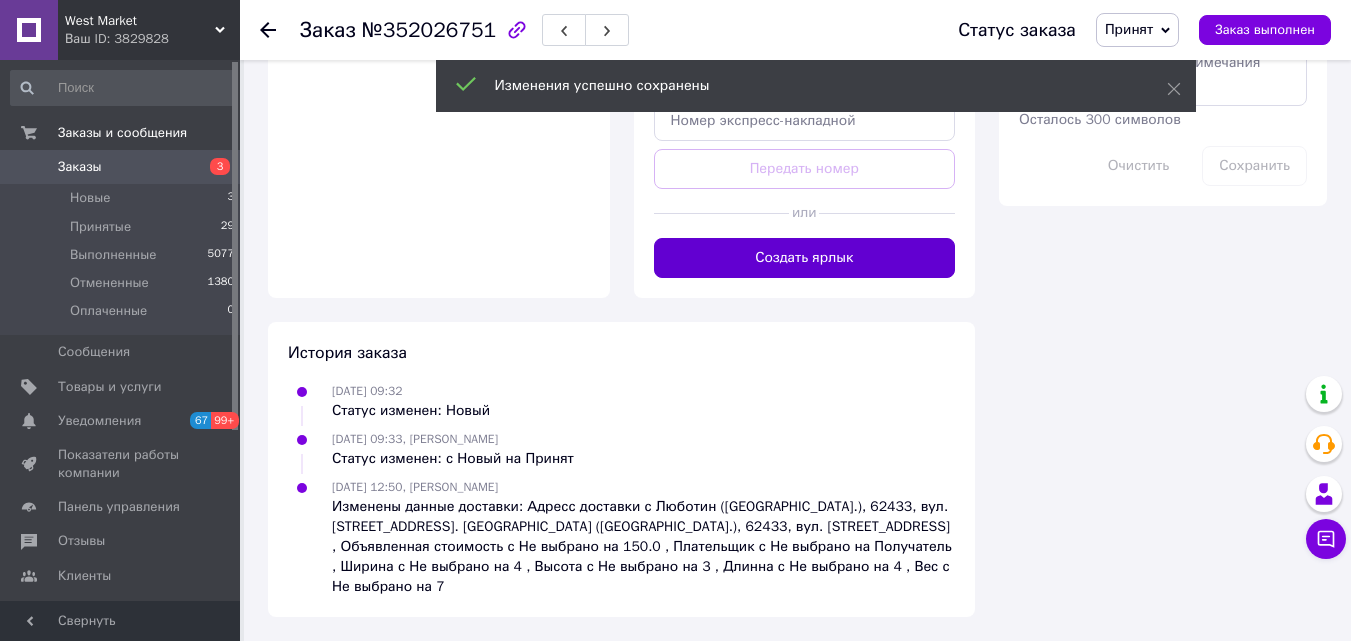 click on "Создать ярлык" at bounding box center [805, 258] 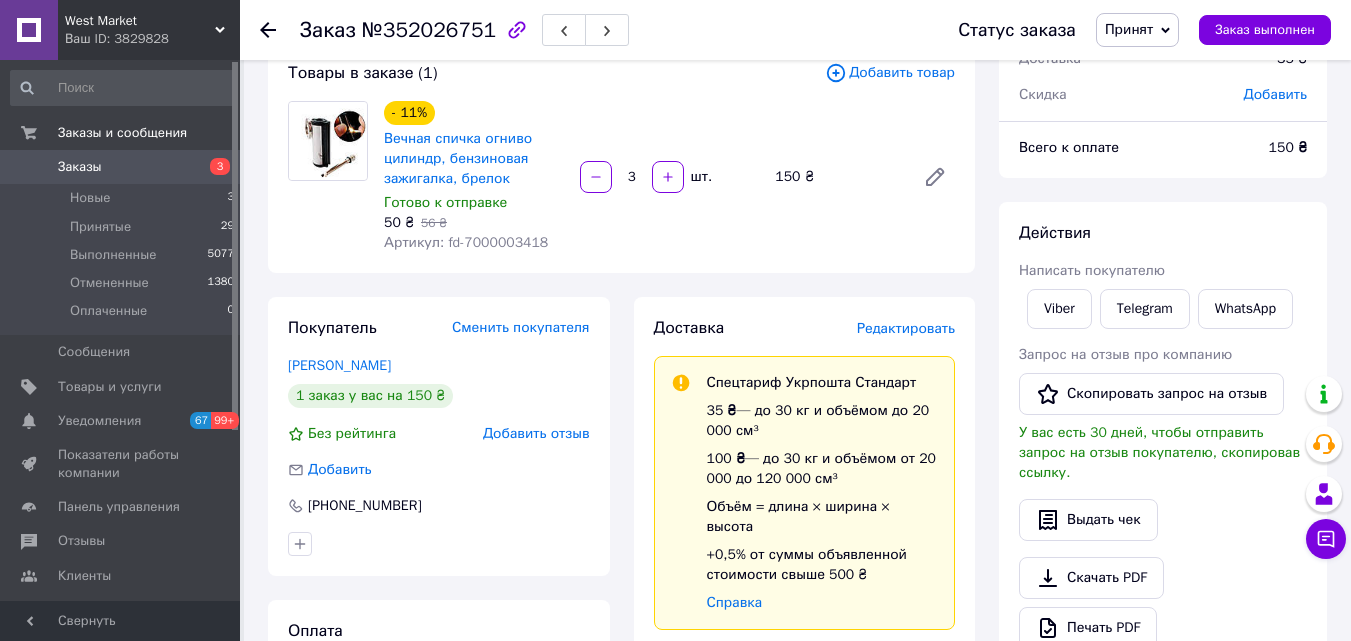 scroll, scrollTop: 0, scrollLeft: 0, axis: both 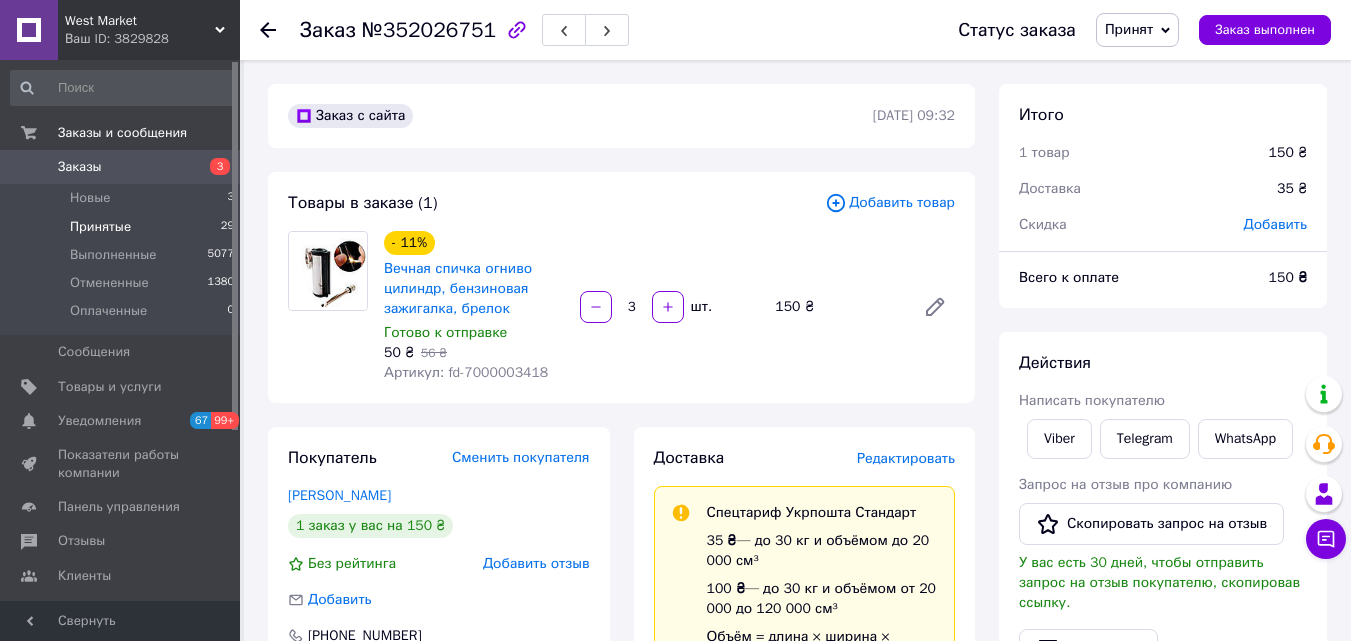 click on "Принятые 29" at bounding box center (123, 227) 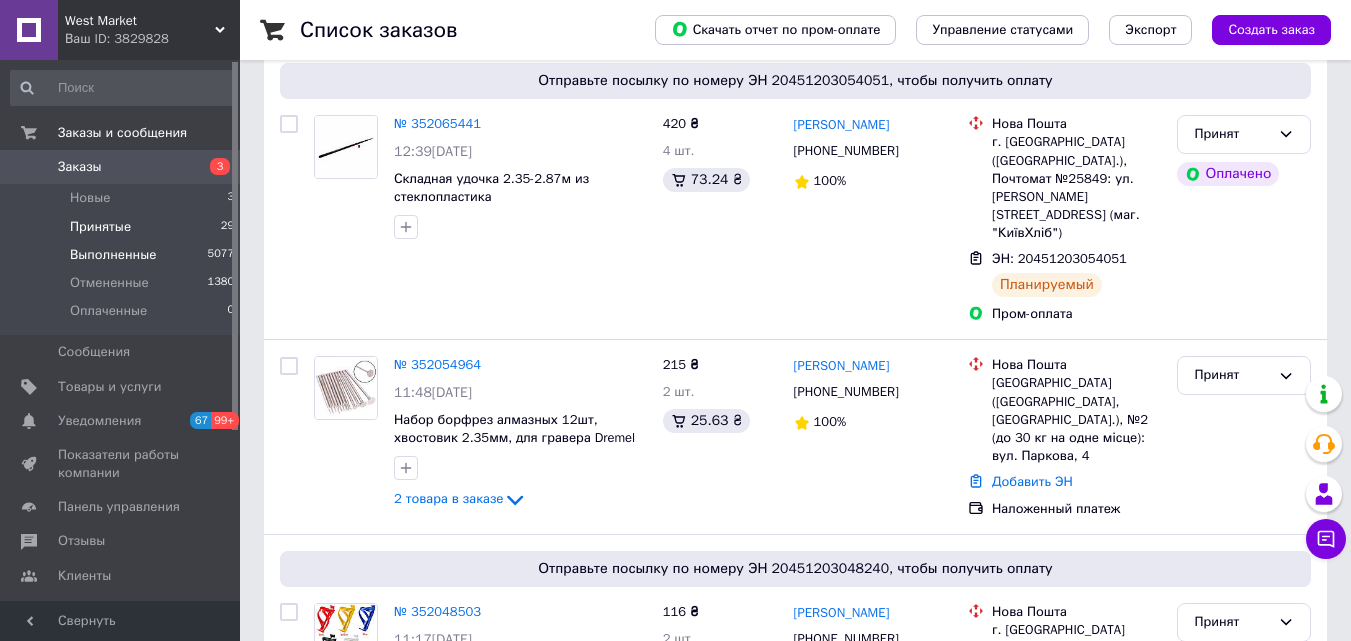 scroll, scrollTop: 300, scrollLeft: 0, axis: vertical 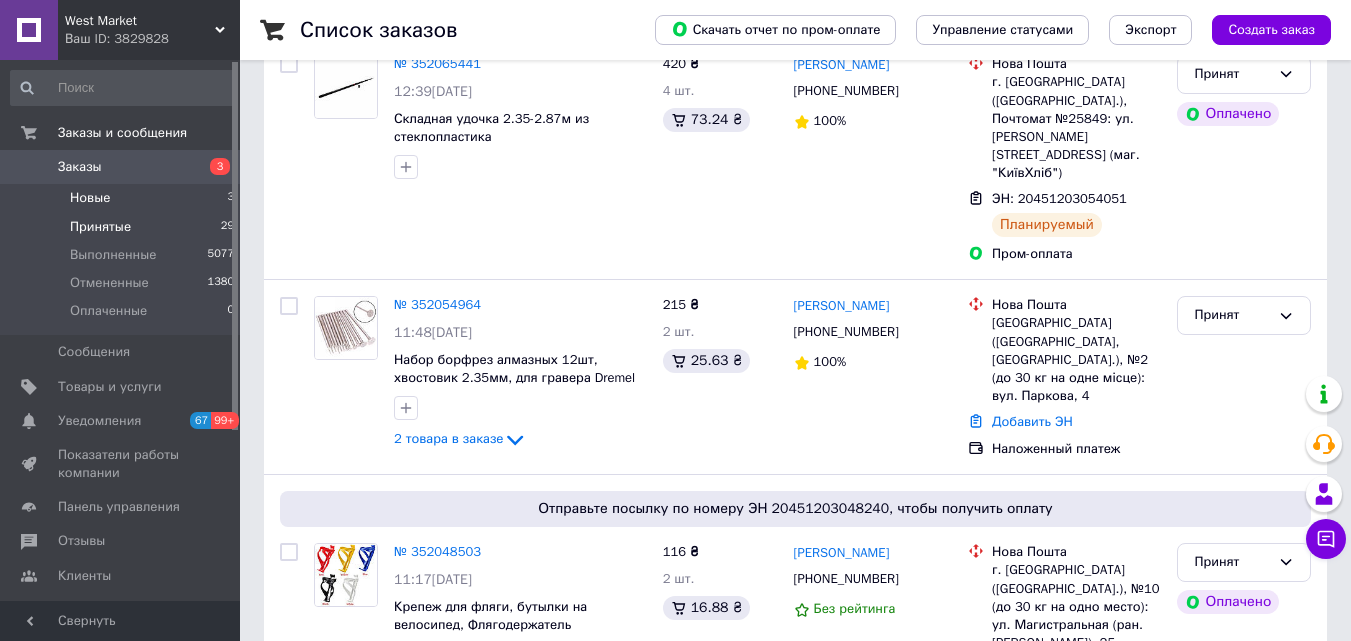 click on "Новые 3" at bounding box center [123, 198] 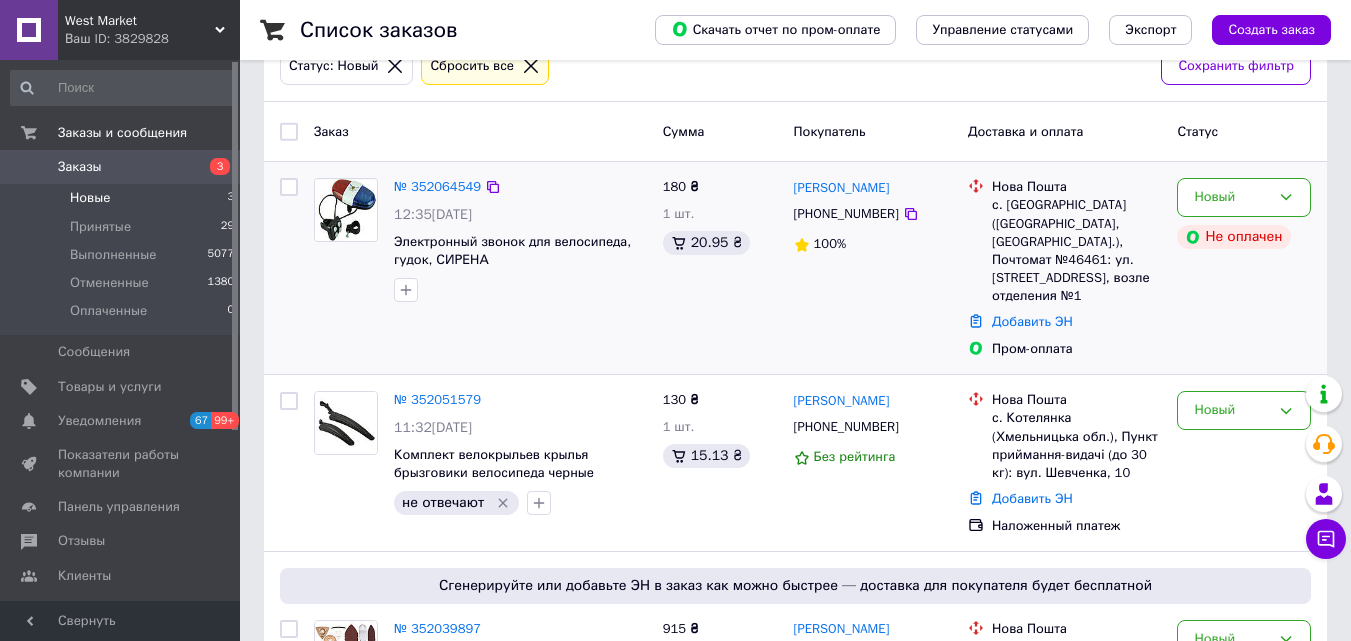 scroll, scrollTop: 325, scrollLeft: 0, axis: vertical 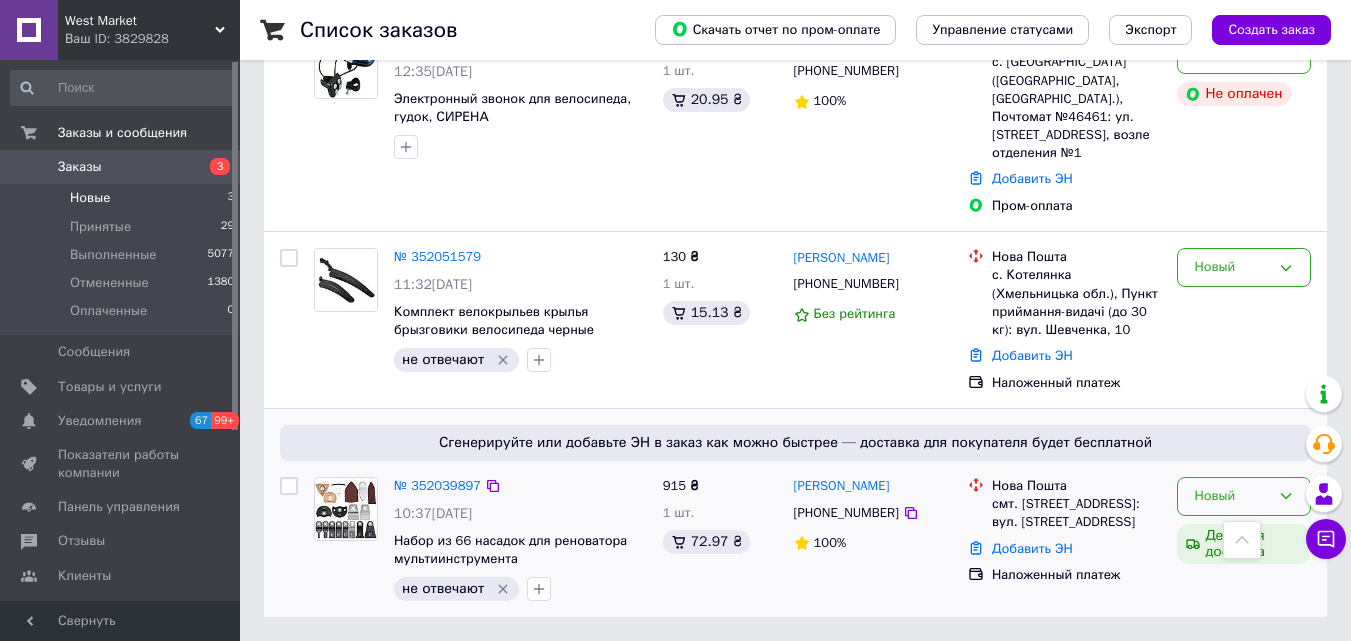 click on "Новый" at bounding box center (1232, 496) 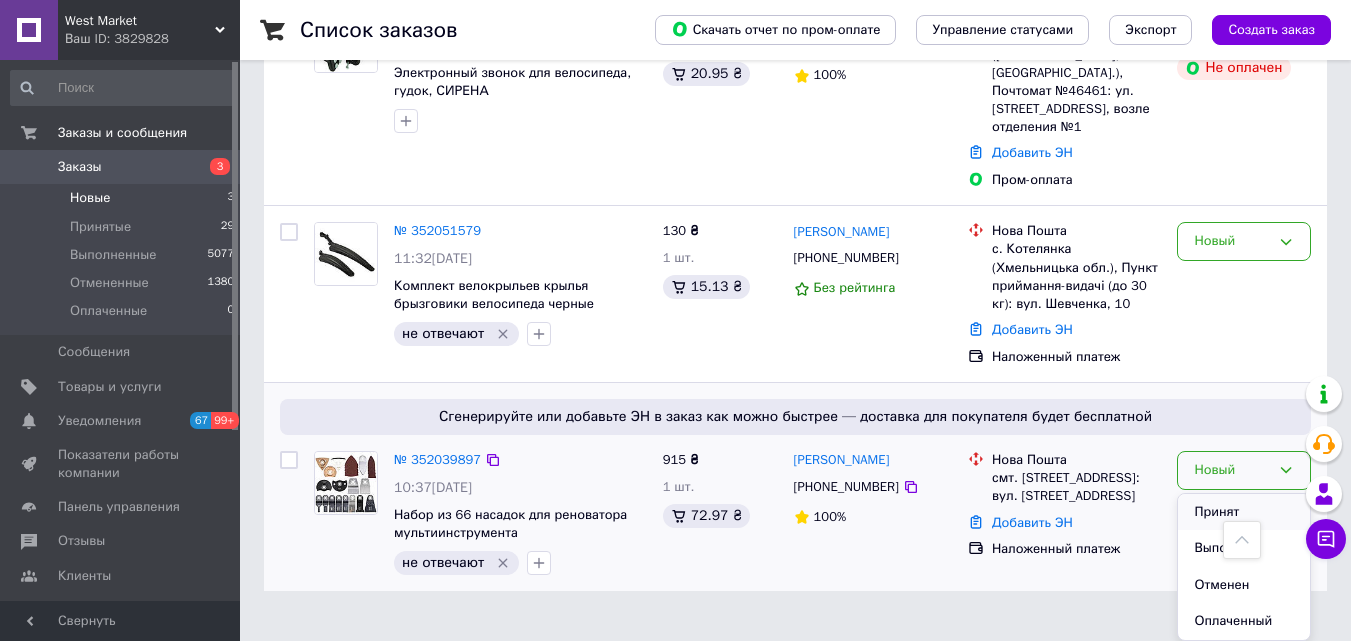 click on "Принят" at bounding box center (1244, 512) 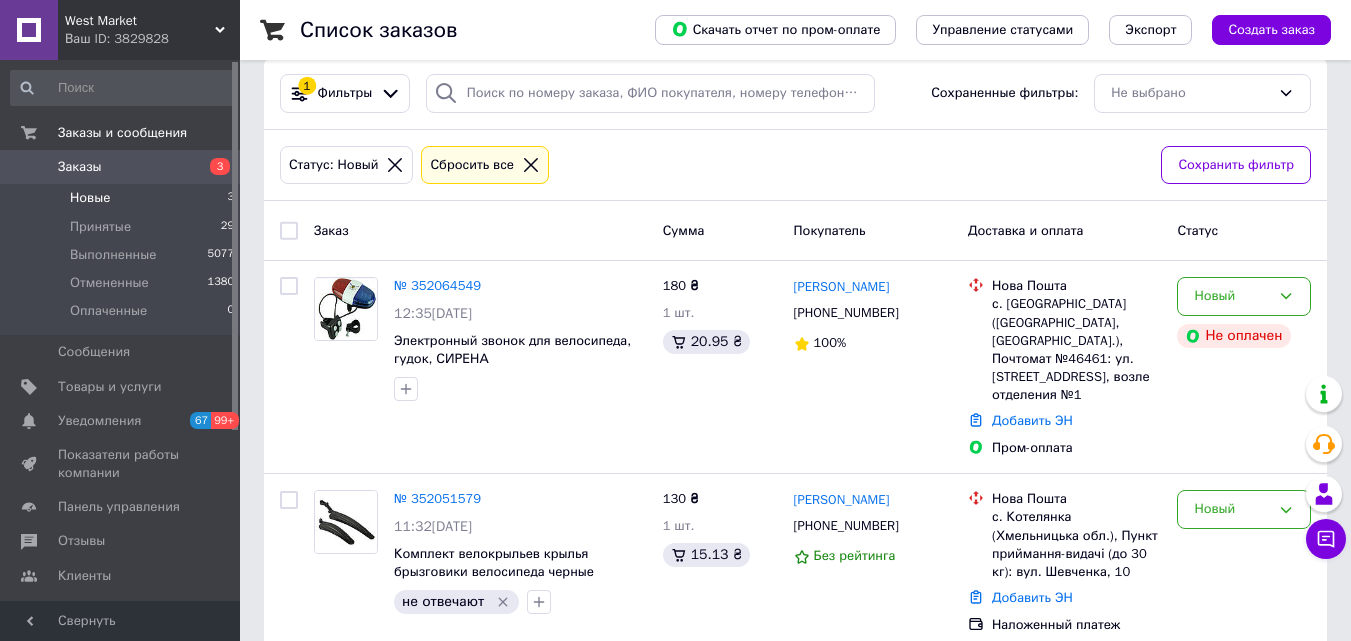scroll, scrollTop: 25, scrollLeft: 0, axis: vertical 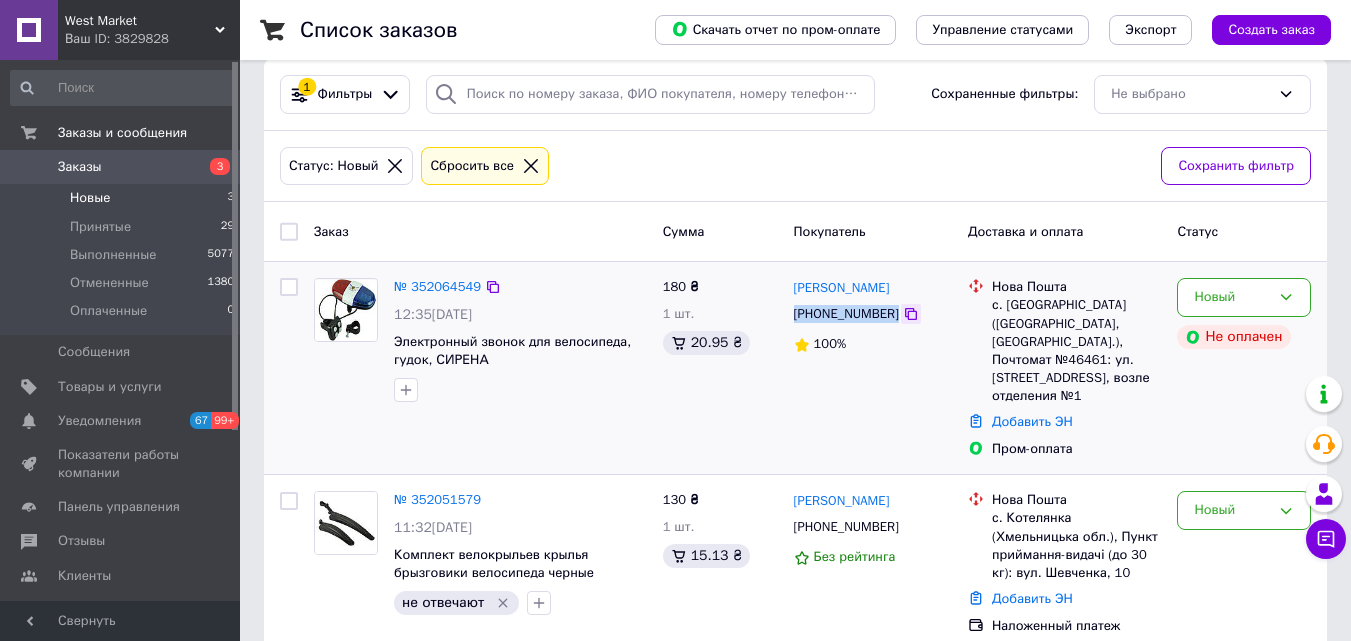 drag, startPoint x: 793, startPoint y: 319, endPoint x: 906, endPoint y: 319, distance: 113 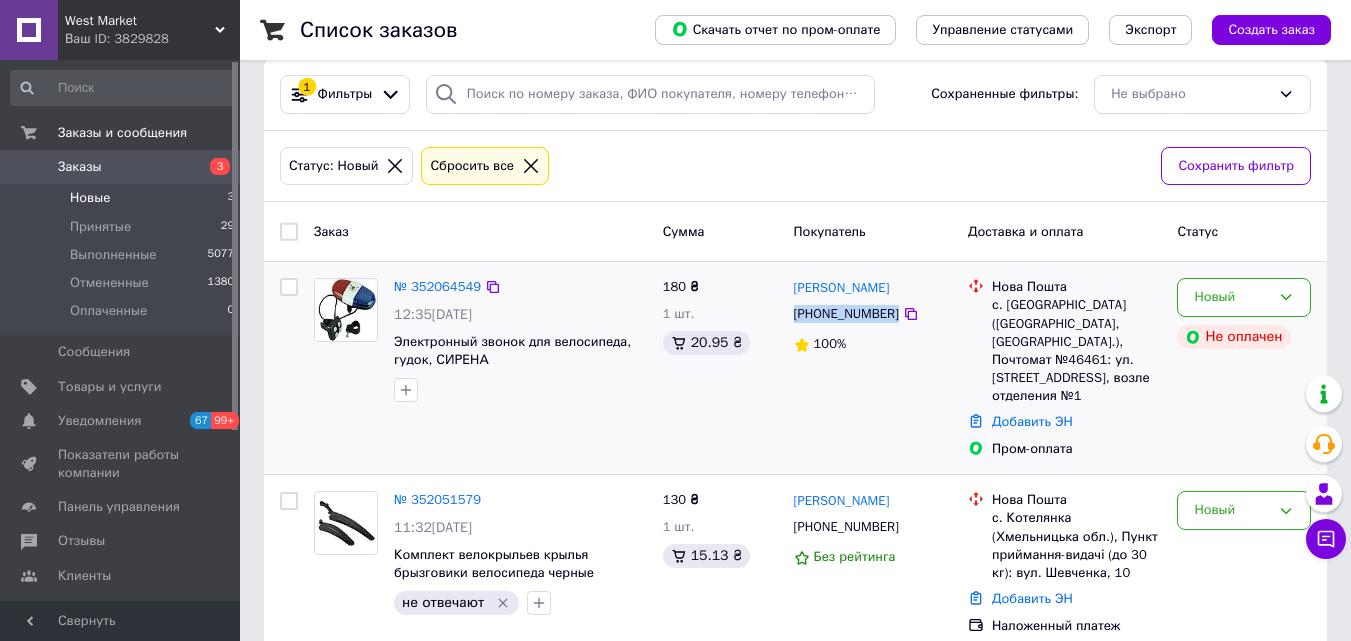 copy on "[PHONE_NUMBER]" 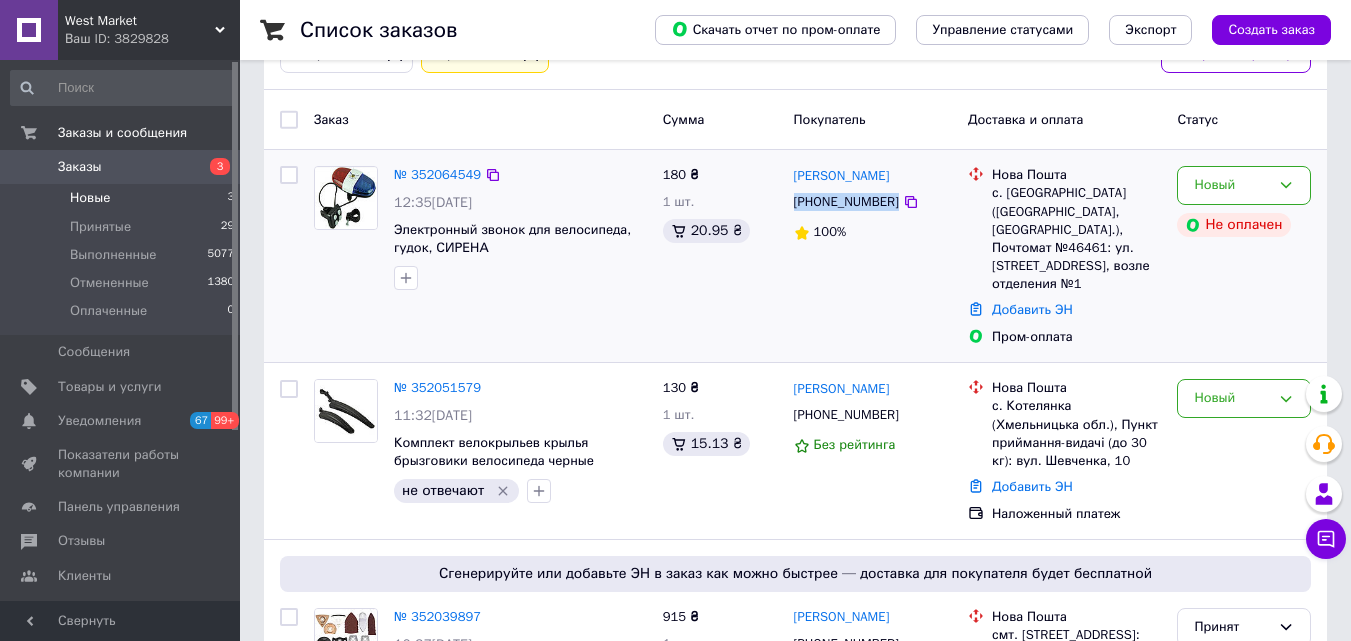 scroll, scrollTop: 25, scrollLeft: 0, axis: vertical 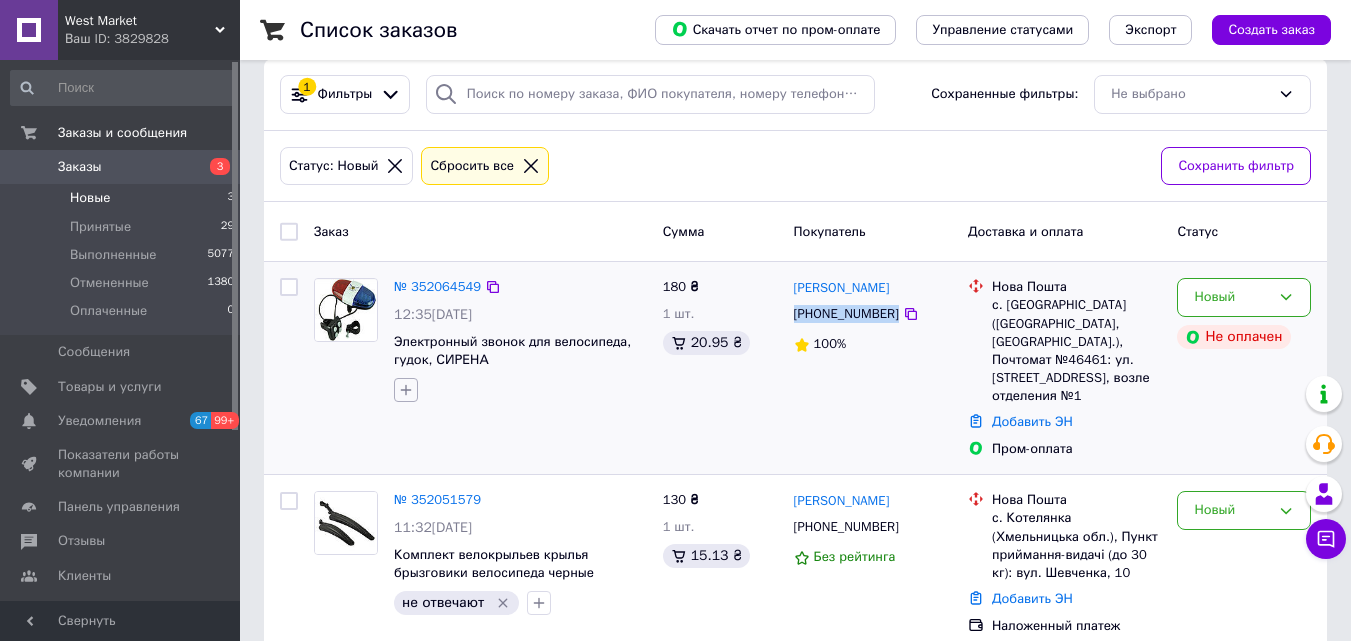 click at bounding box center (406, 390) 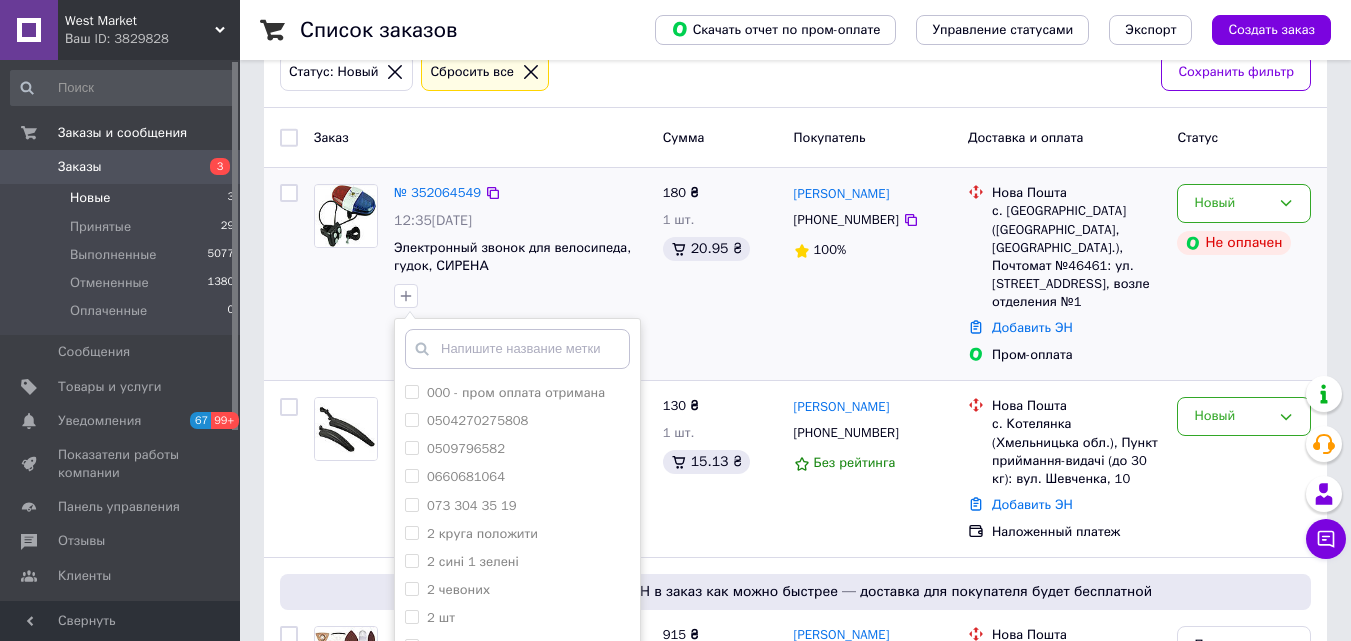 scroll, scrollTop: 225, scrollLeft: 0, axis: vertical 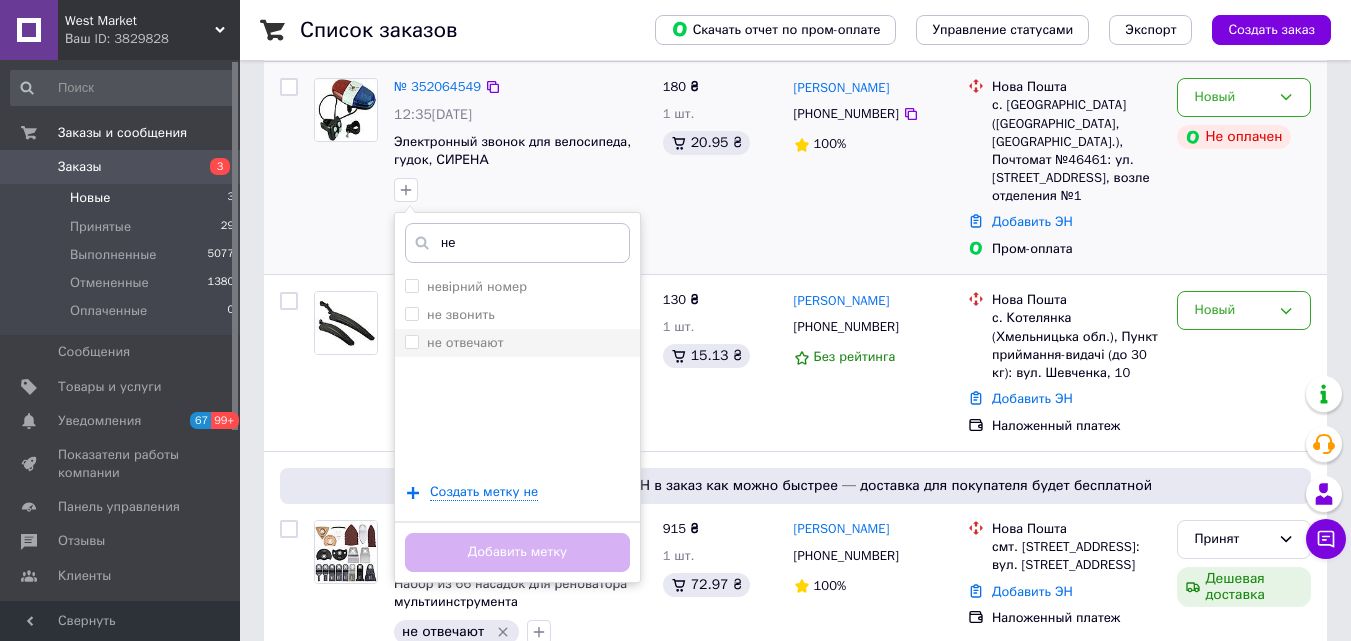 type on "не" 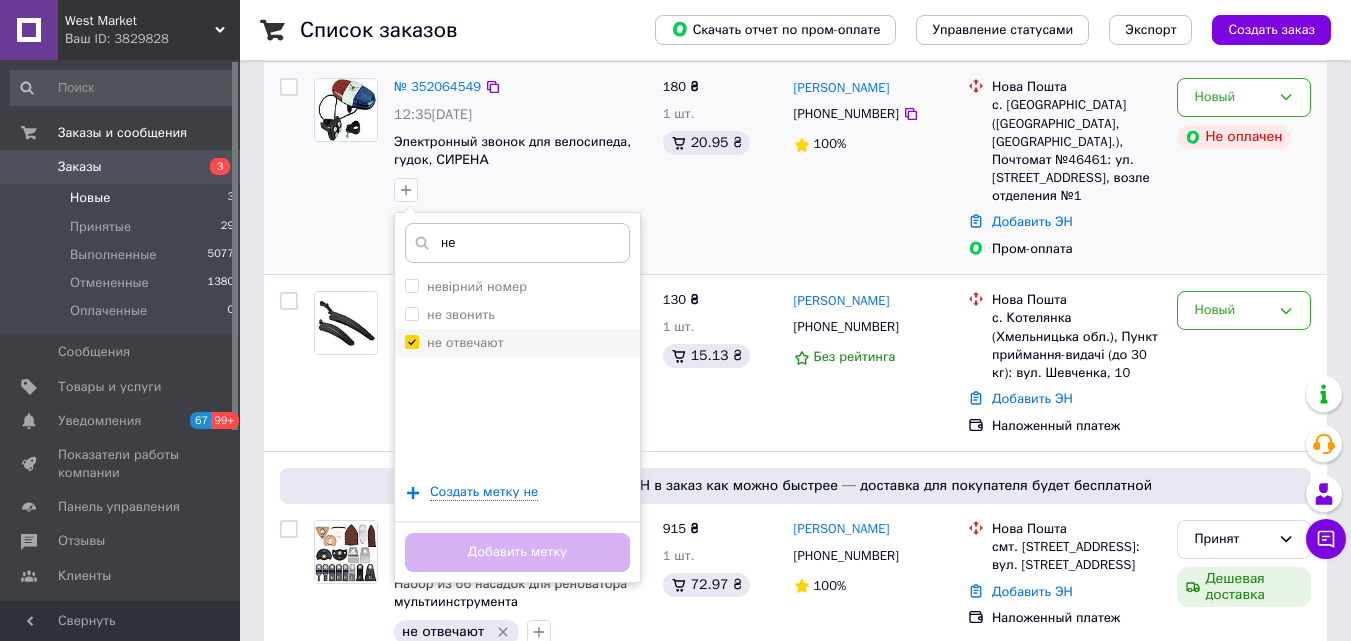 checkbox on "true" 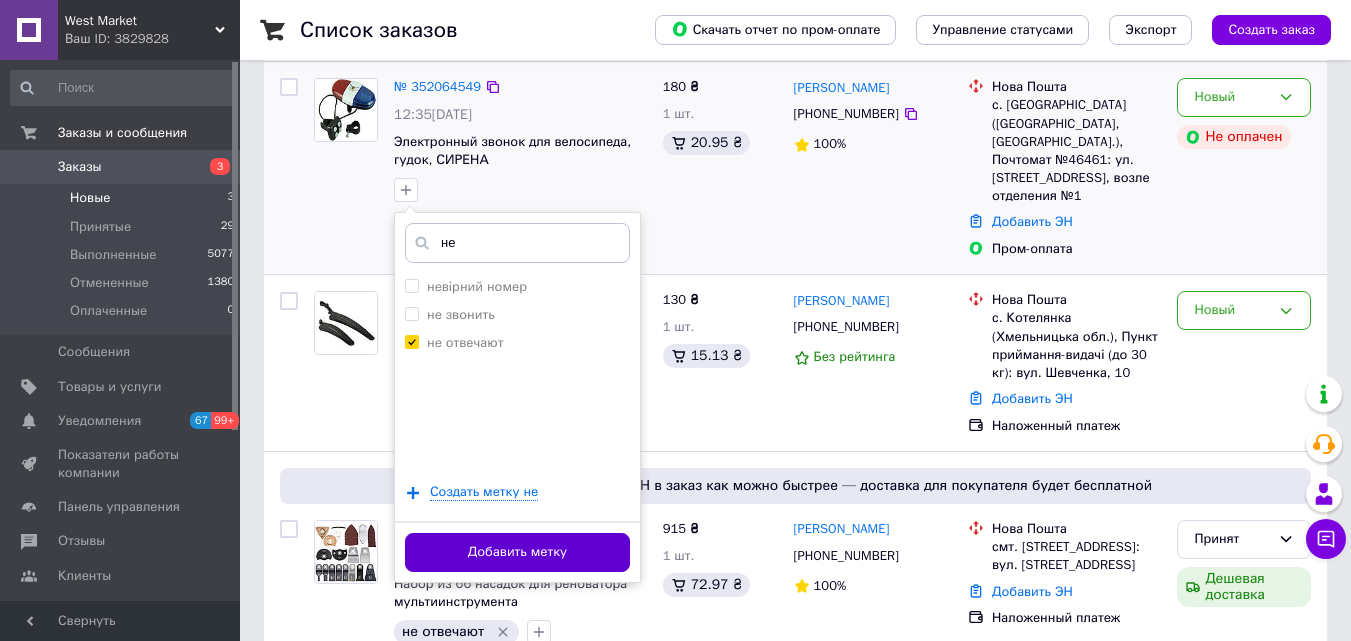click on "Добавить метку" at bounding box center [517, 552] 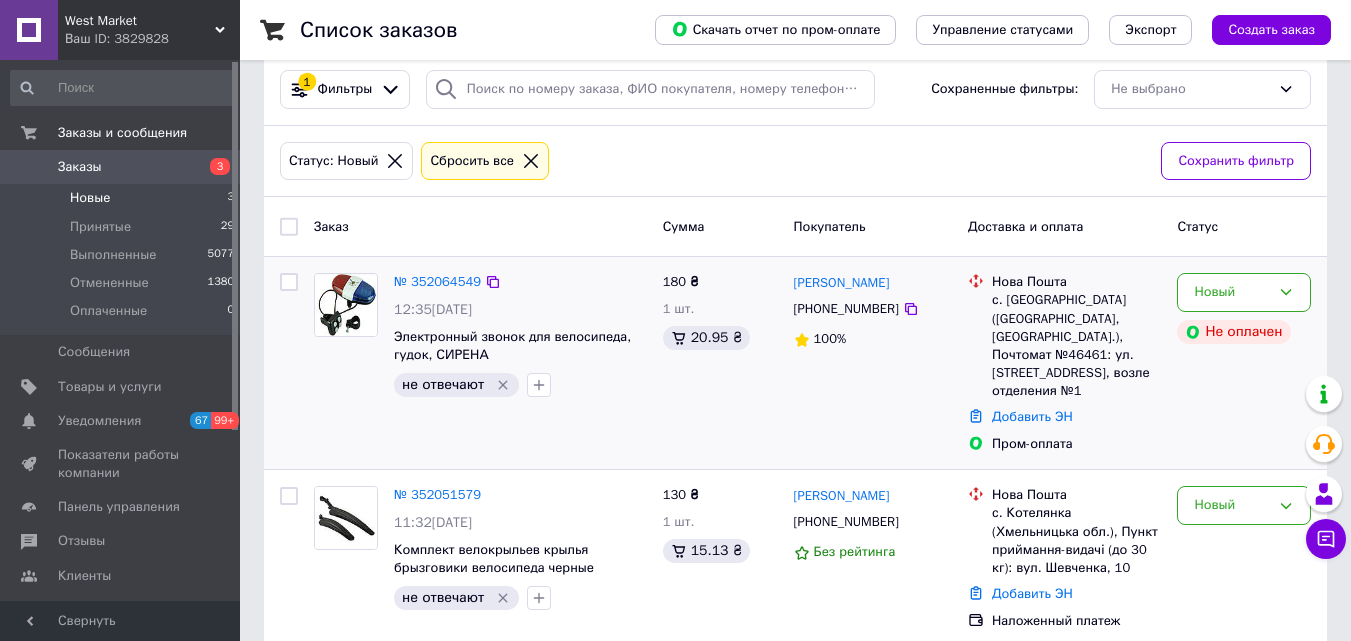 scroll, scrollTop: 25, scrollLeft: 0, axis: vertical 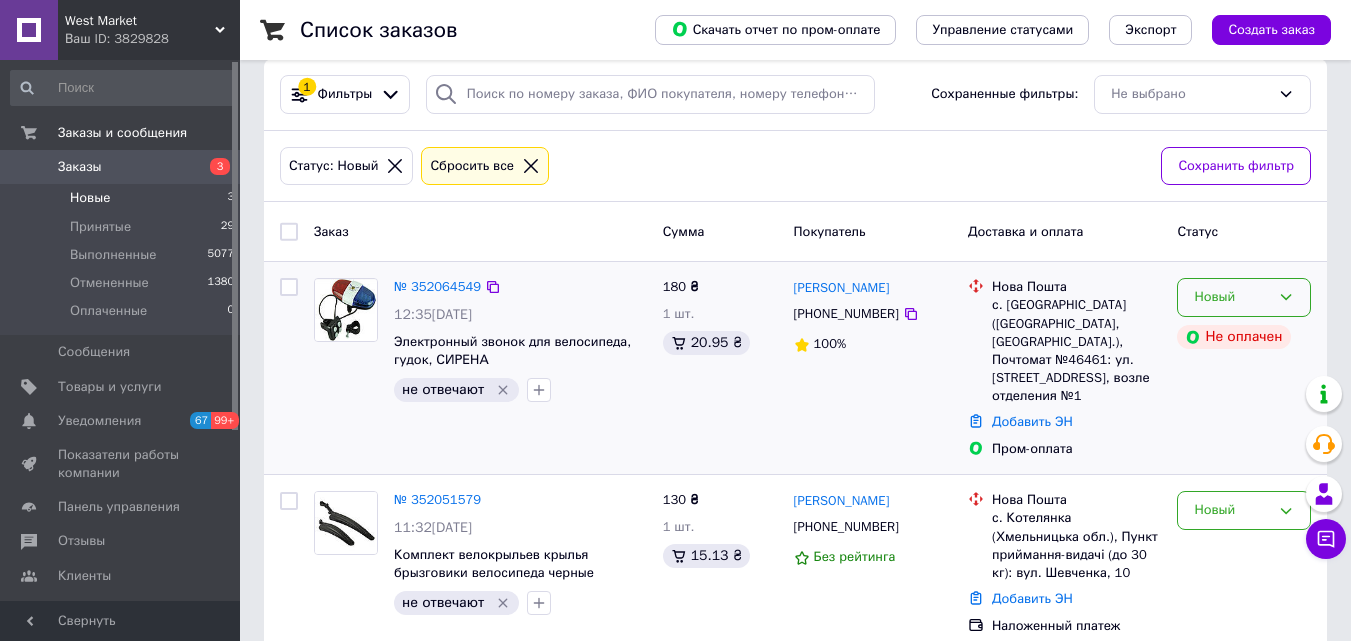 click on "Новый" at bounding box center (1232, 297) 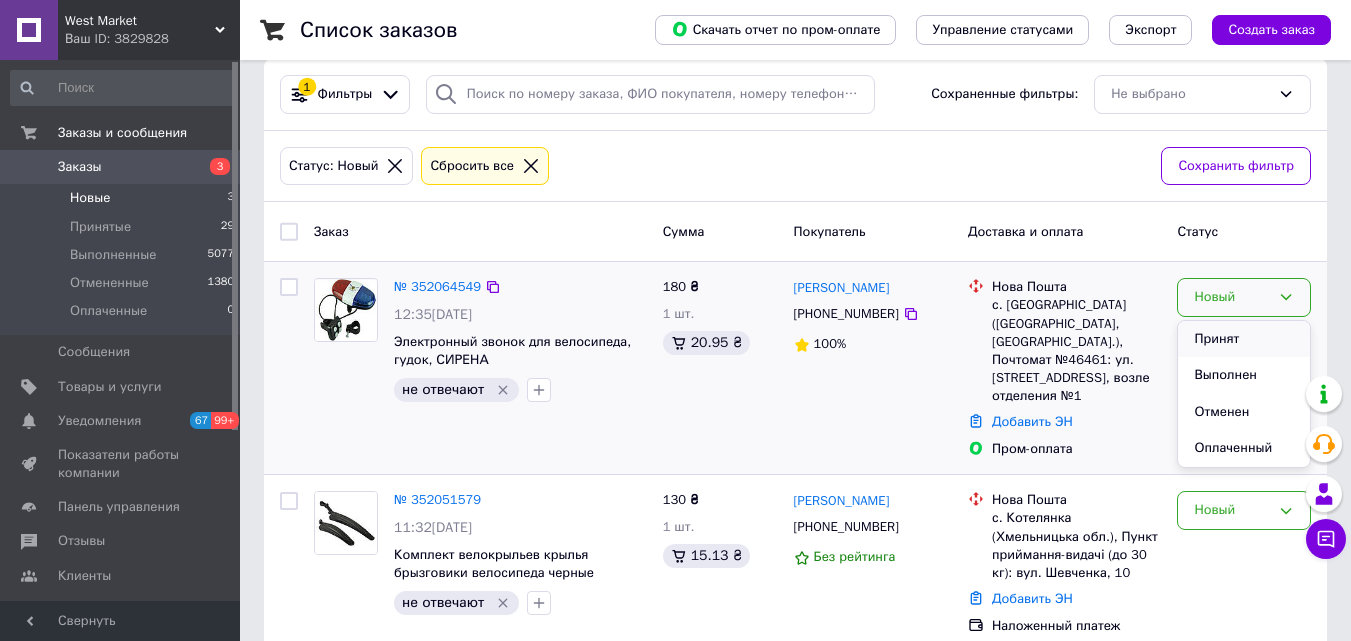 click on "Принят" at bounding box center (1244, 339) 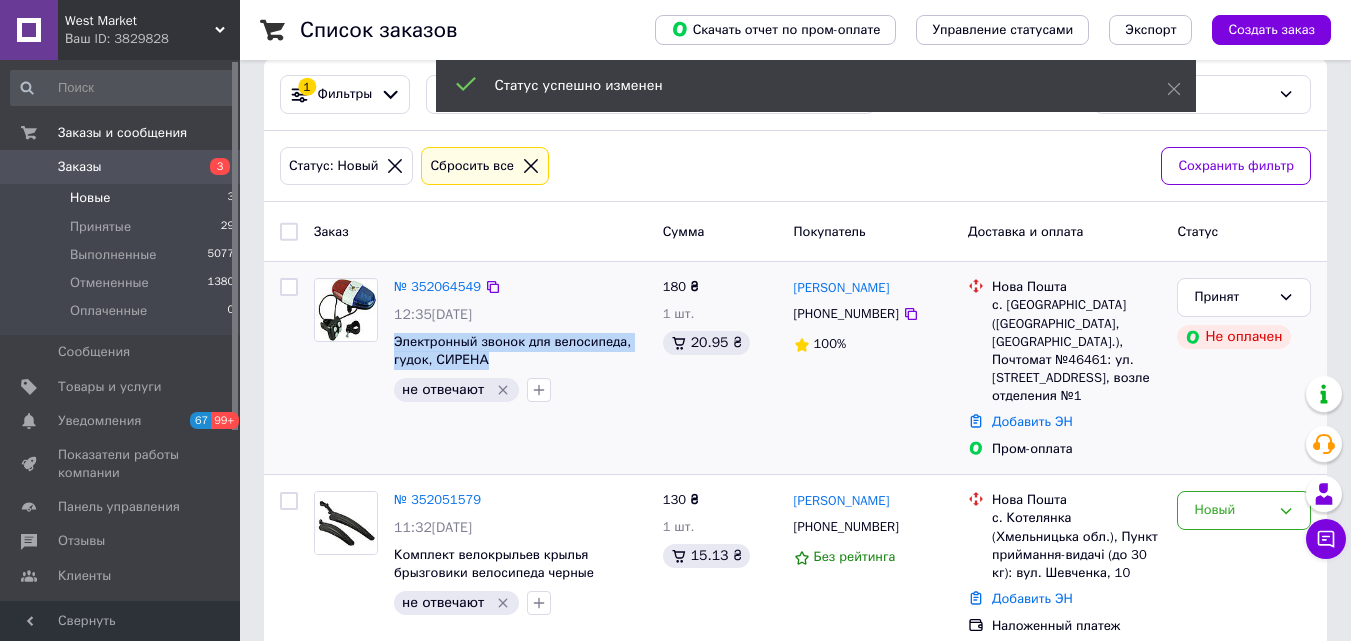 drag, startPoint x: 392, startPoint y: 359, endPoint x: 488, endPoint y: 368, distance: 96.42095 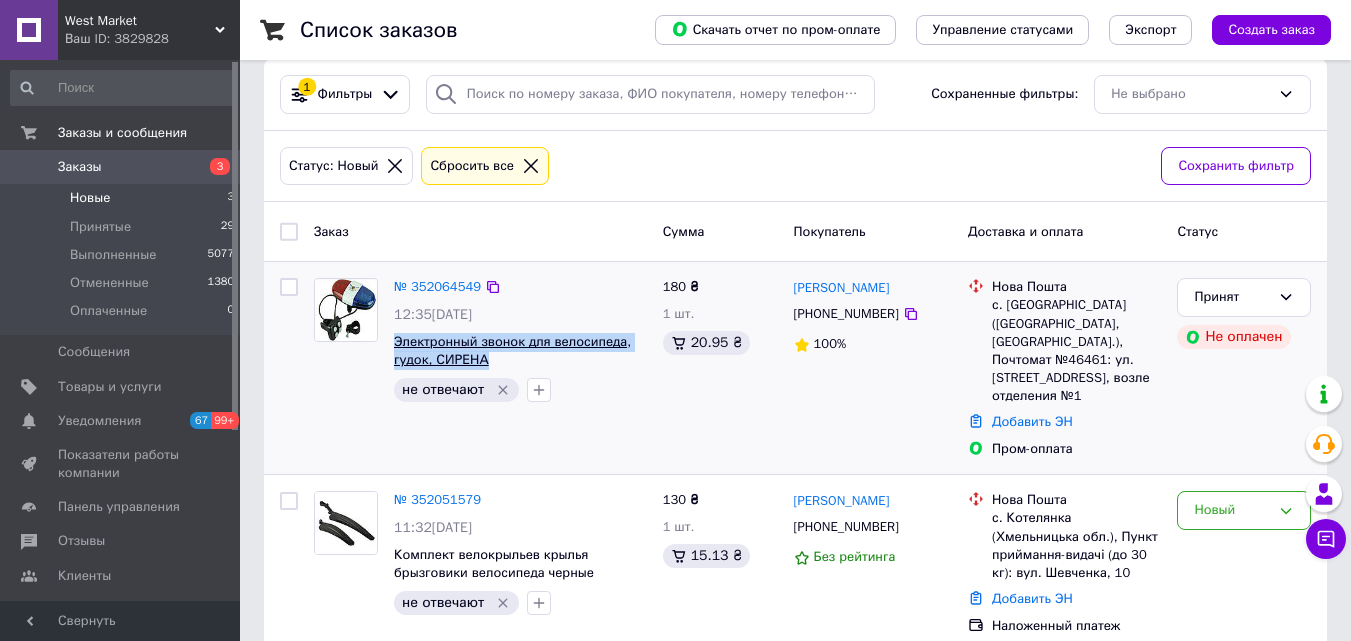 copy on "Электронный звонок для велосипеда, гудок, СИРЕНА" 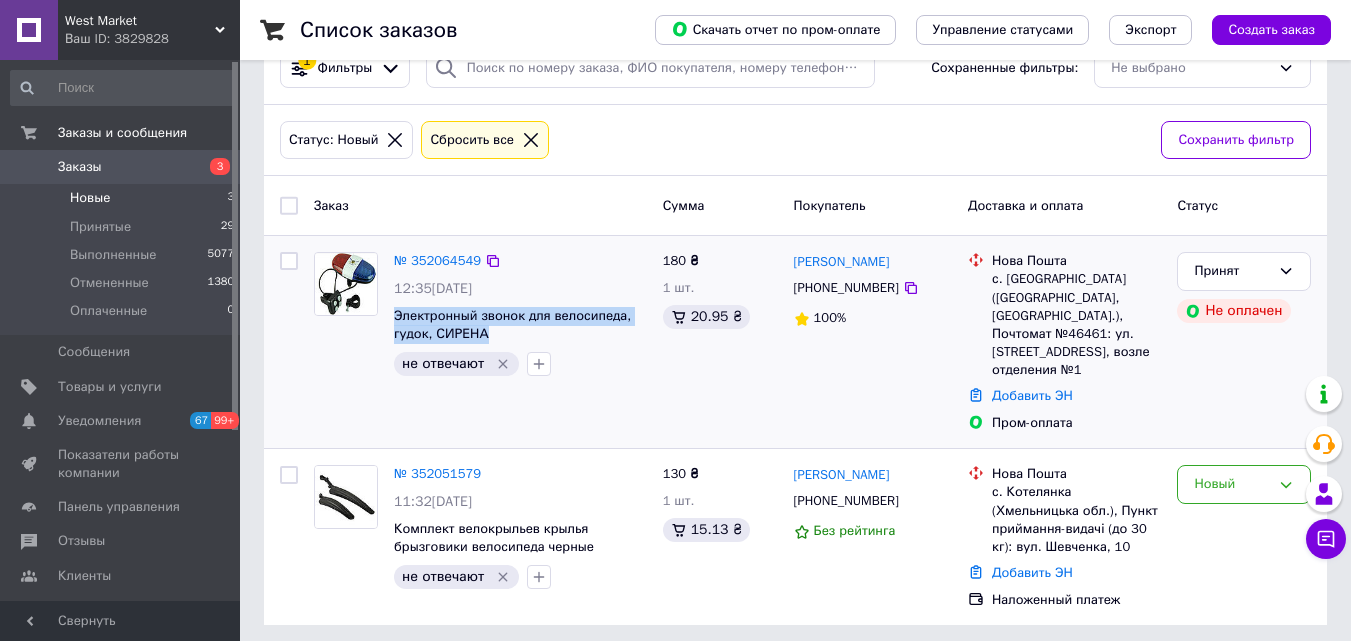 scroll, scrollTop: 59, scrollLeft: 0, axis: vertical 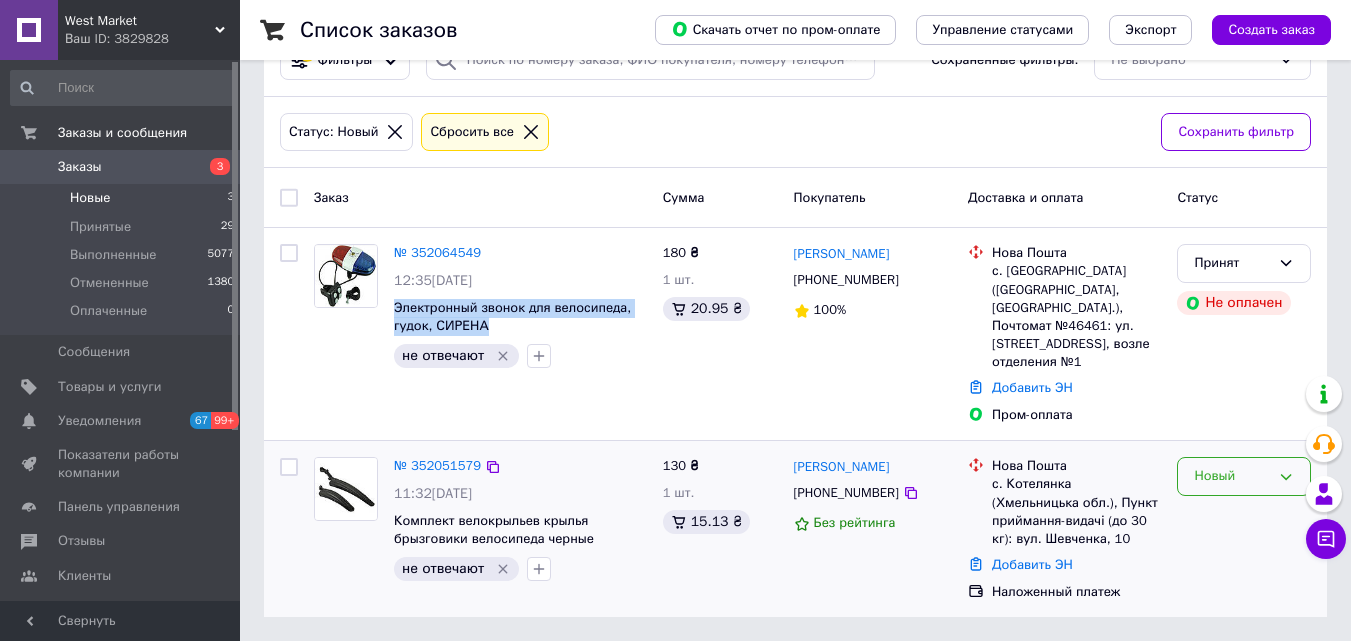 click on "Новый" at bounding box center [1232, 476] 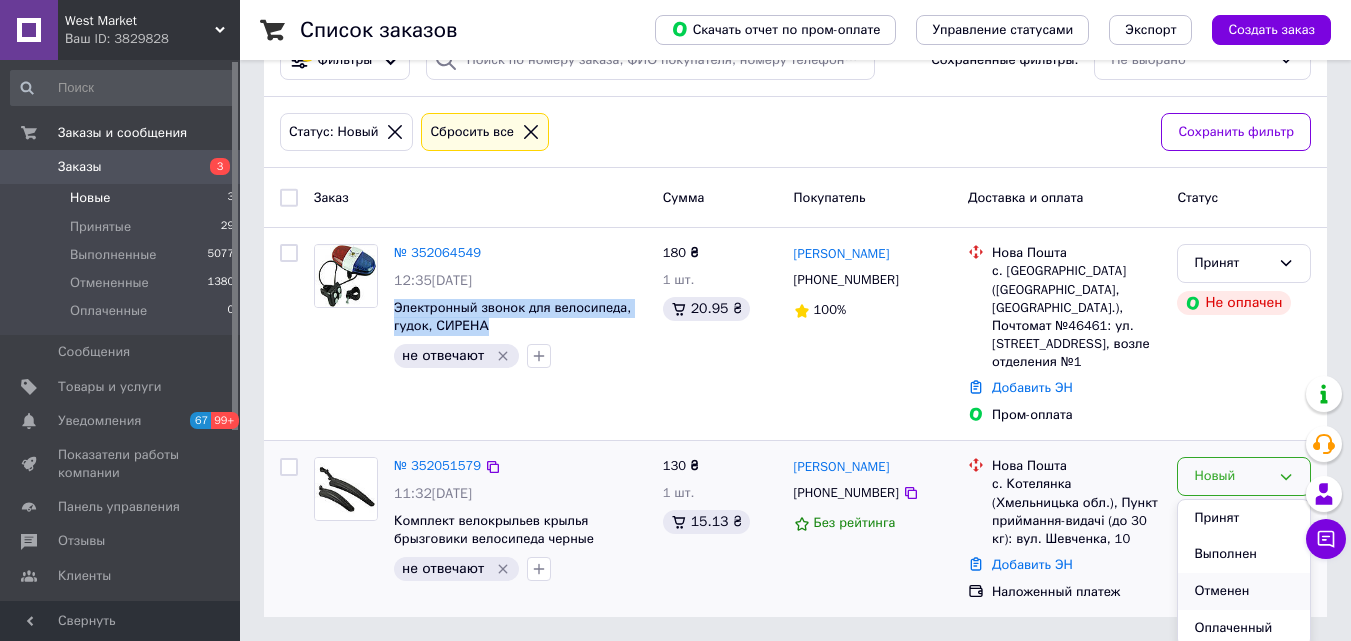 click on "Отменен" at bounding box center (1244, 591) 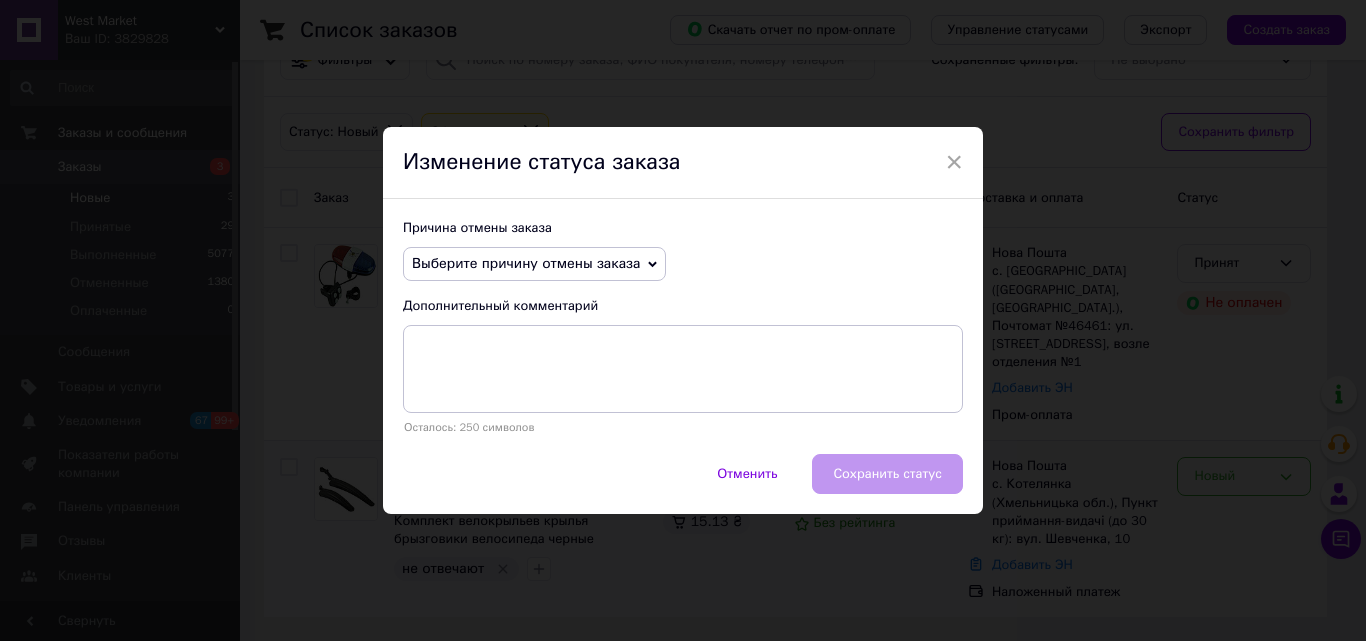click on "Выберите причину отмены заказа" at bounding box center [526, 263] 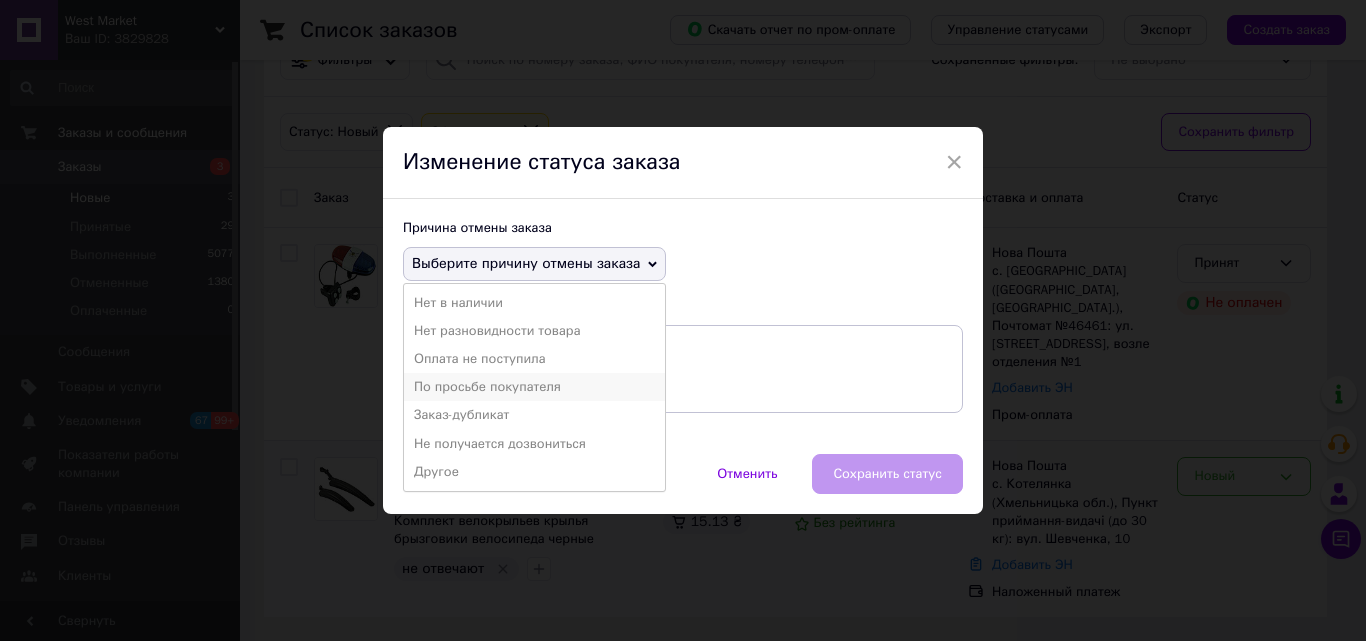 click on "По просьбе покупателя" at bounding box center [534, 387] 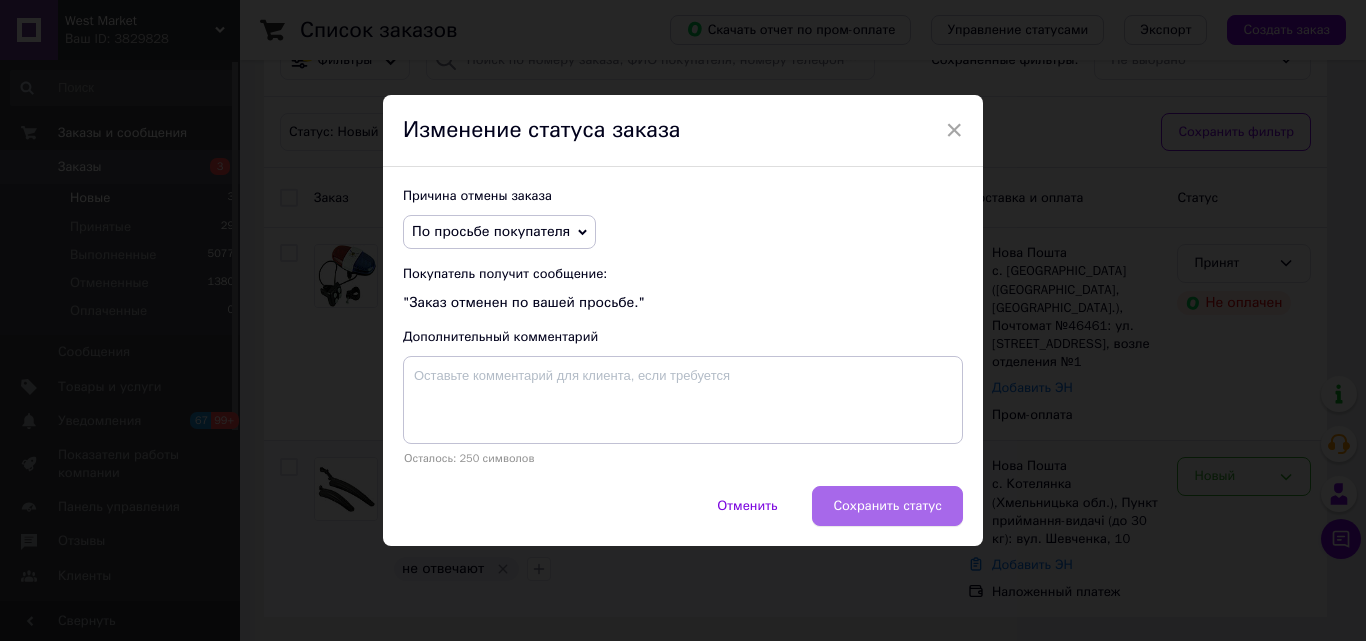 click on "Сохранить статус" at bounding box center [887, 506] 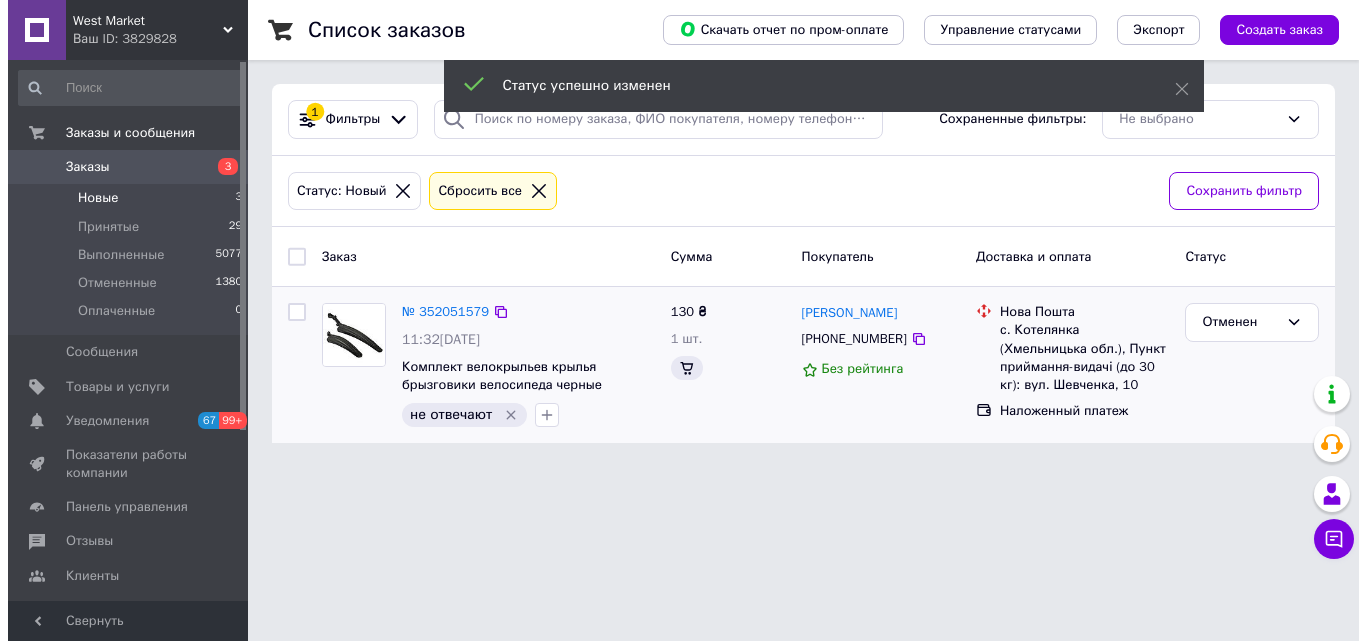 scroll, scrollTop: 0, scrollLeft: 0, axis: both 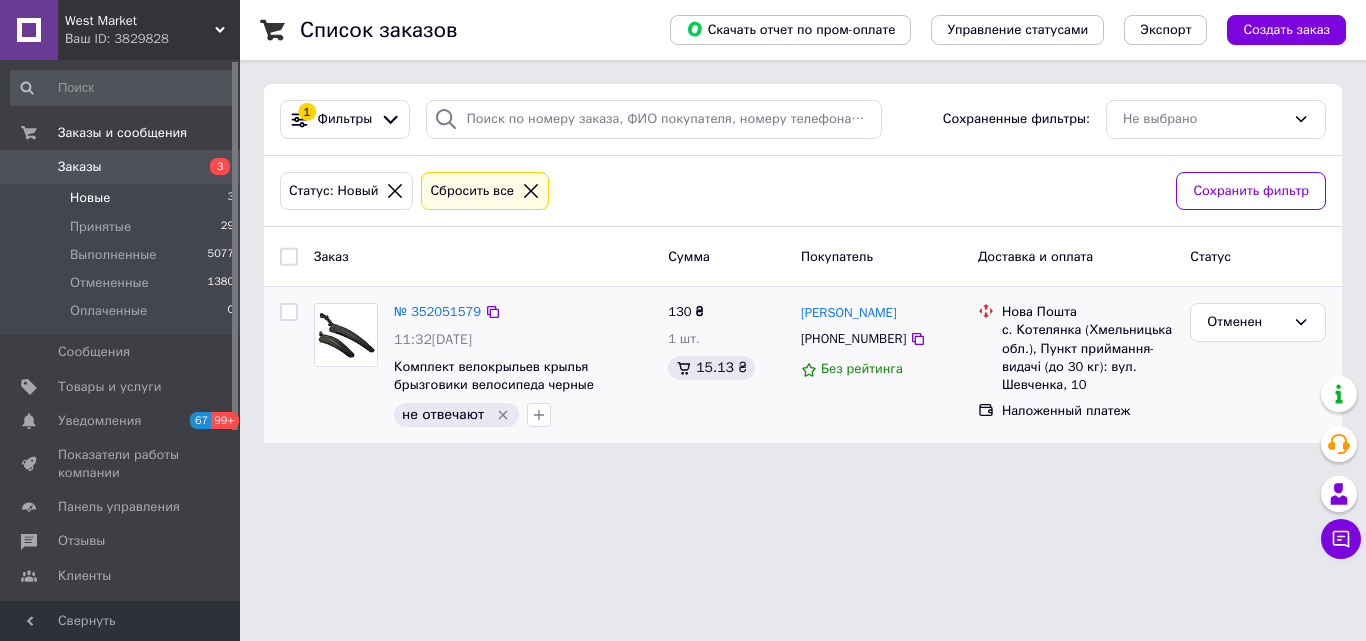 click on "Новые 3" at bounding box center [123, 198] 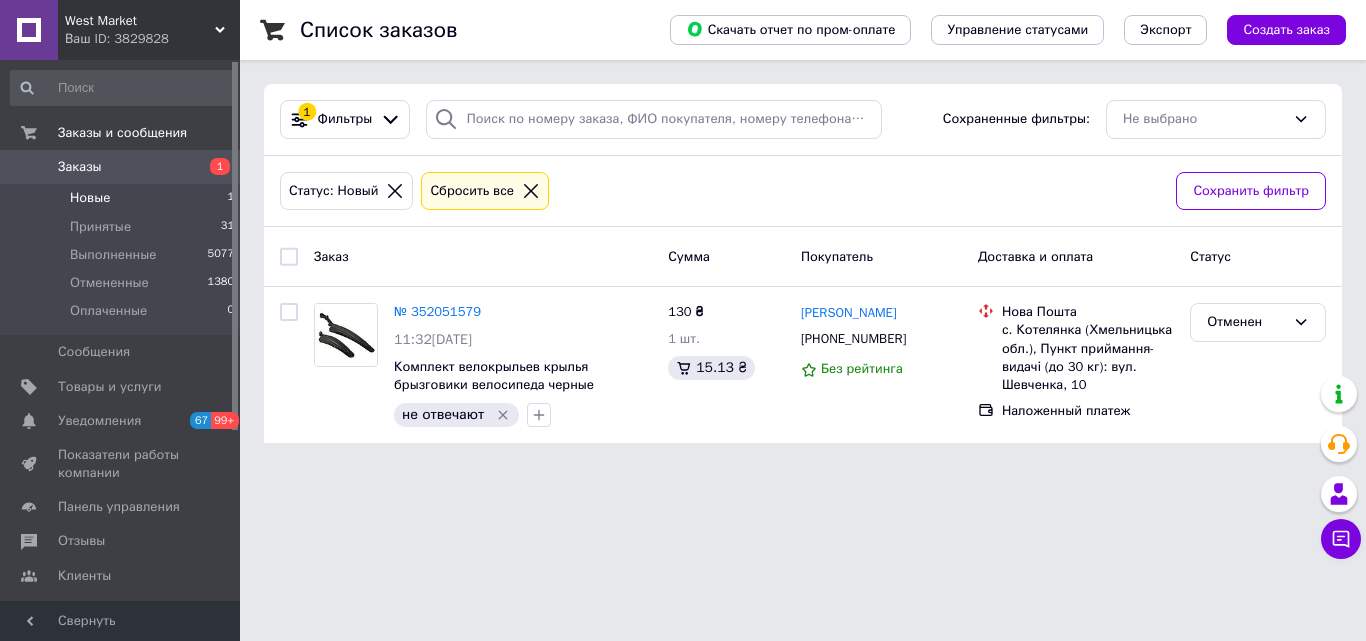 scroll, scrollTop: 0, scrollLeft: 0, axis: both 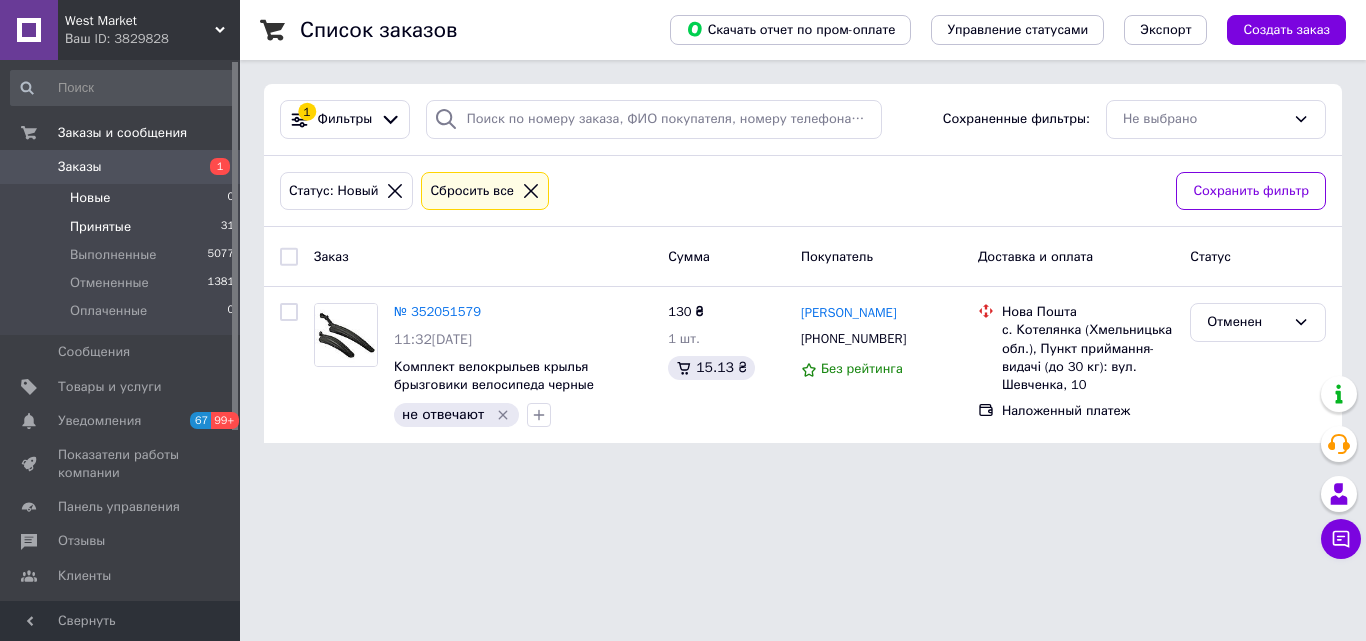 click on "Принятые 31" at bounding box center [123, 227] 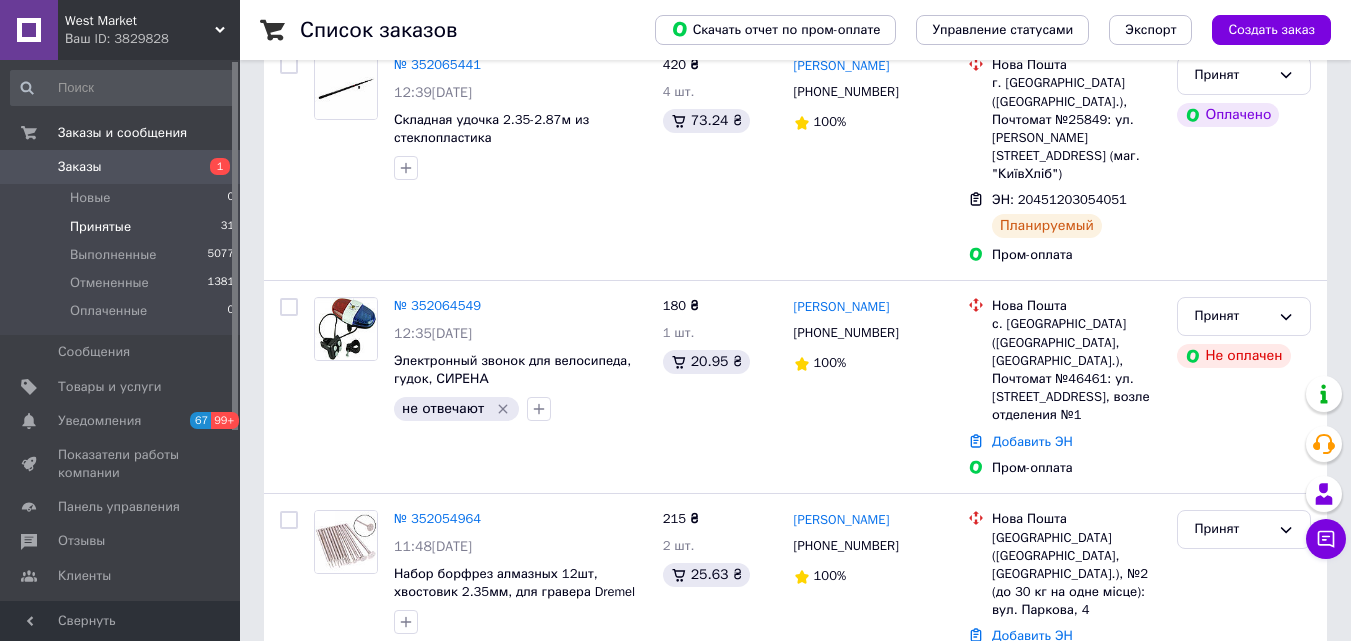 scroll, scrollTop: 400, scrollLeft: 0, axis: vertical 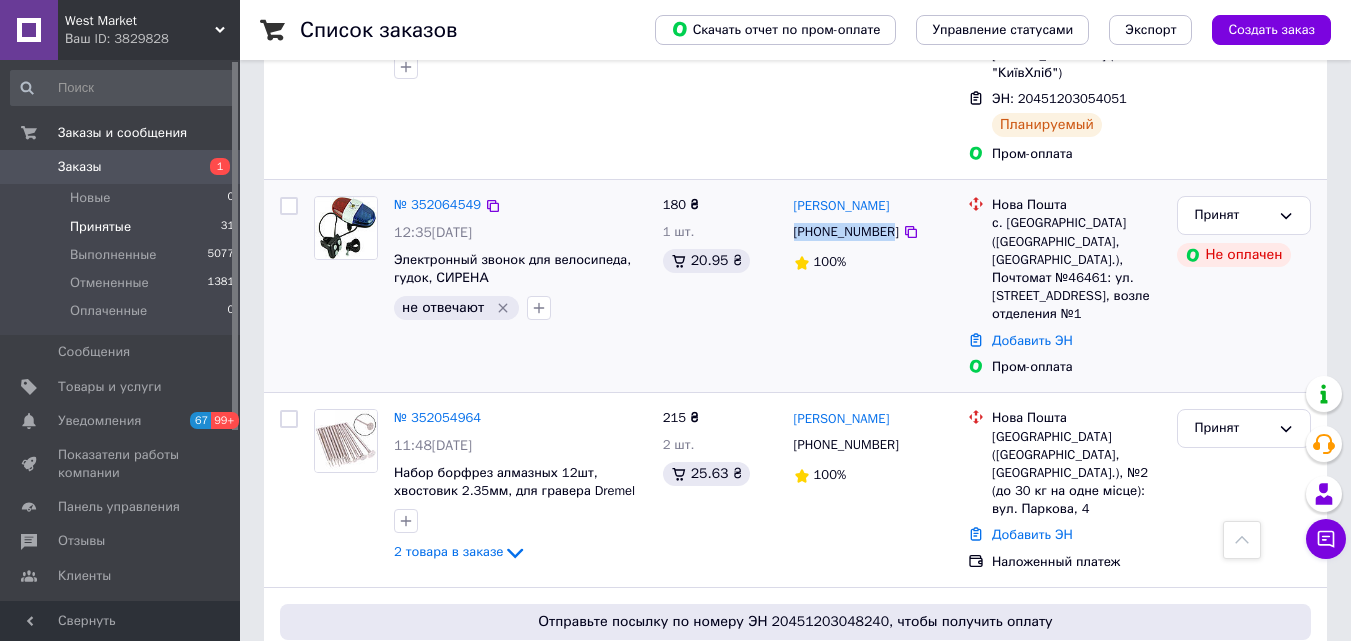 drag, startPoint x: 794, startPoint y: 212, endPoint x: 886, endPoint y: 216, distance: 92.086914 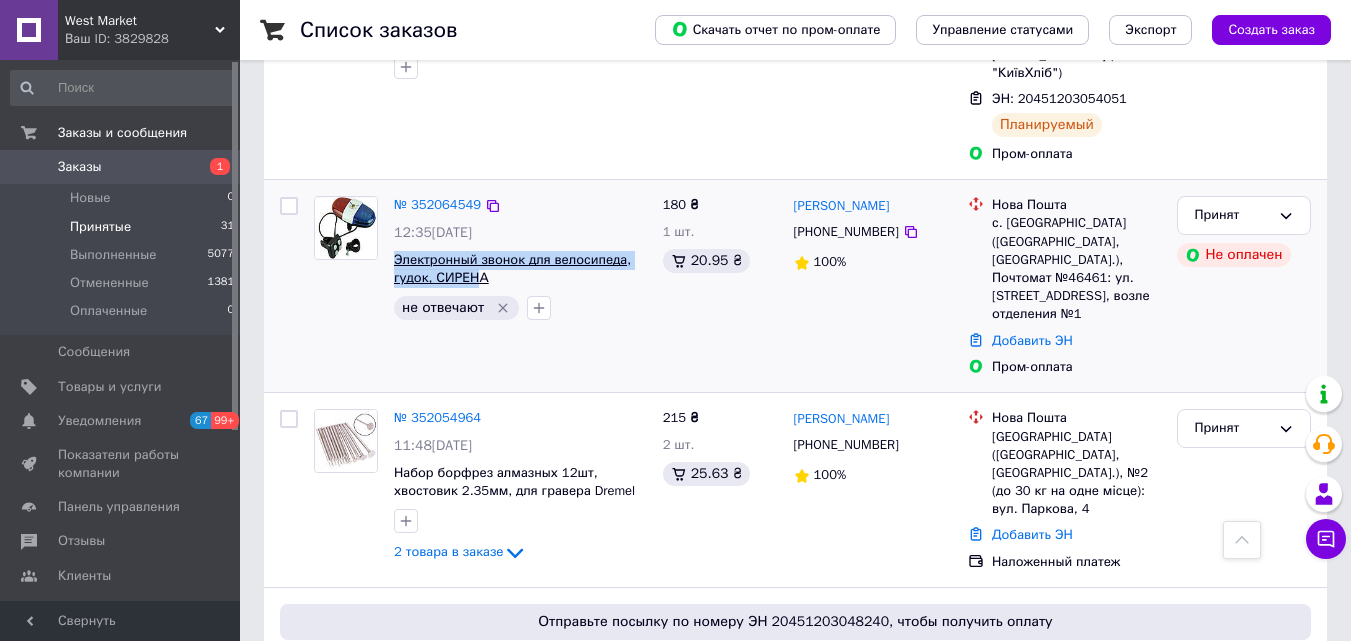 drag, startPoint x: 392, startPoint y: 252, endPoint x: 476, endPoint y: 265, distance: 85 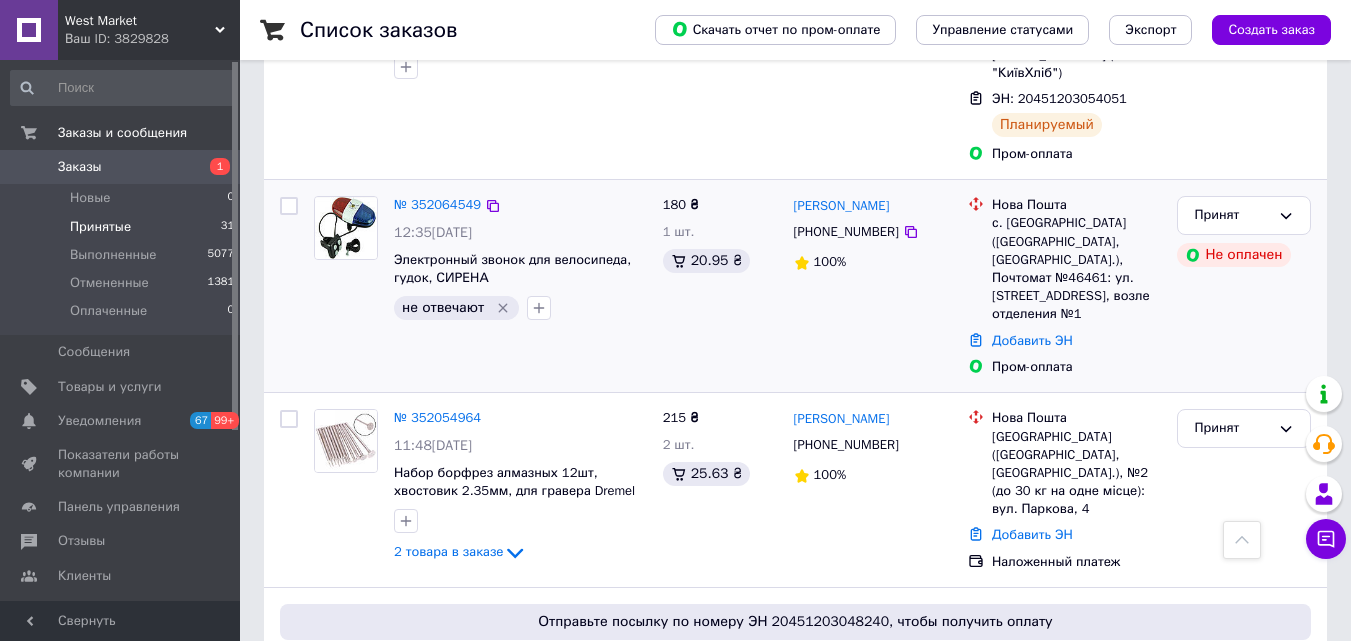 drag, startPoint x: 460, startPoint y: 264, endPoint x: 388, endPoint y: 259, distance: 72.1734 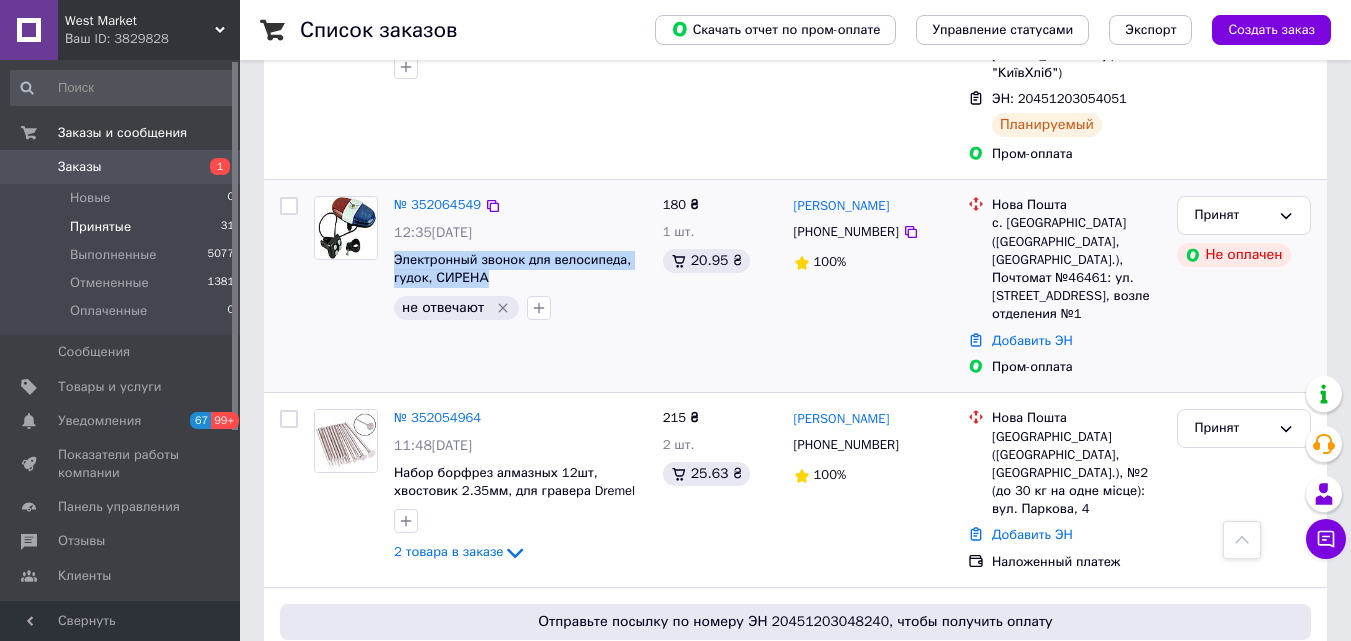 drag, startPoint x: 392, startPoint y: 252, endPoint x: 489, endPoint y: 267, distance: 98.15294 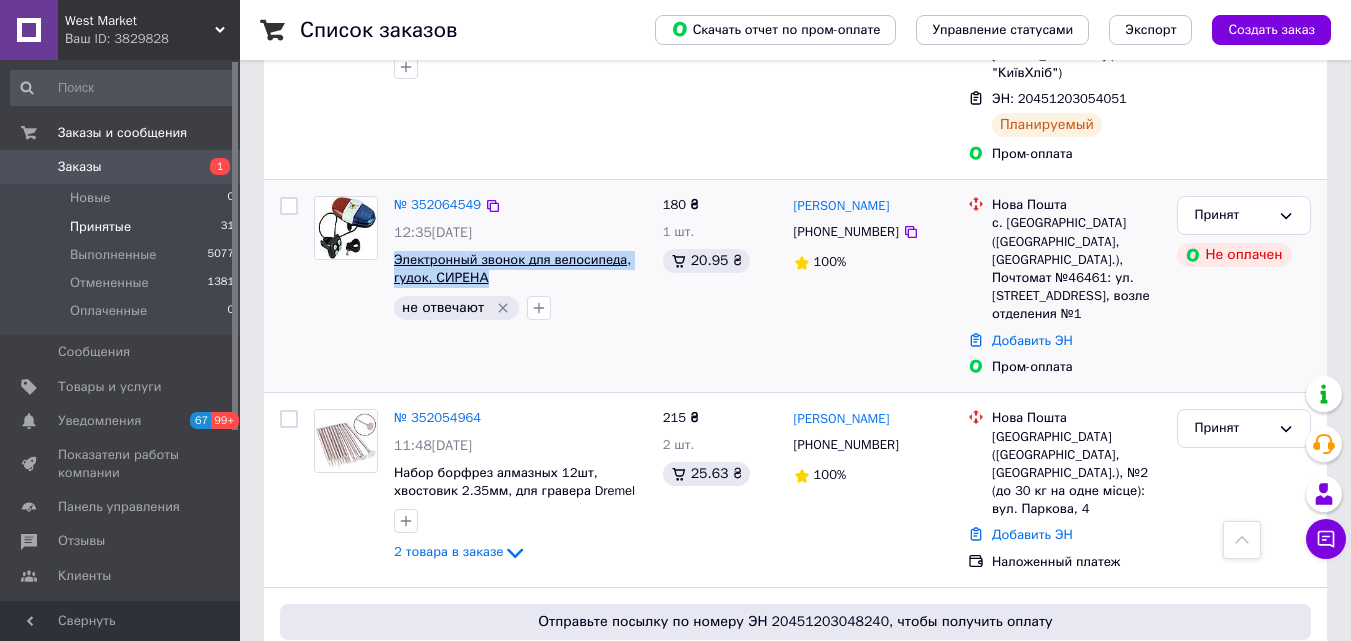 copy on "Электронный звонок для велосипеда, гудок, СИРЕНА" 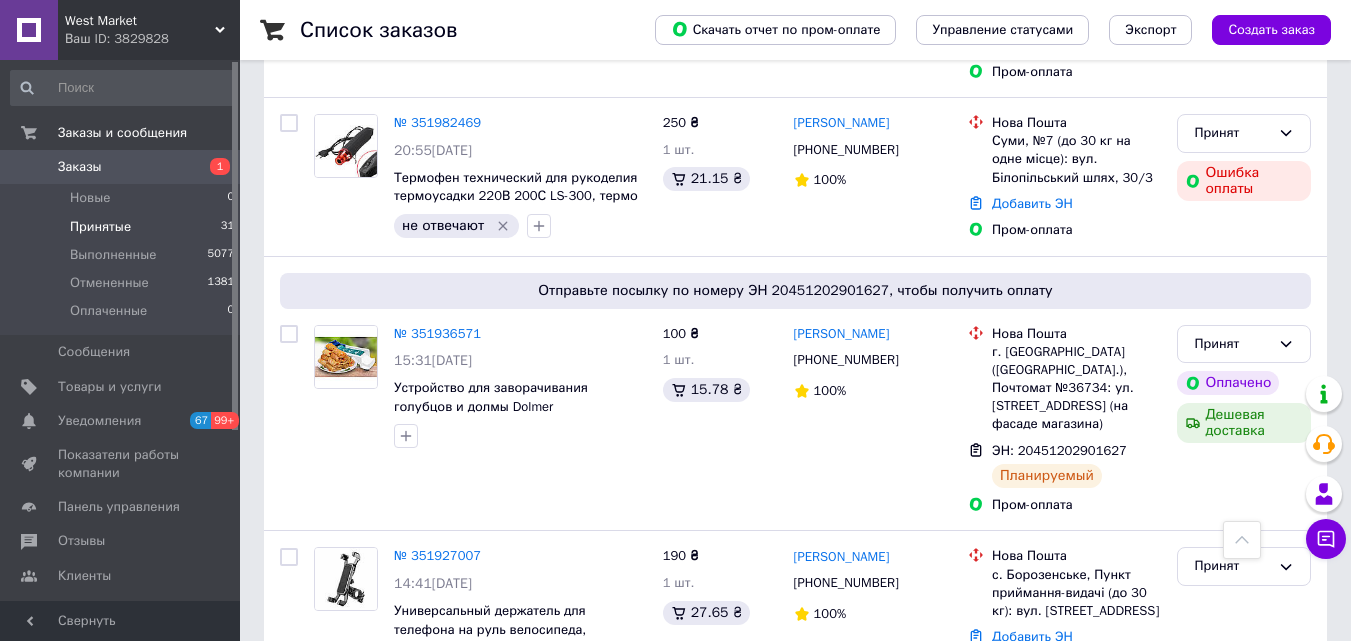 scroll, scrollTop: 2400, scrollLeft: 0, axis: vertical 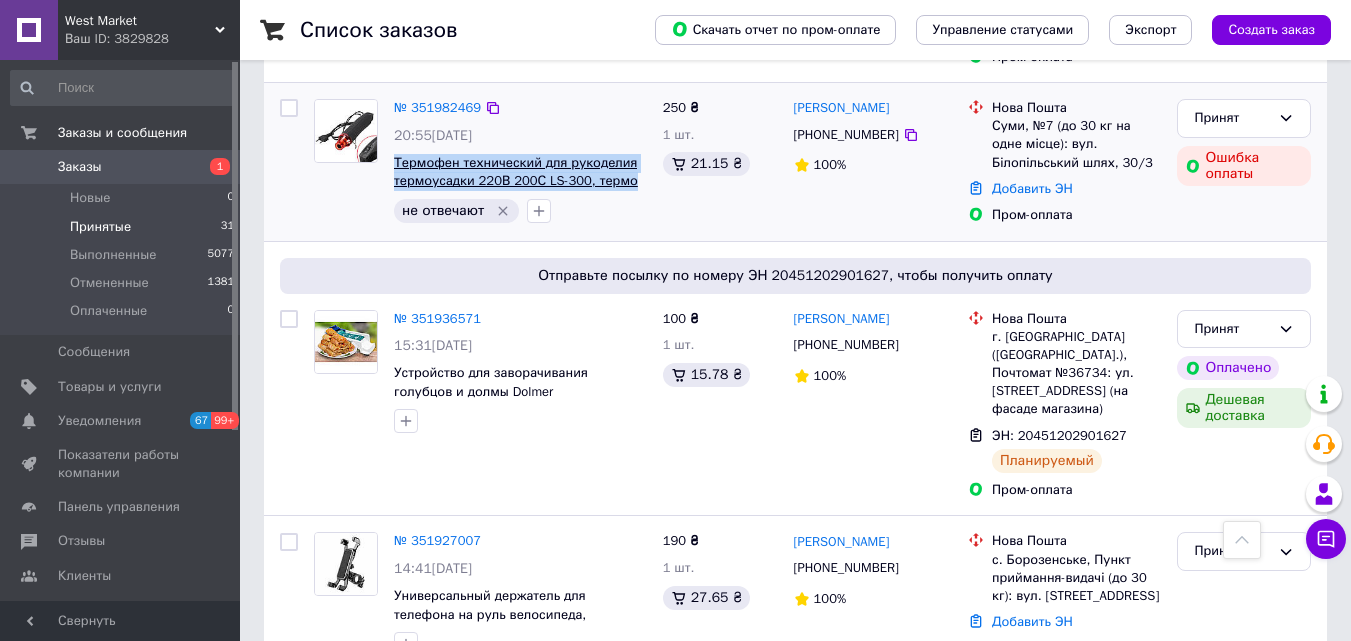 drag, startPoint x: 390, startPoint y: 235, endPoint x: 577, endPoint y: 253, distance: 187.86432 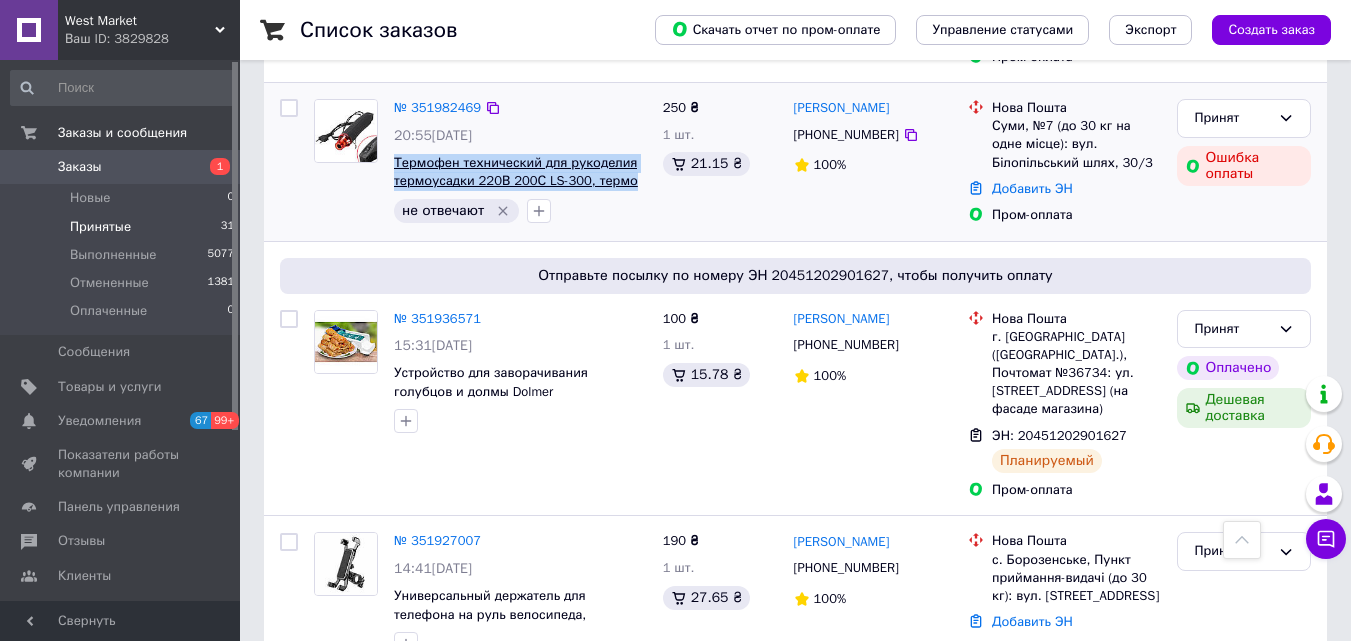 copy on "Термофен технический для рукоделия термоусадки 220В 200С LS-300, термо" 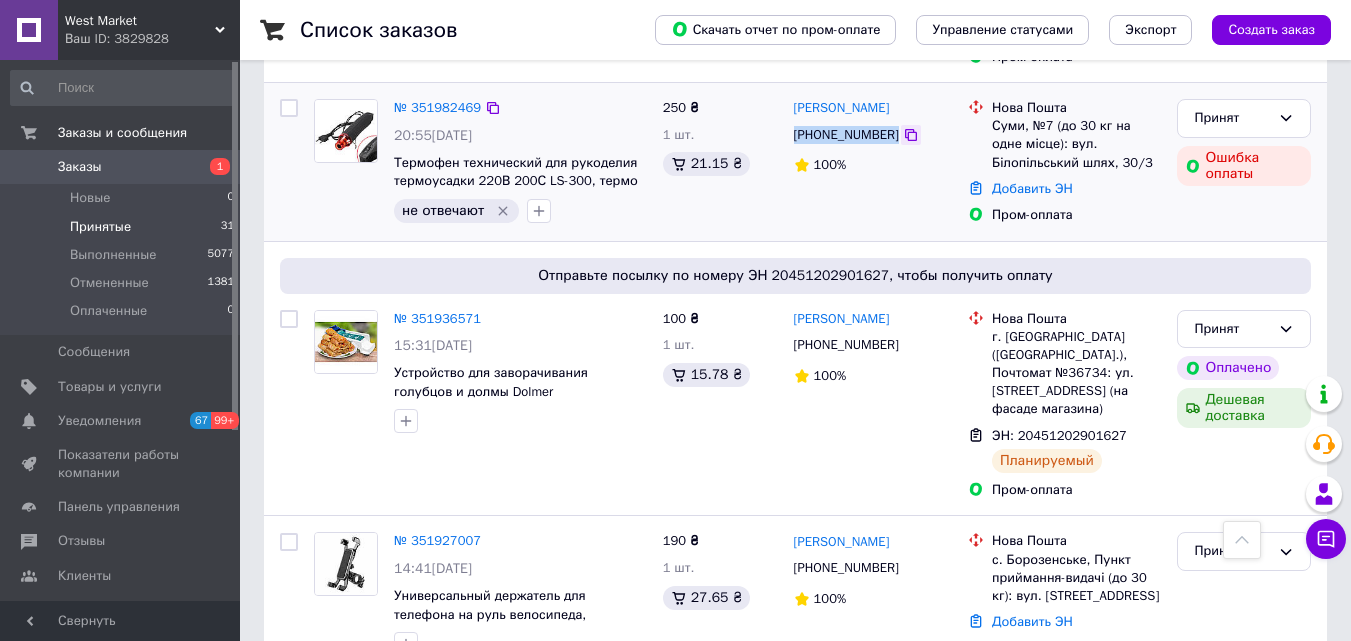 drag, startPoint x: 875, startPoint y: 200, endPoint x: 904, endPoint y: 200, distance: 29 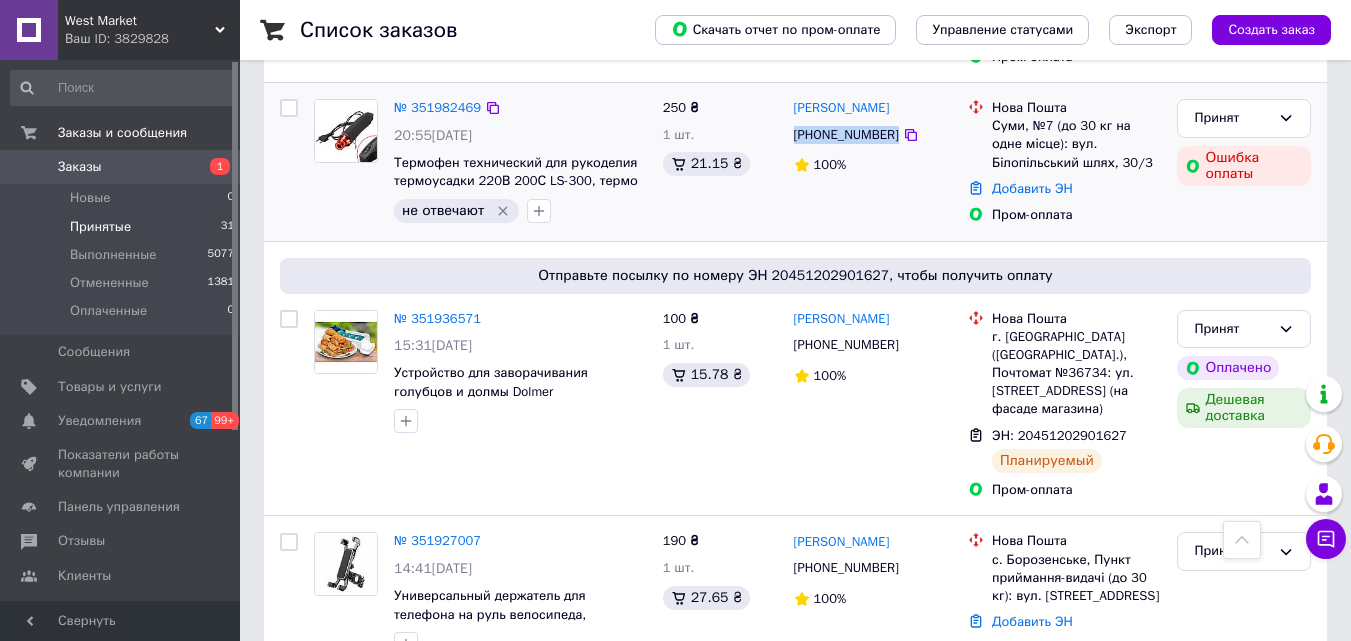 copy on "[PHONE_NUMBER]" 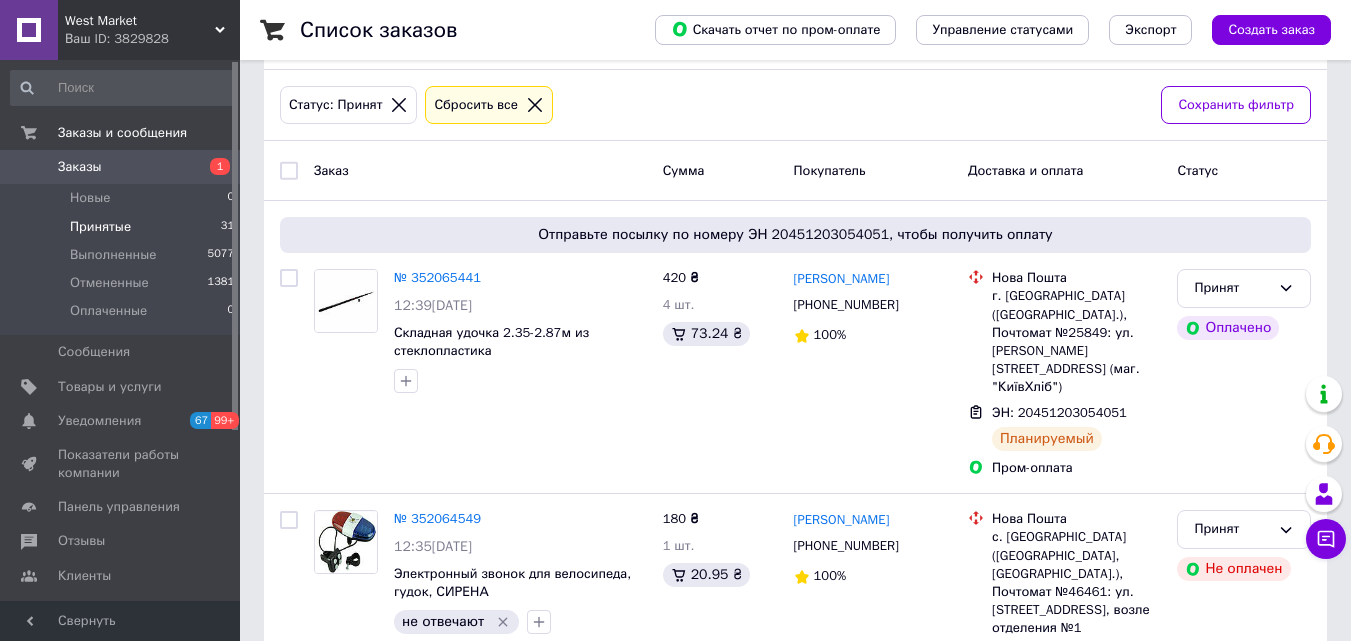 scroll, scrollTop: 0, scrollLeft: 0, axis: both 